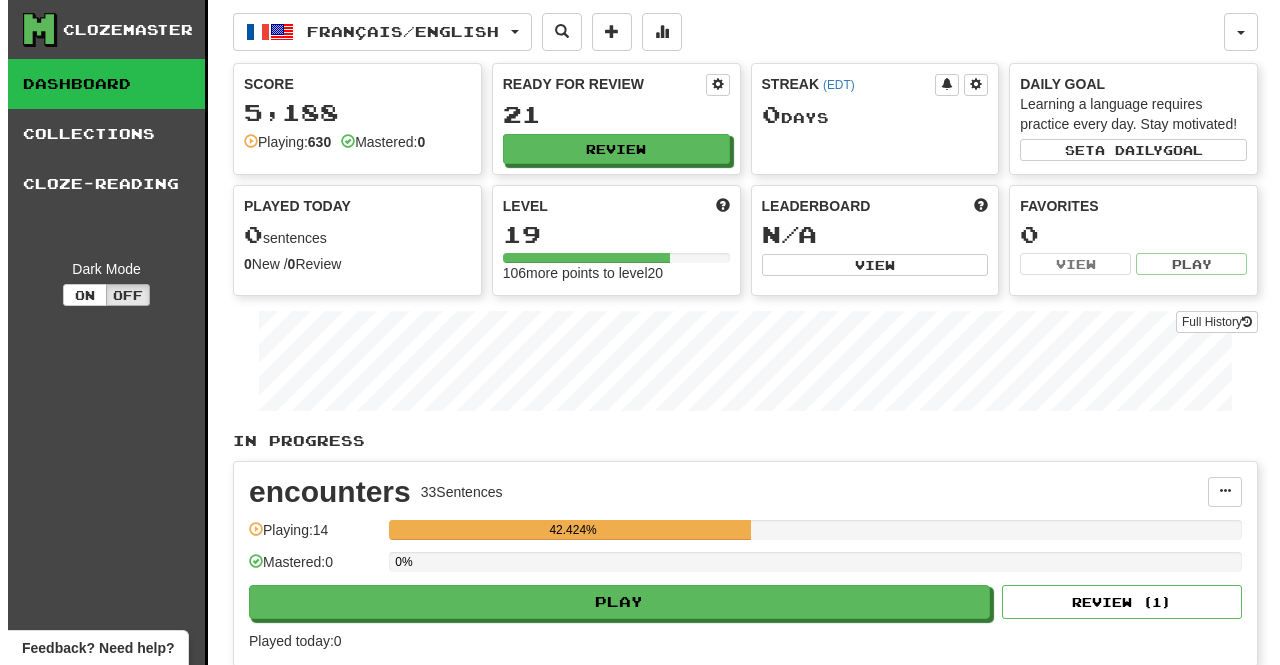 scroll, scrollTop: 0, scrollLeft: 0, axis: both 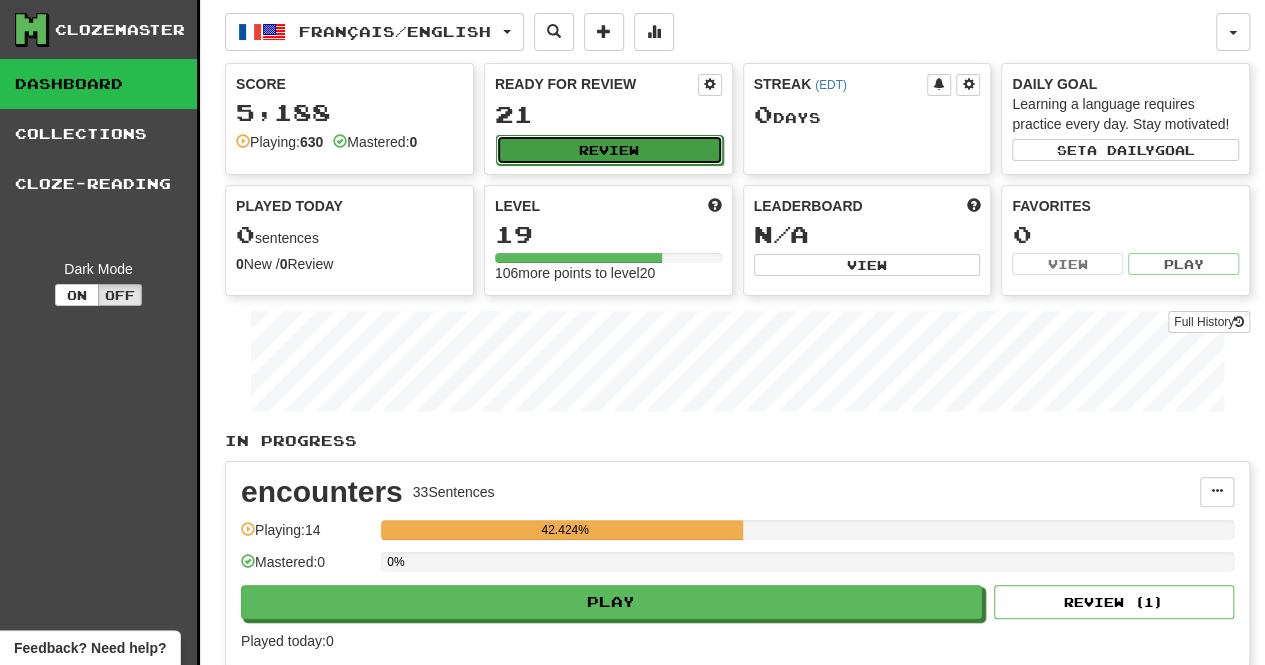 click on "Review" at bounding box center (609, 150) 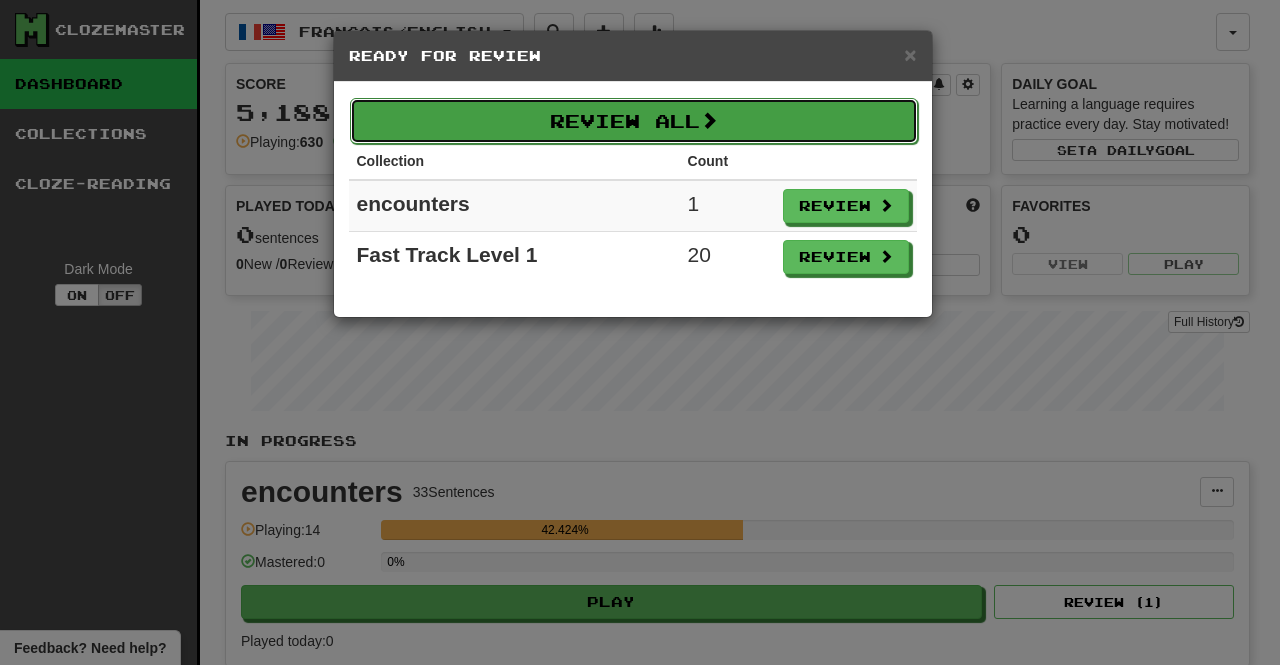 click on "Review All" at bounding box center [634, 121] 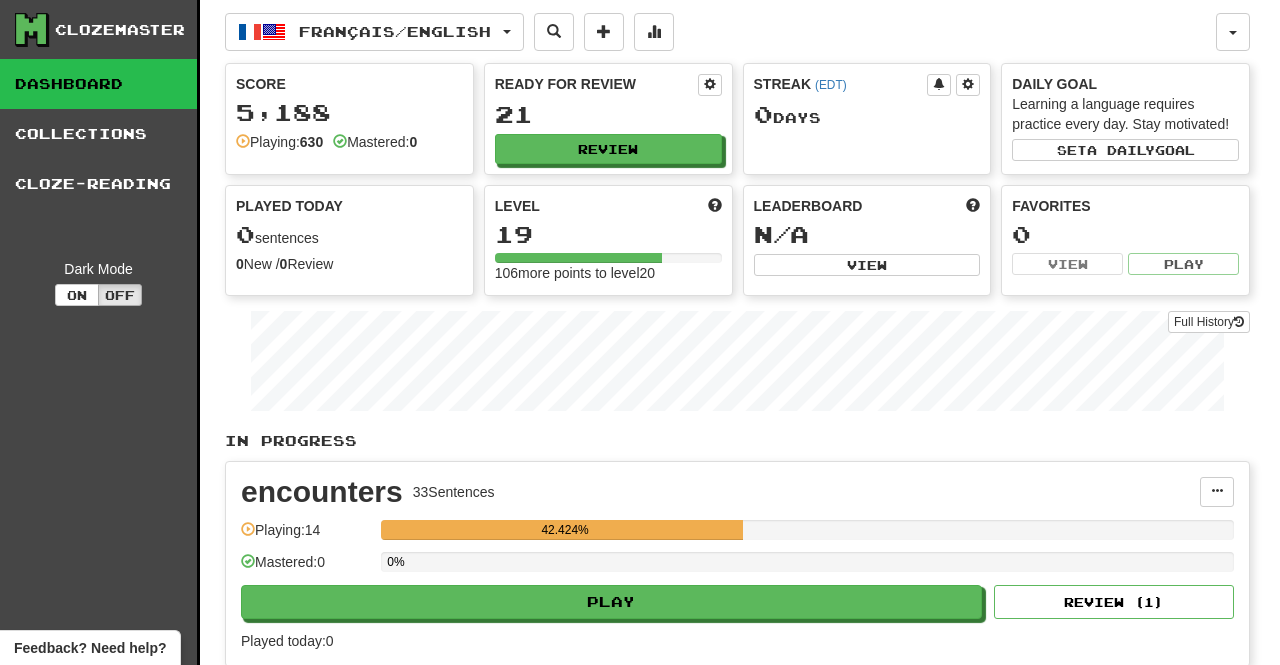 select on "**" 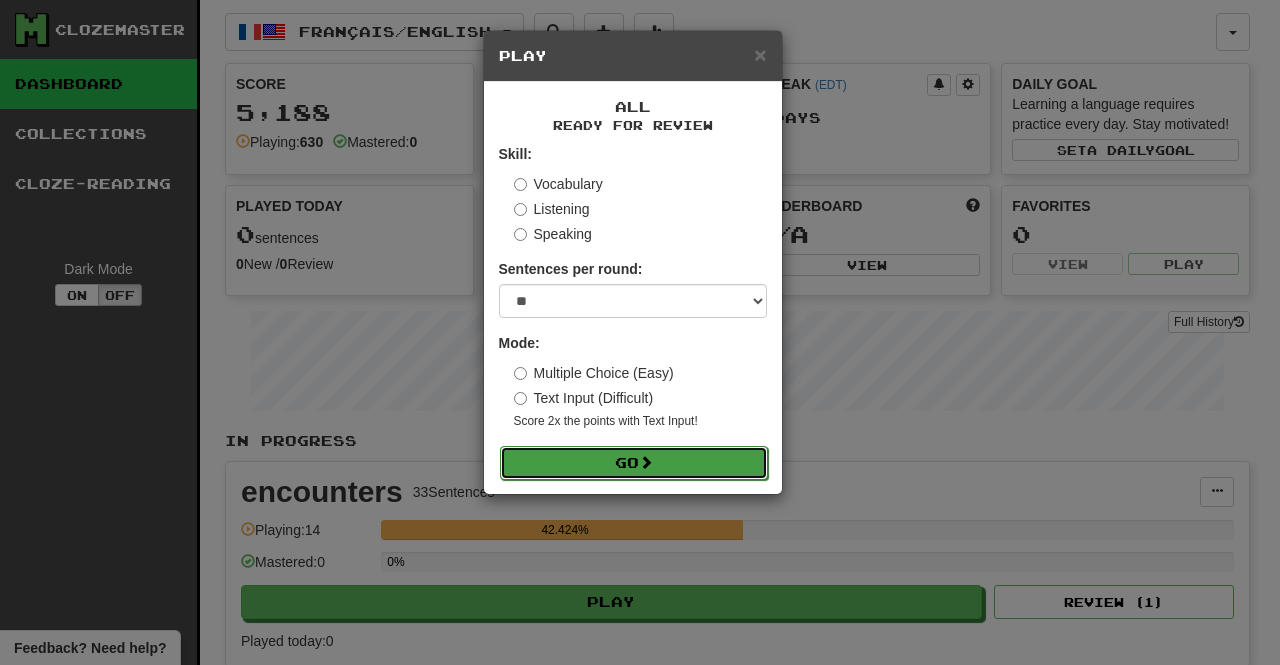 click at bounding box center [646, 462] 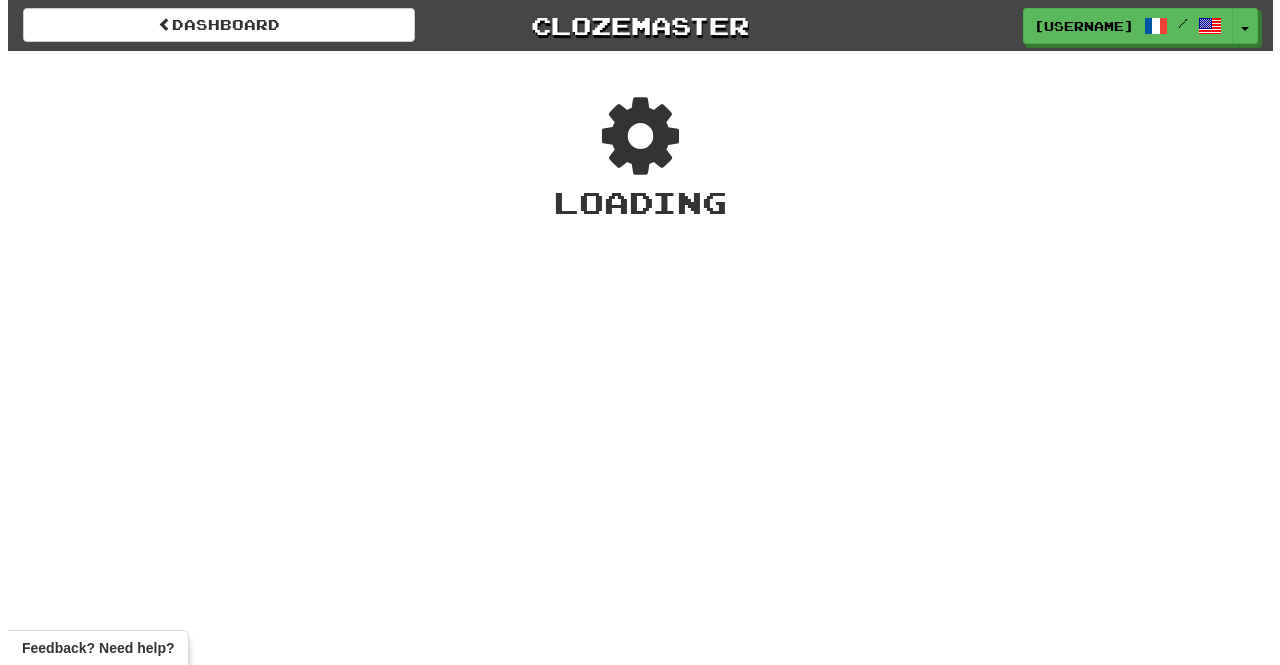 scroll, scrollTop: 0, scrollLeft: 0, axis: both 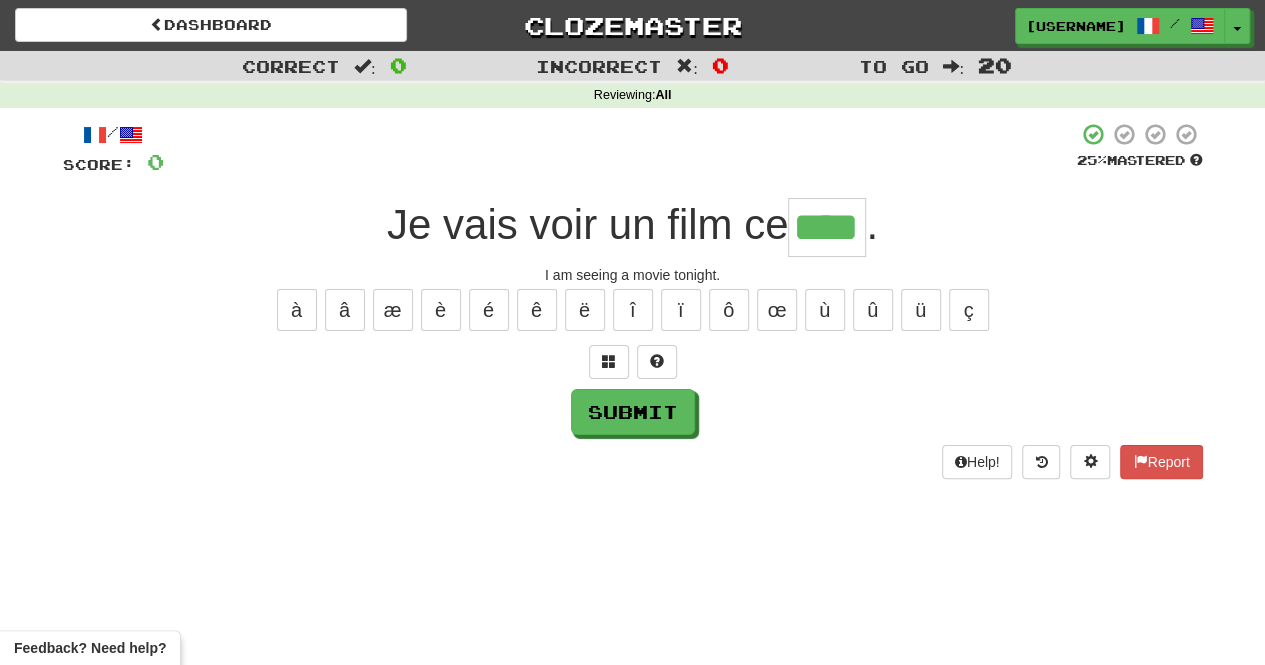 type on "****" 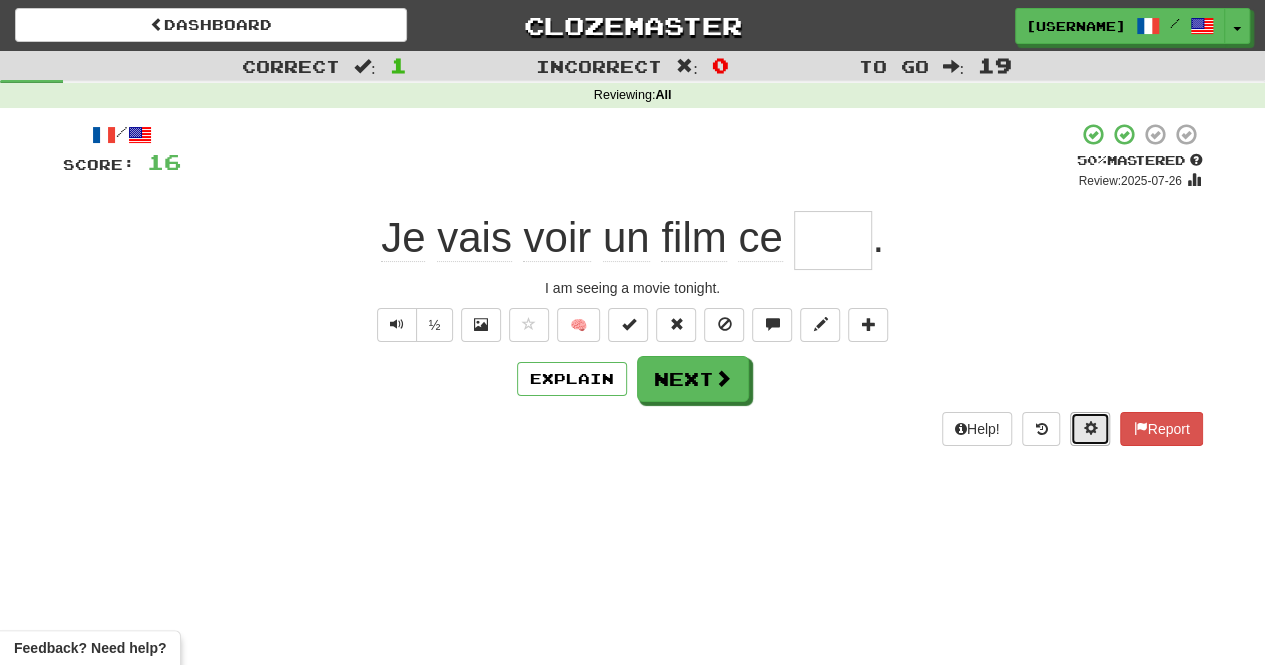 click at bounding box center (1090, 428) 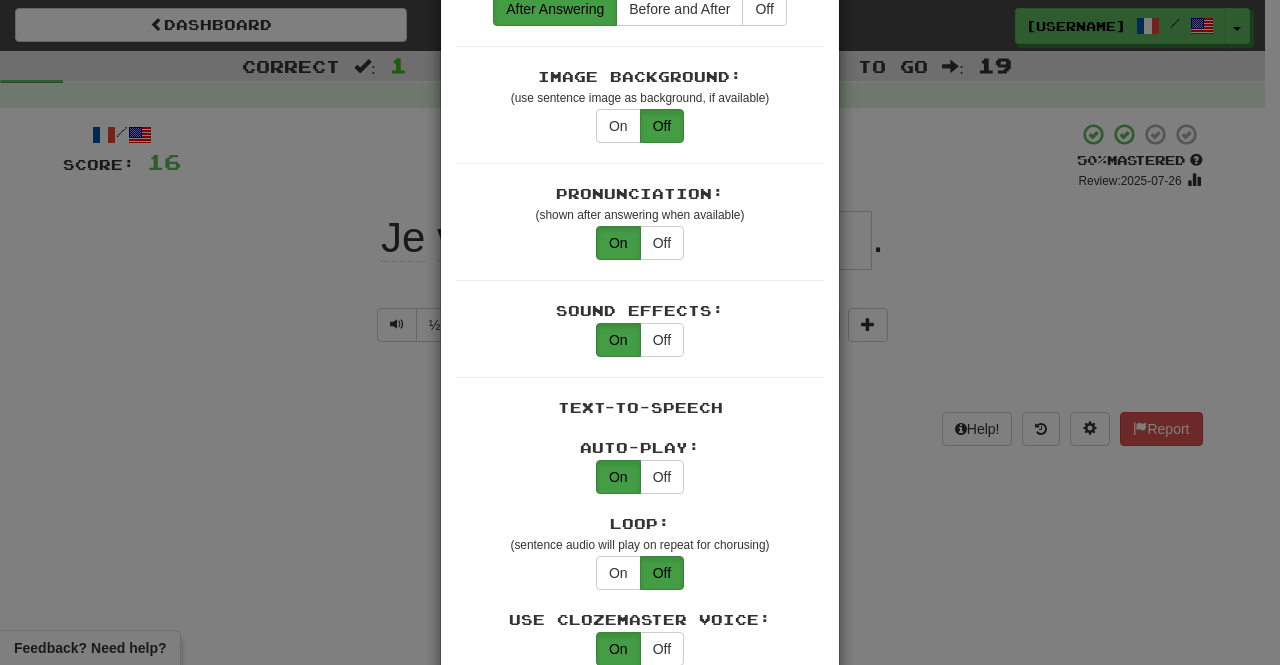 scroll, scrollTop: 1129, scrollLeft: 0, axis: vertical 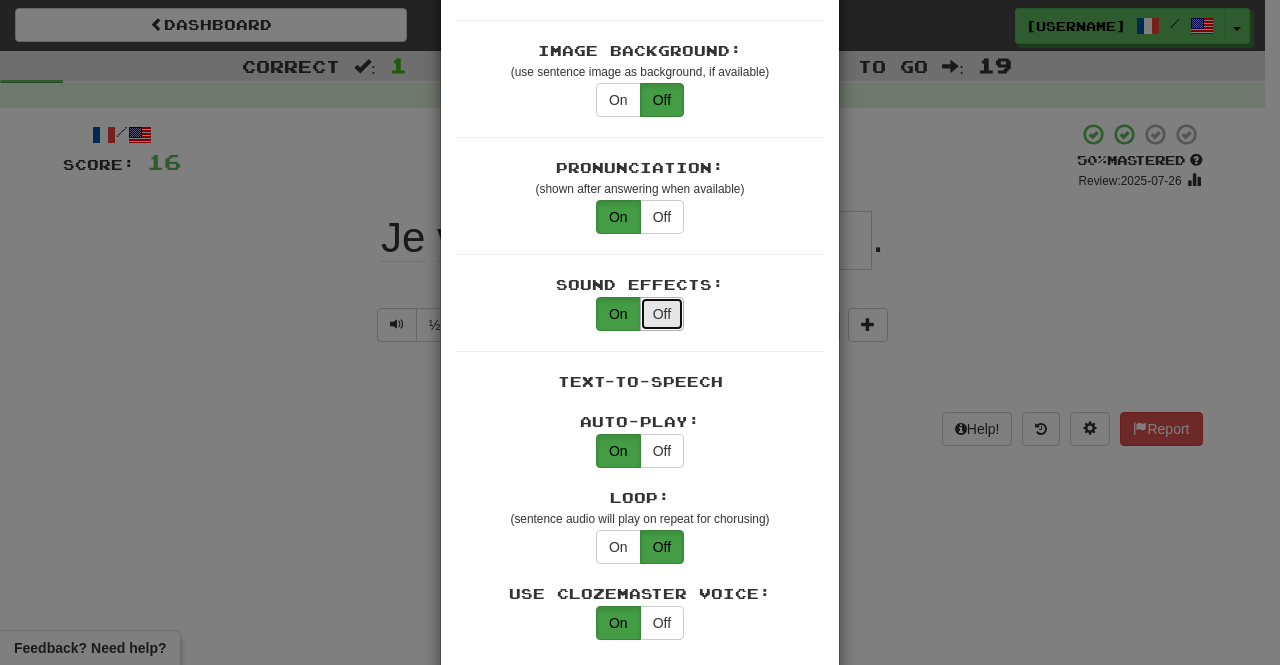 click on "Off" at bounding box center [662, 314] 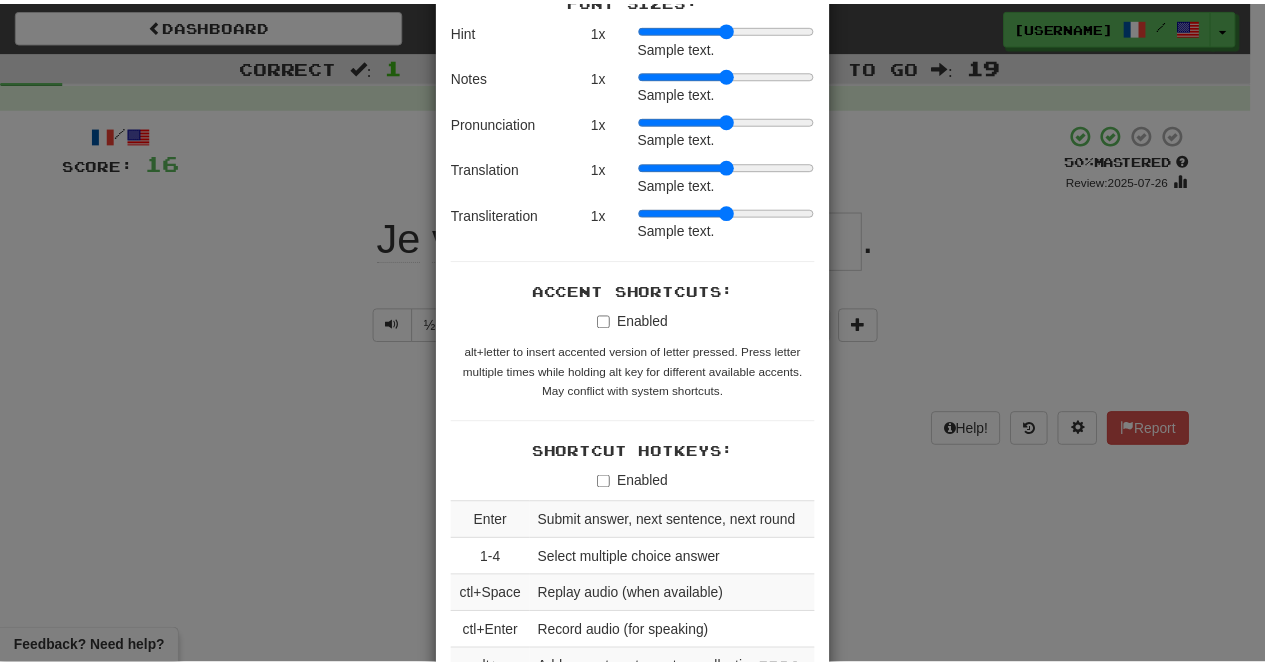 scroll, scrollTop: 2216, scrollLeft: 0, axis: vertical 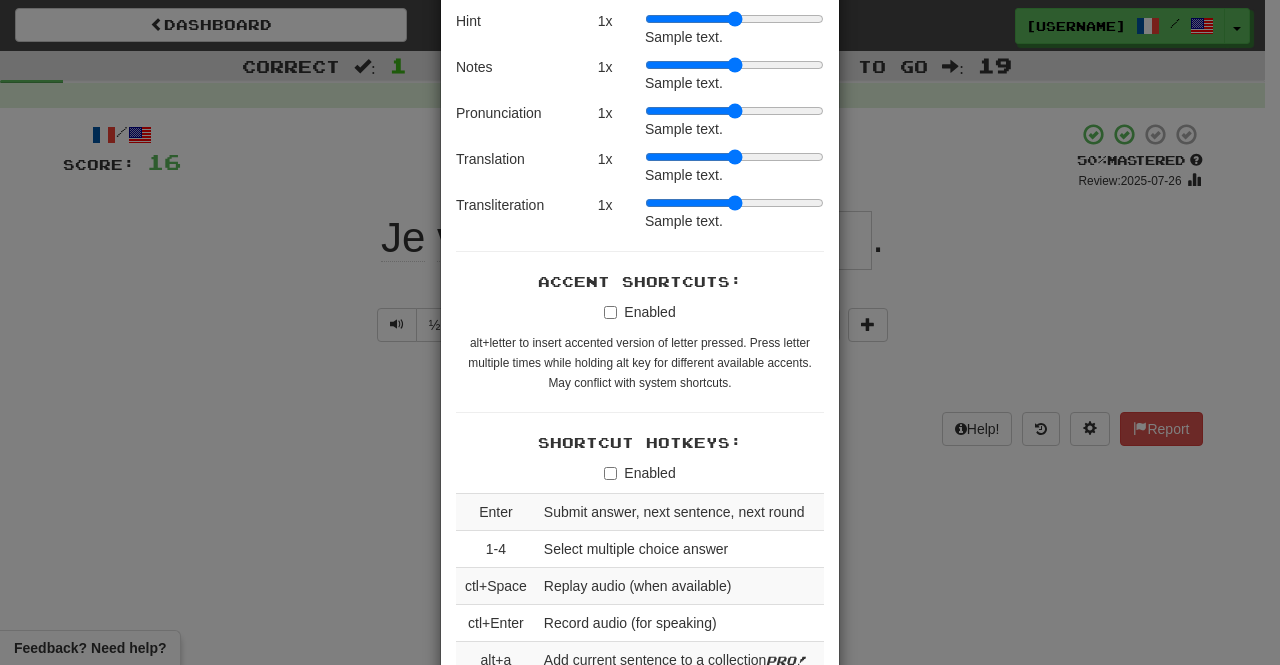 click on "× Game Settings Translations: Visible Show  After Answering Hidden Sentence Text Initially Hidden: (see just the translation, then click a button to see the sentence text) On Off Hints: (appear above the missing word when available) On Off Spelling Hints: (lets you know if your answer is incorrect by up to 2 letters) On Off Typing Color Hint: (see if you're entering the correct answer as you type) On Off Text Box Size: (text box size can change to match the missing word) Changes Always the Same Enter Submits Empty: (pressing Enter when the input is empty will submit a blank answer) On Off Clear After Answering: (keypress clears the text input after answering so you can practice re-typing the answer) On Off Image Toggle: (toggle button, if sentence image available) After Answering Before and After Off Image Background: (use sentence image as background, if available) On Off Pronunciation: (shown after answering when available) On Off Sound Effects: On Off Text-to-Speech Auto-Play: On Off Loop: On Off On Off 1" at bounding box center (640, 332) 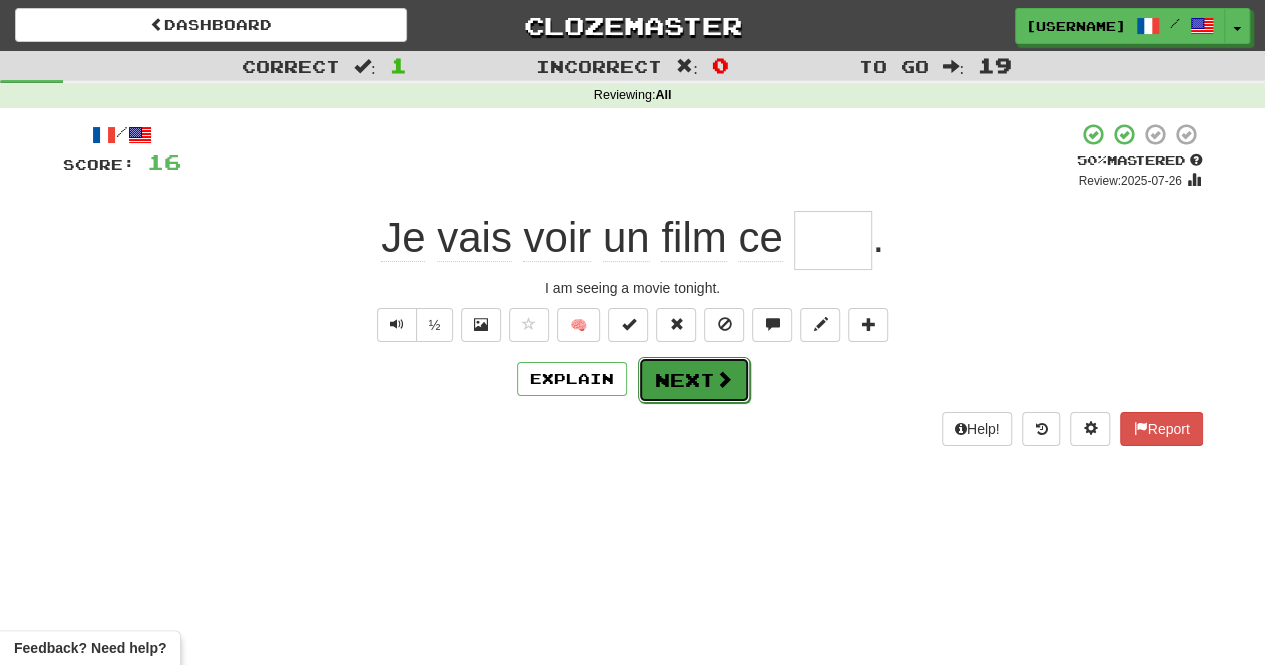 click at bounding box center [724, 379] 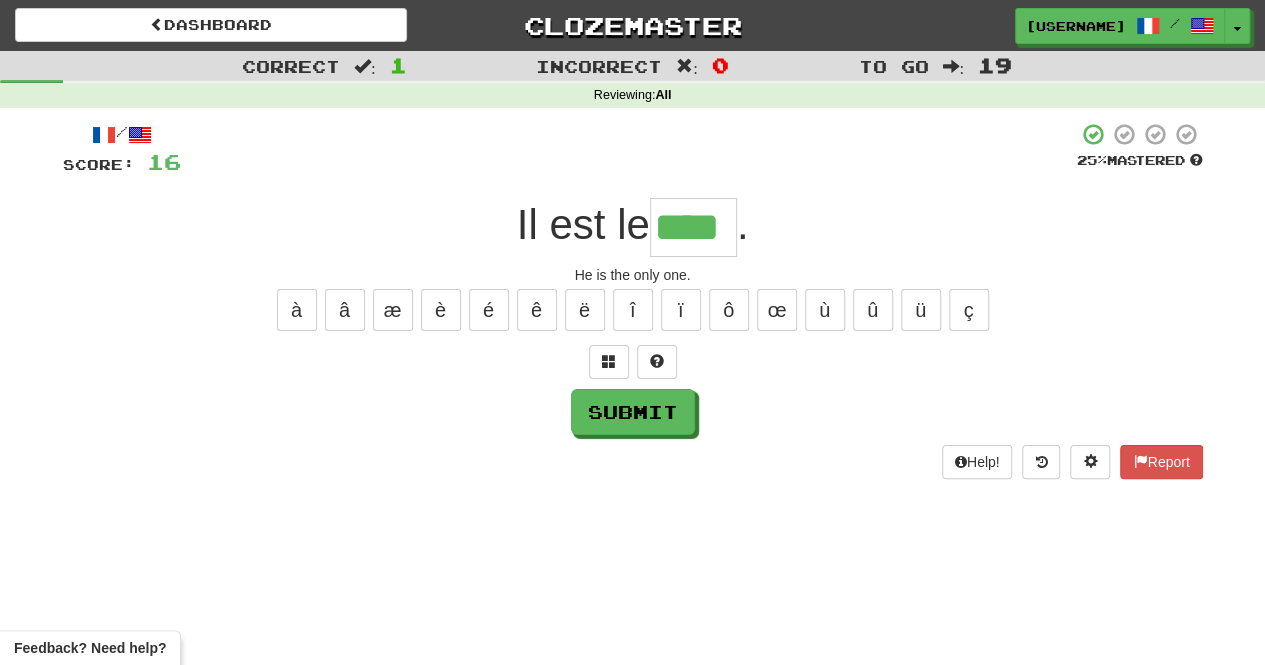 type on "****" 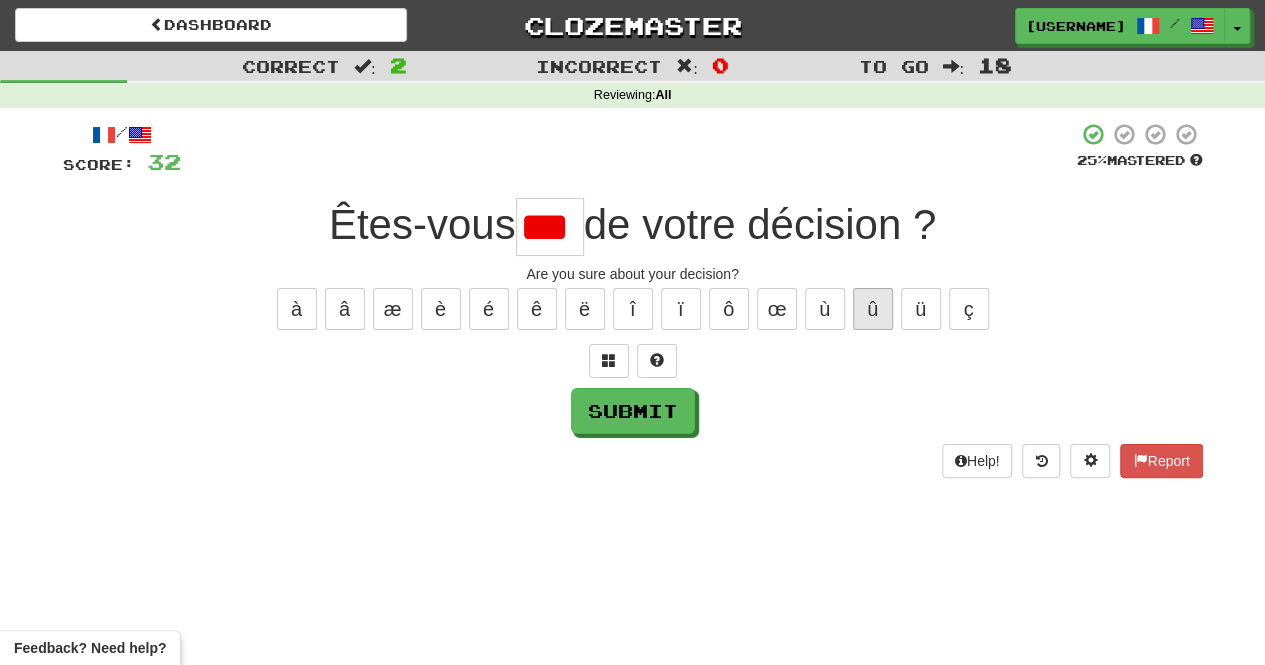 scroll, scrollTop: 0, scrollLeft: 0, axis: both 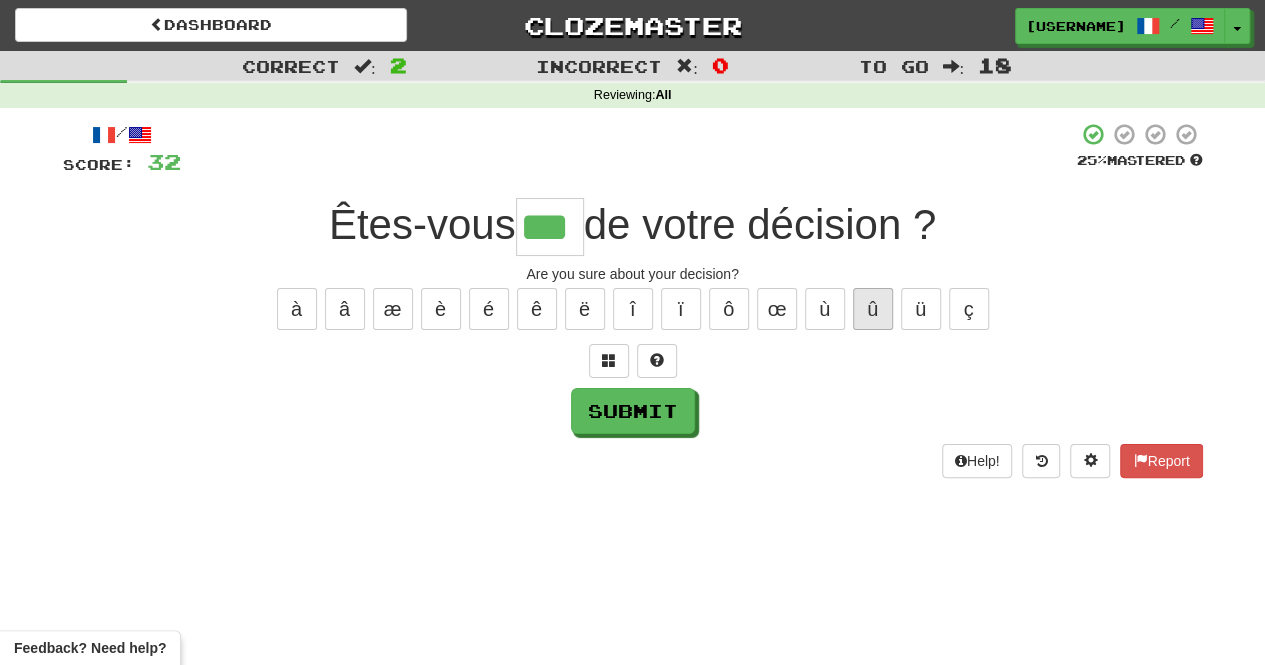 type on "***" 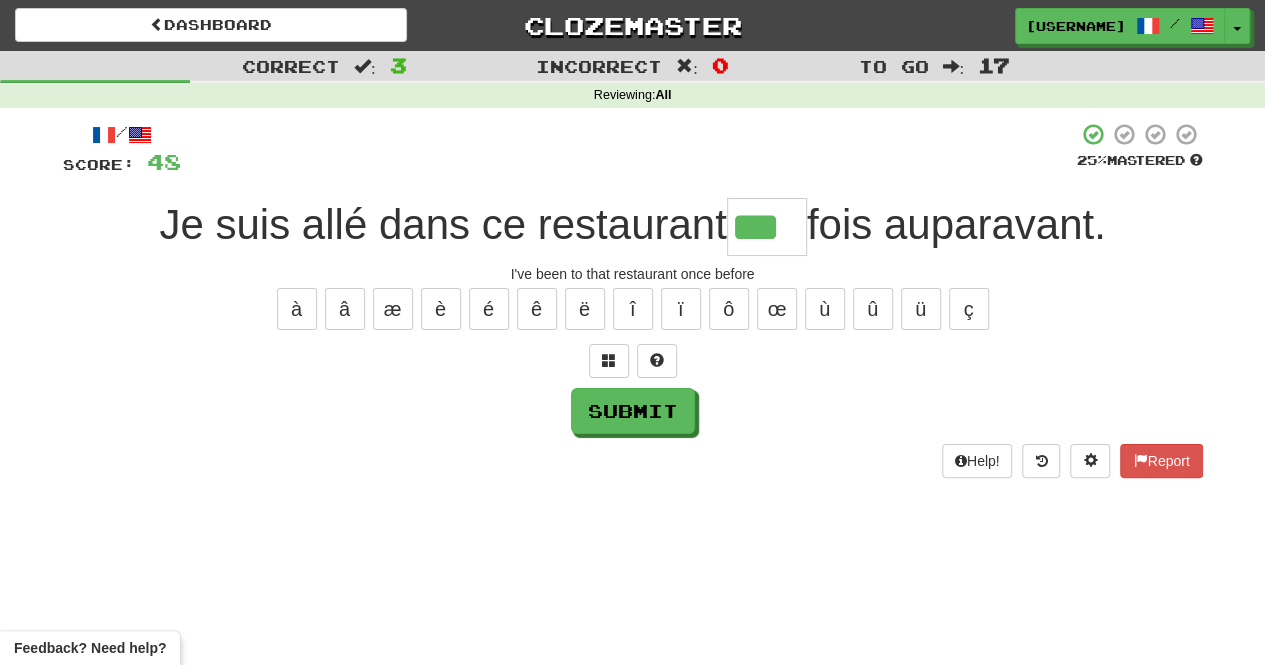 type on "***" 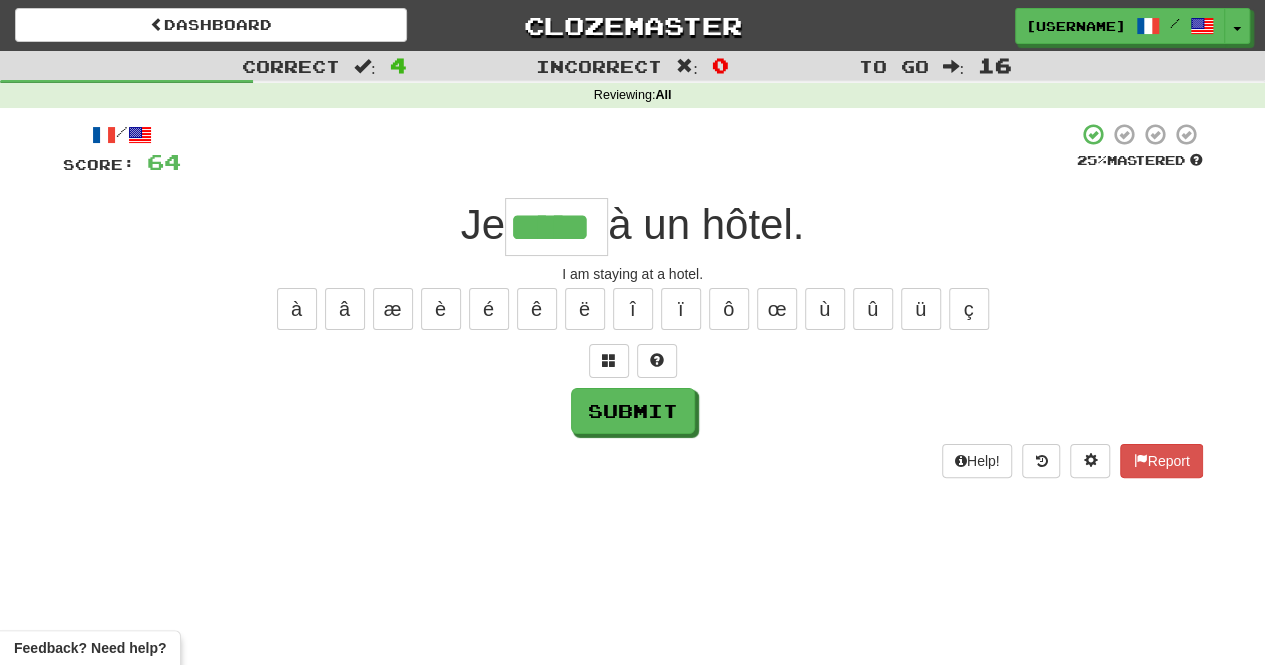 type on "*****" 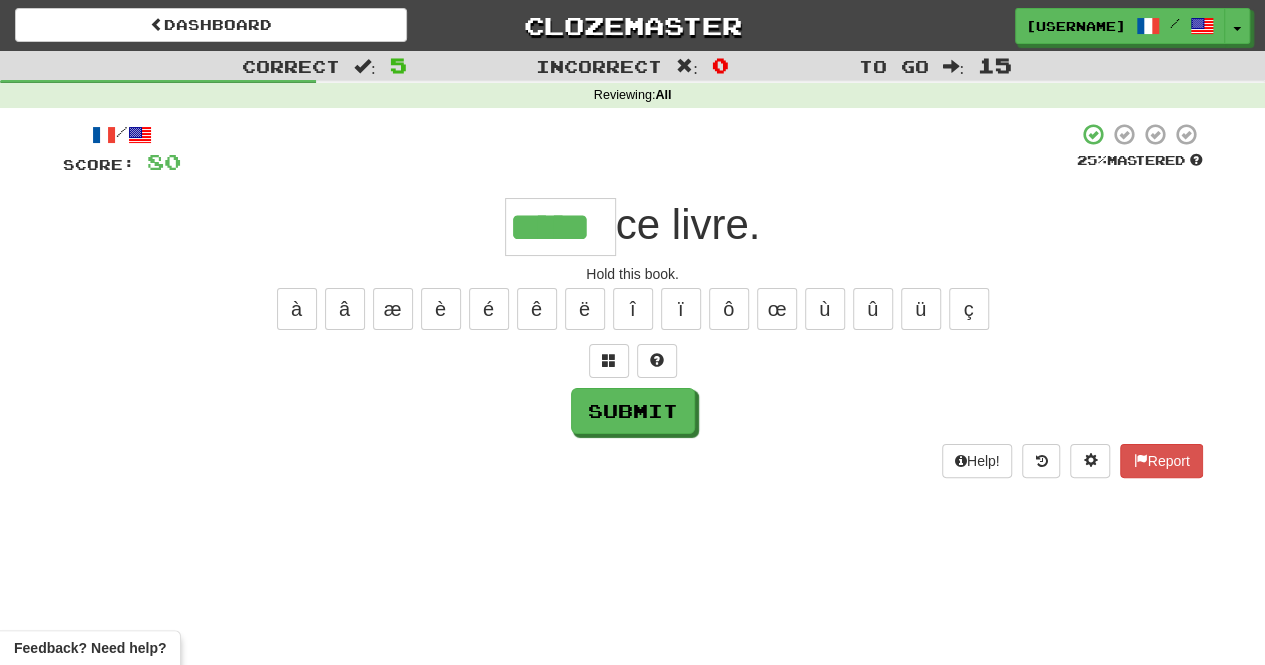 type on "*****" 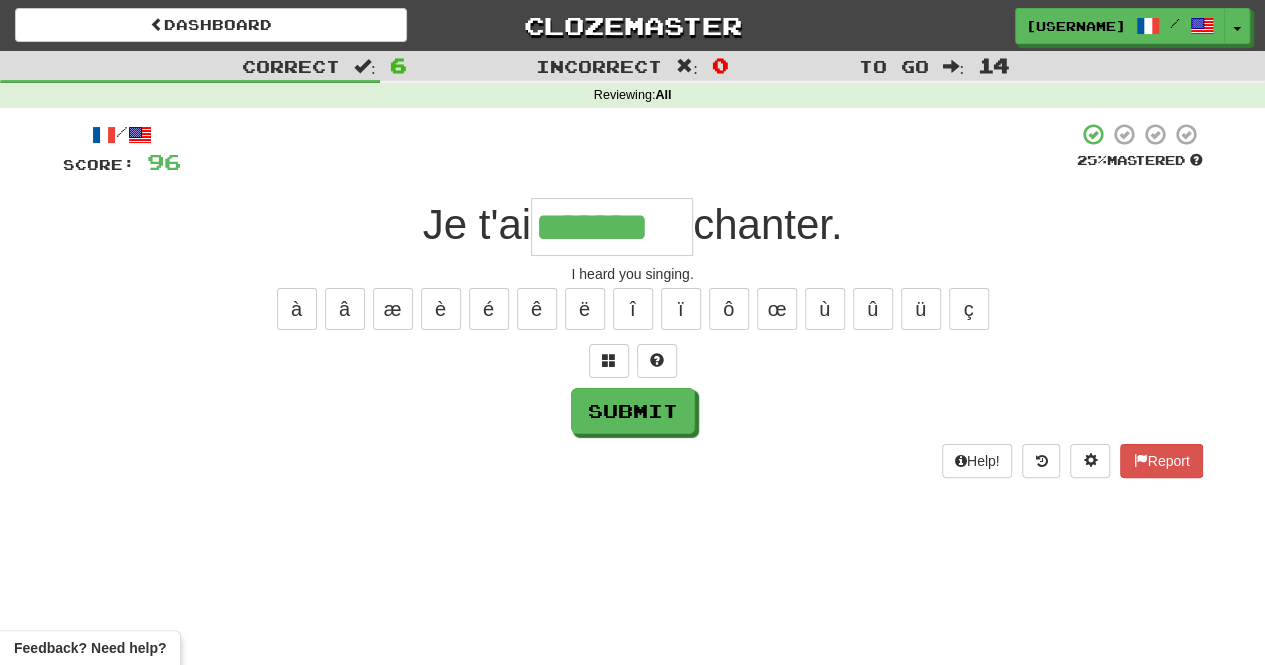 type on "*******" 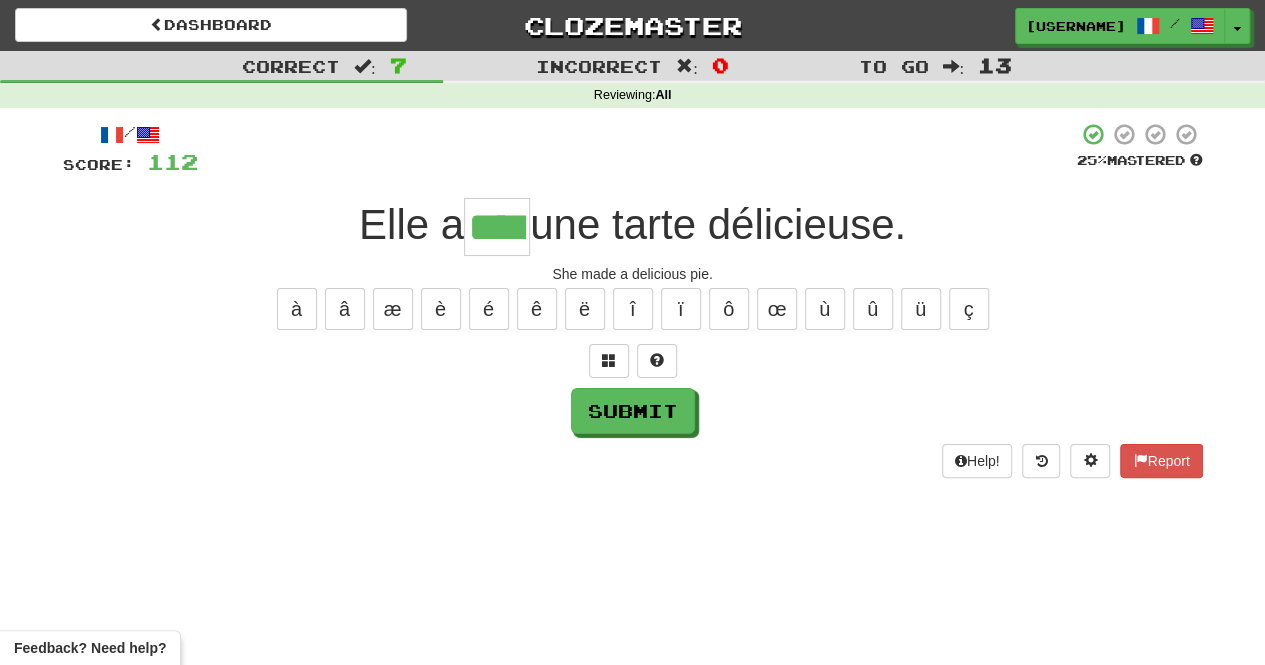 type on "****" 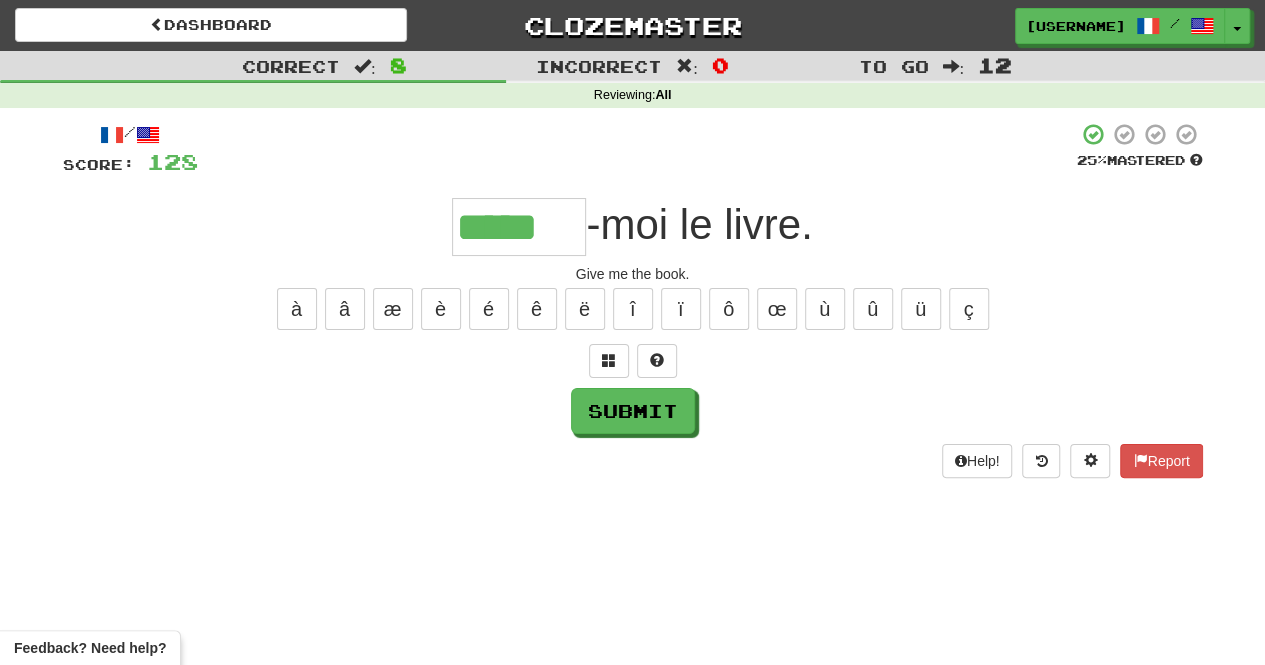 type on "*****" 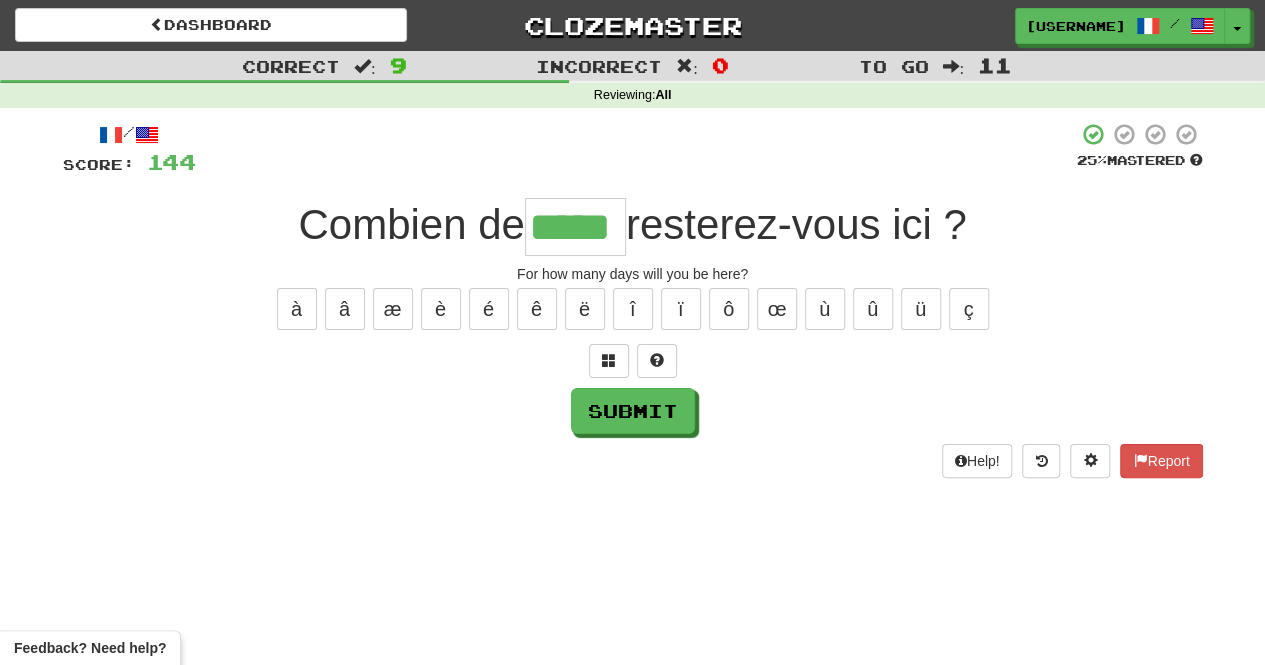 type on "*****" 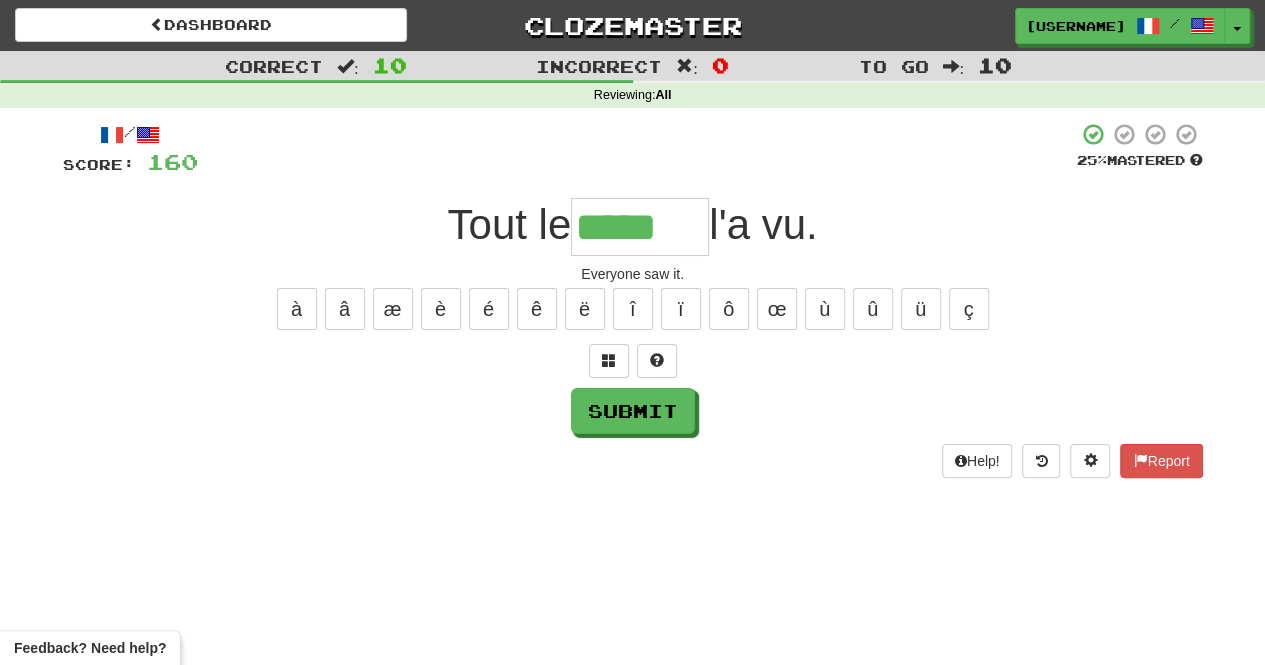 type on "*****" 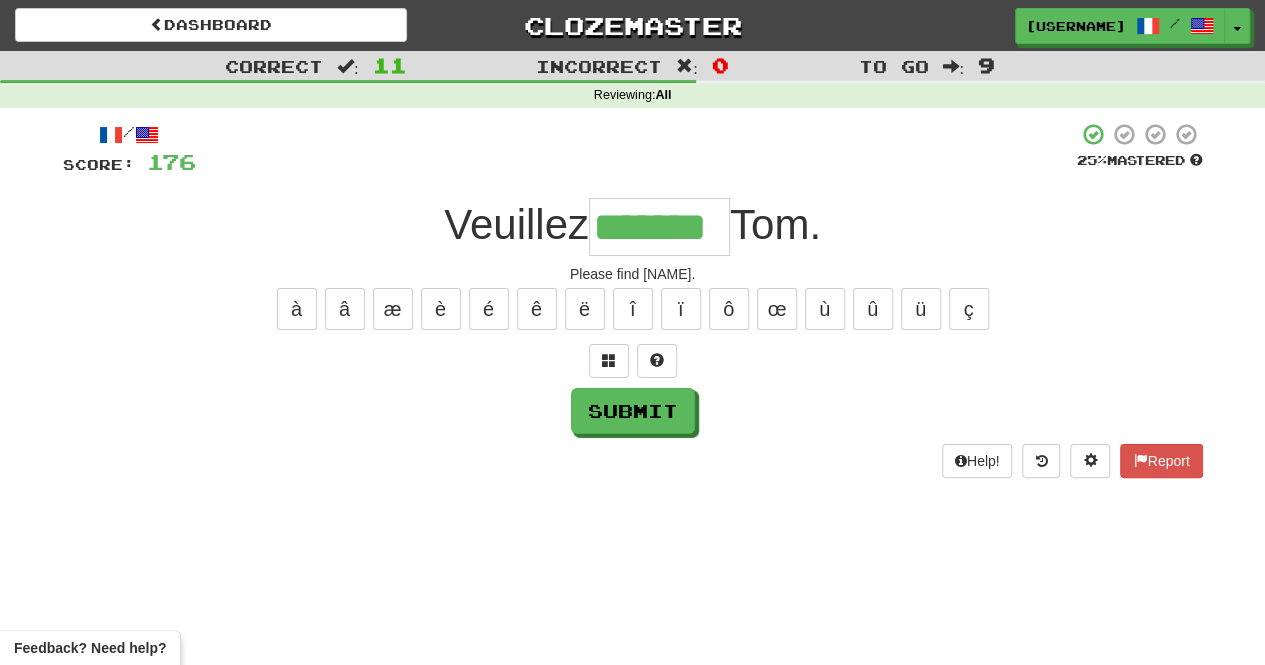 scroll, scrollTop: 0, scrollLeft: 0, axis: both 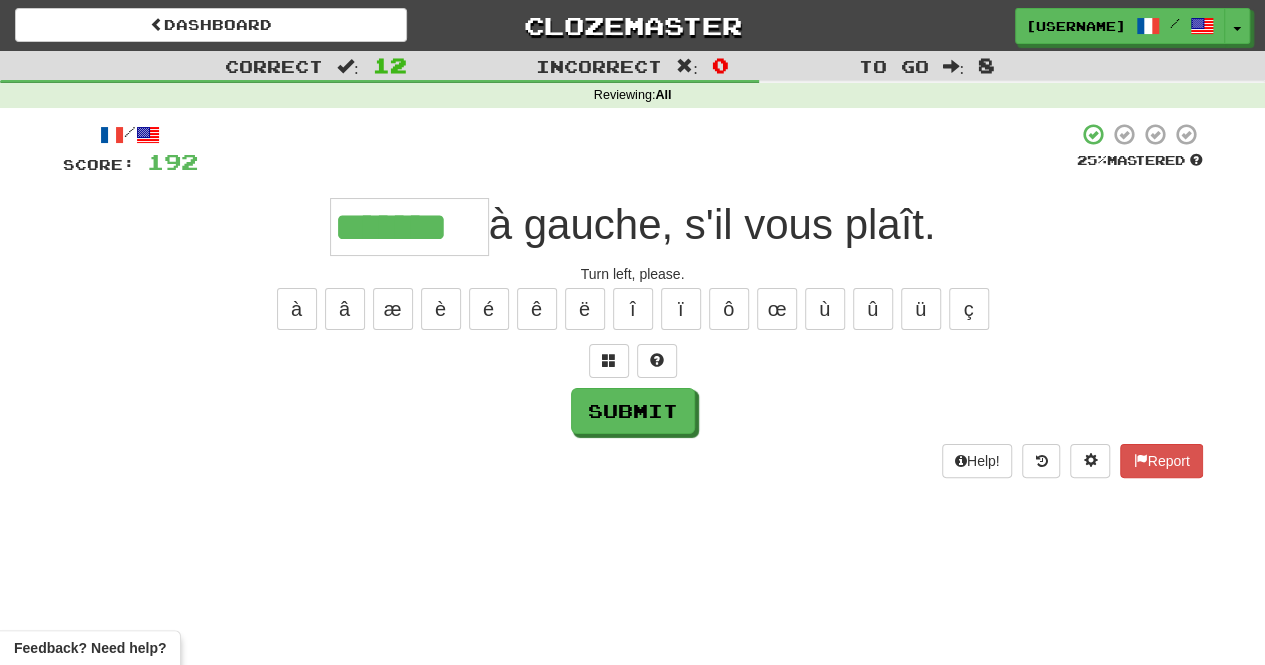 type on "*******" 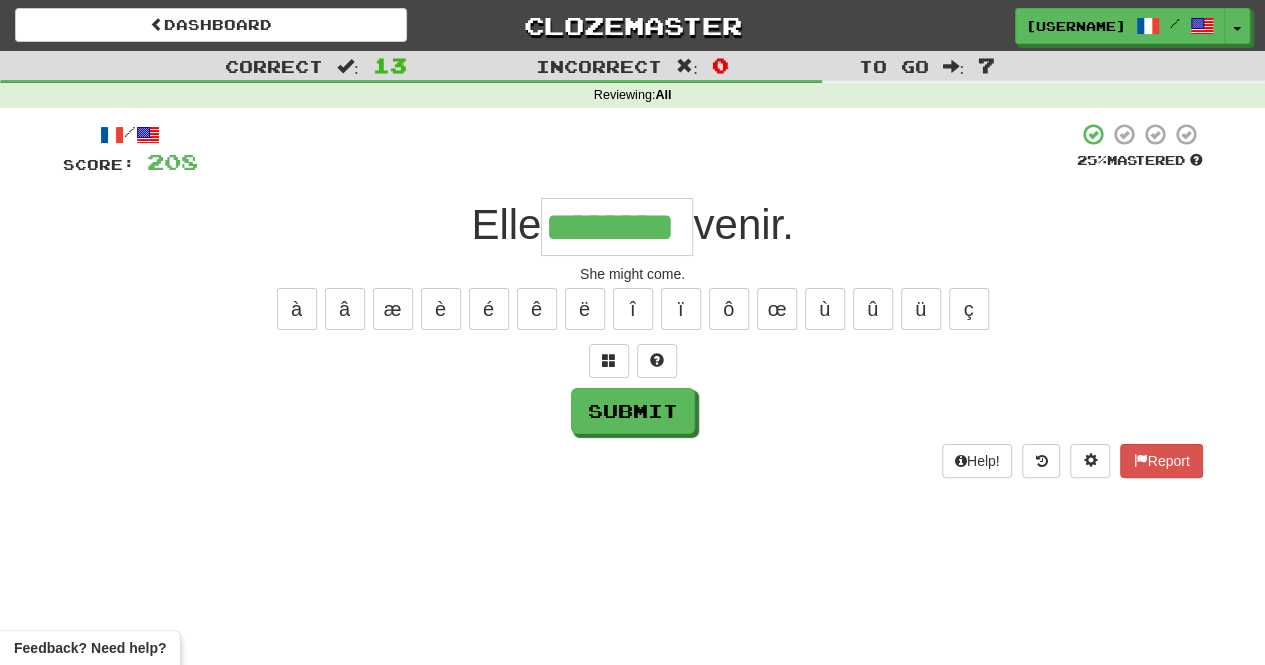 type on "********" 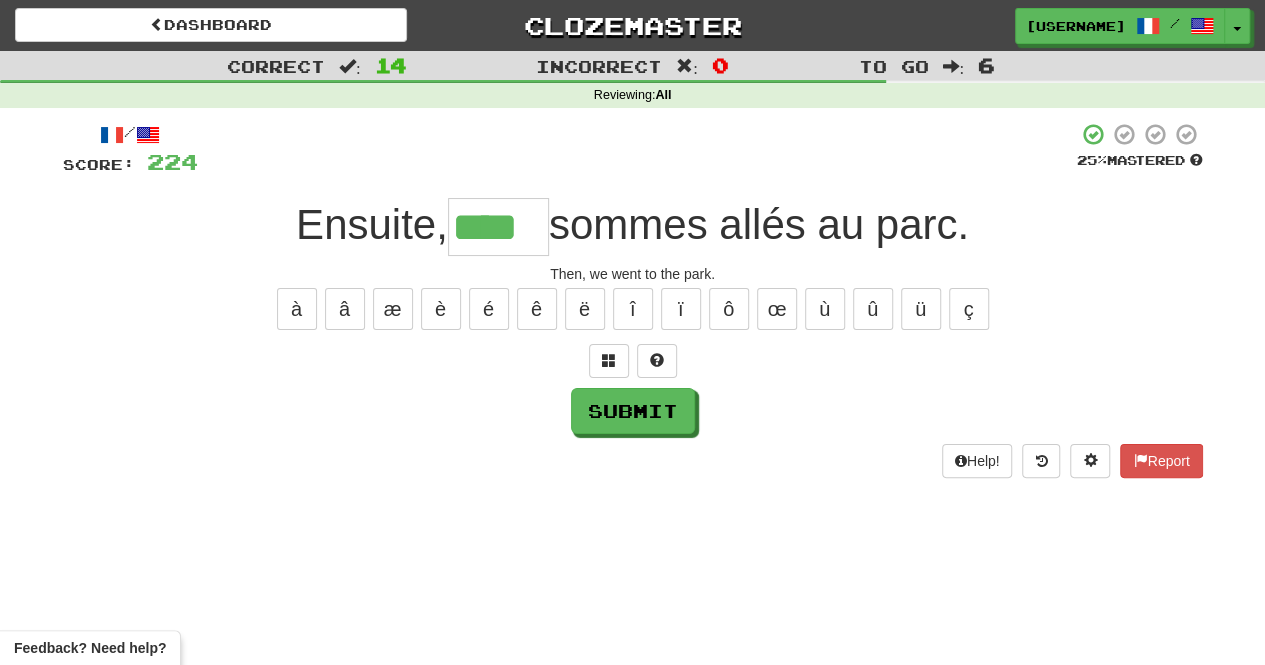 type on "****" 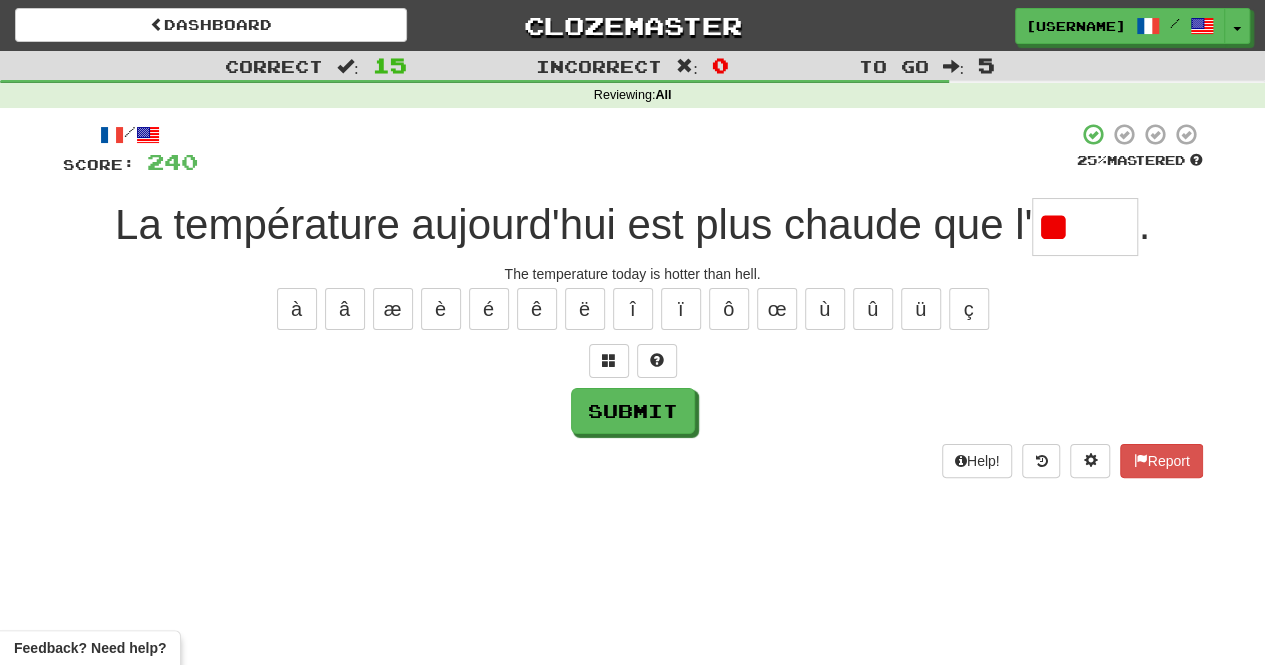 type on "*" 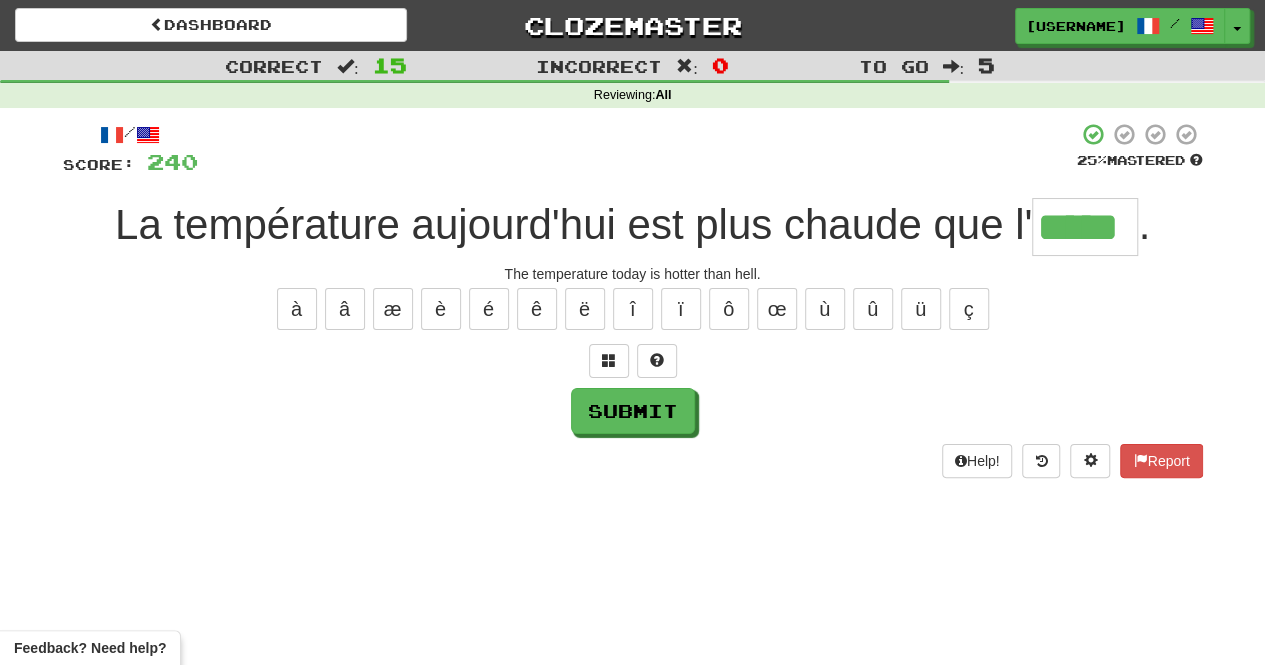 type on "*****" 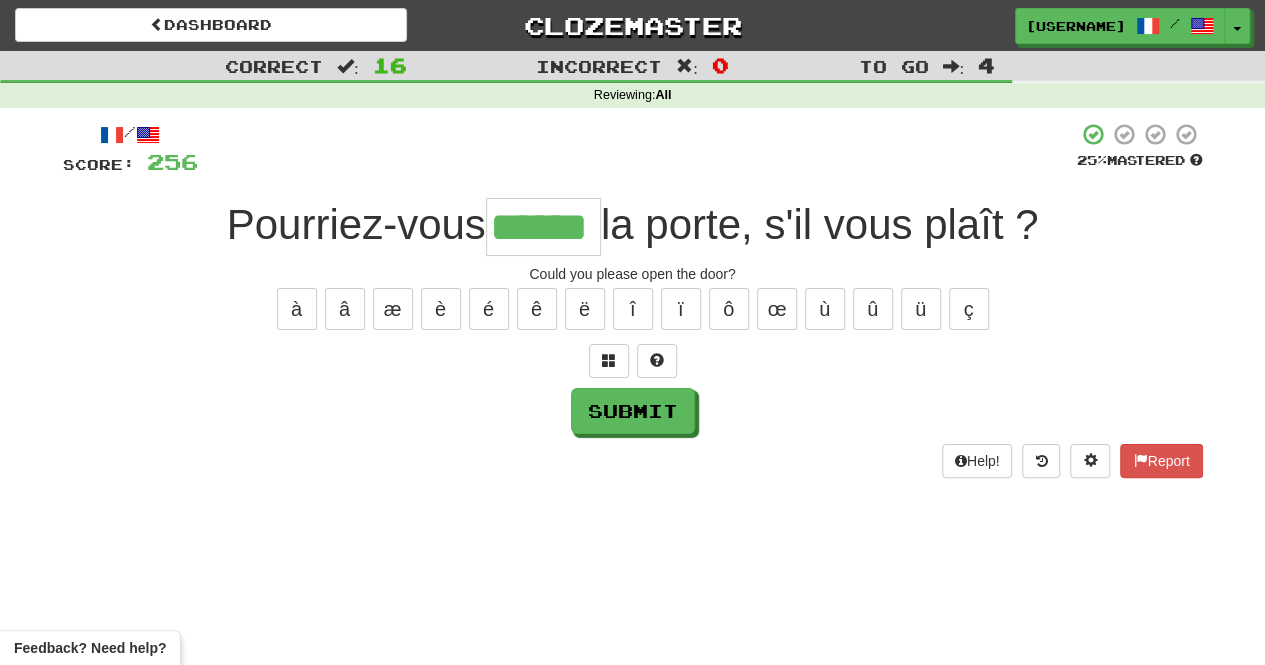 type on "******" 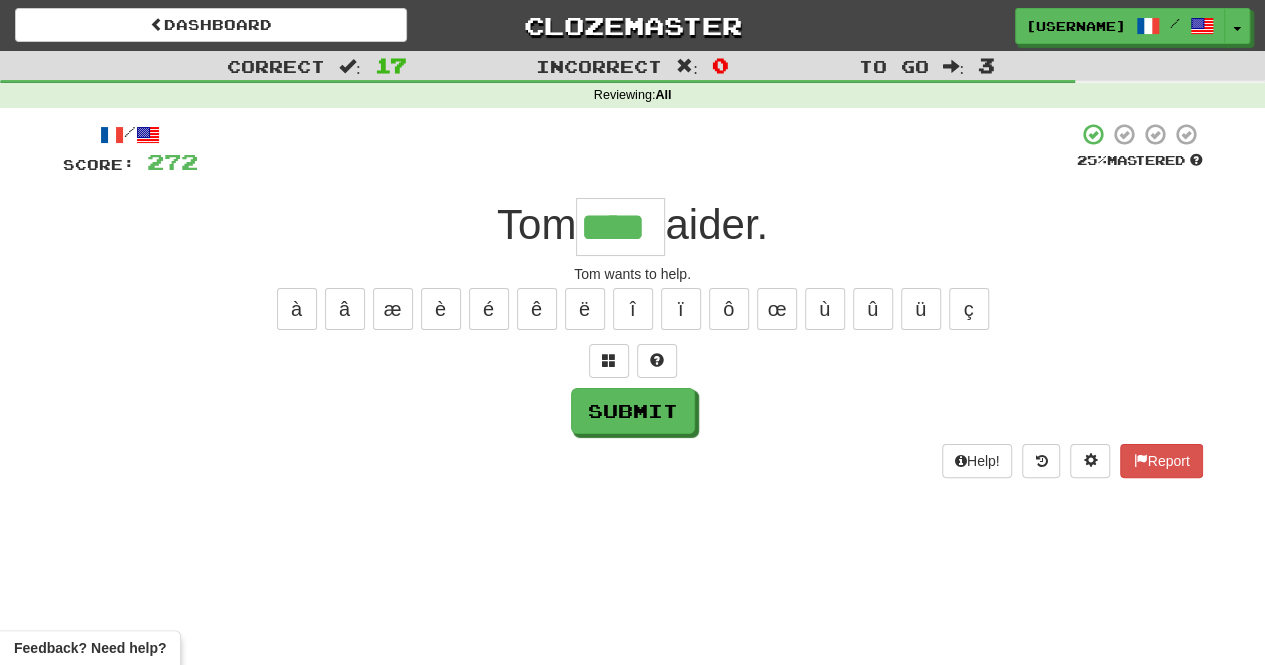type on "****" 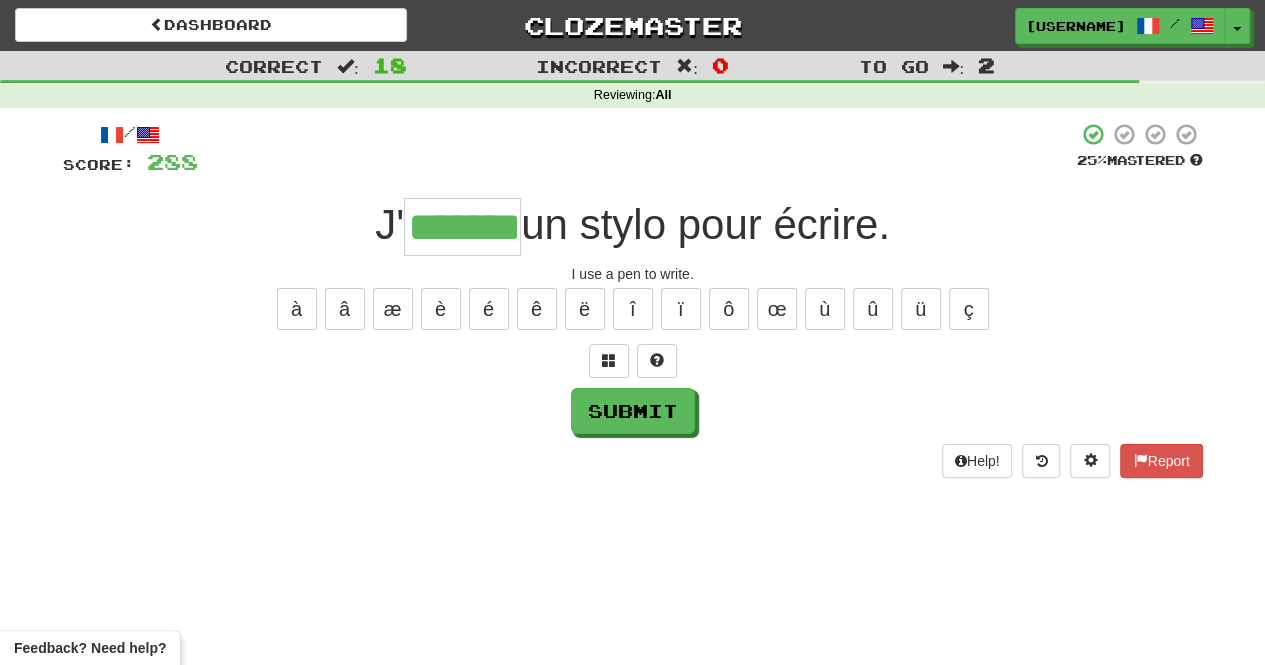 type on "*******" 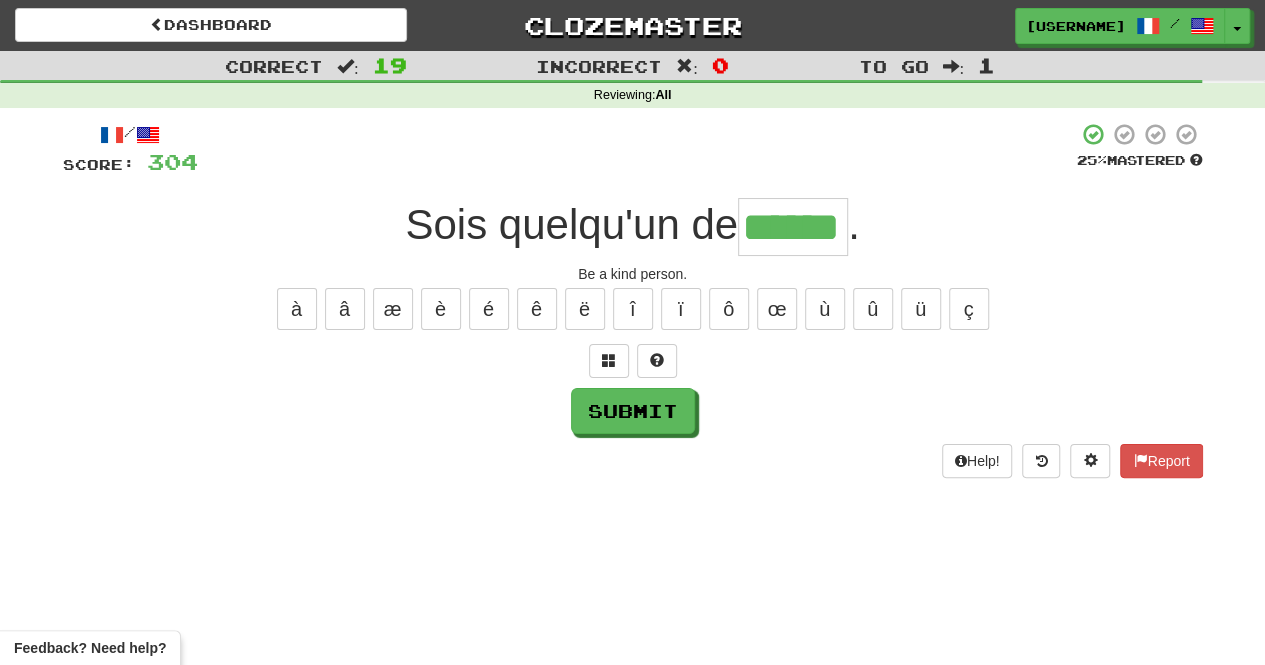 type on "******" 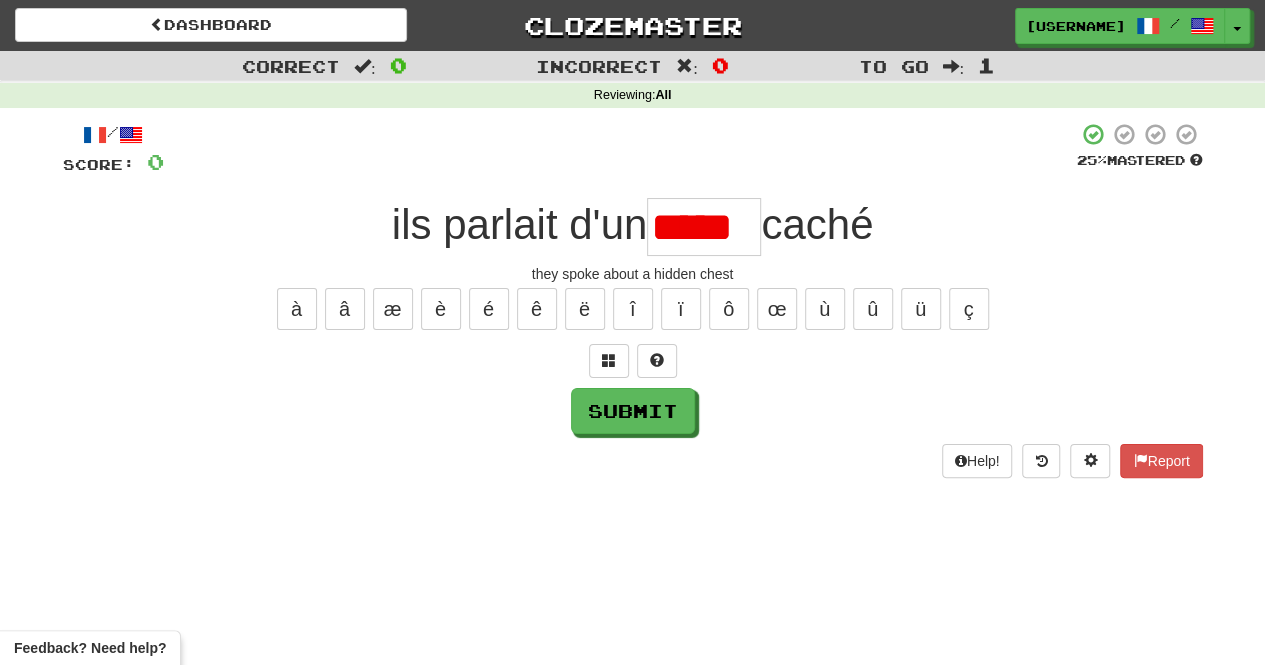 scroll, scrollTop: 0, scrollLeft: 0, axis: both 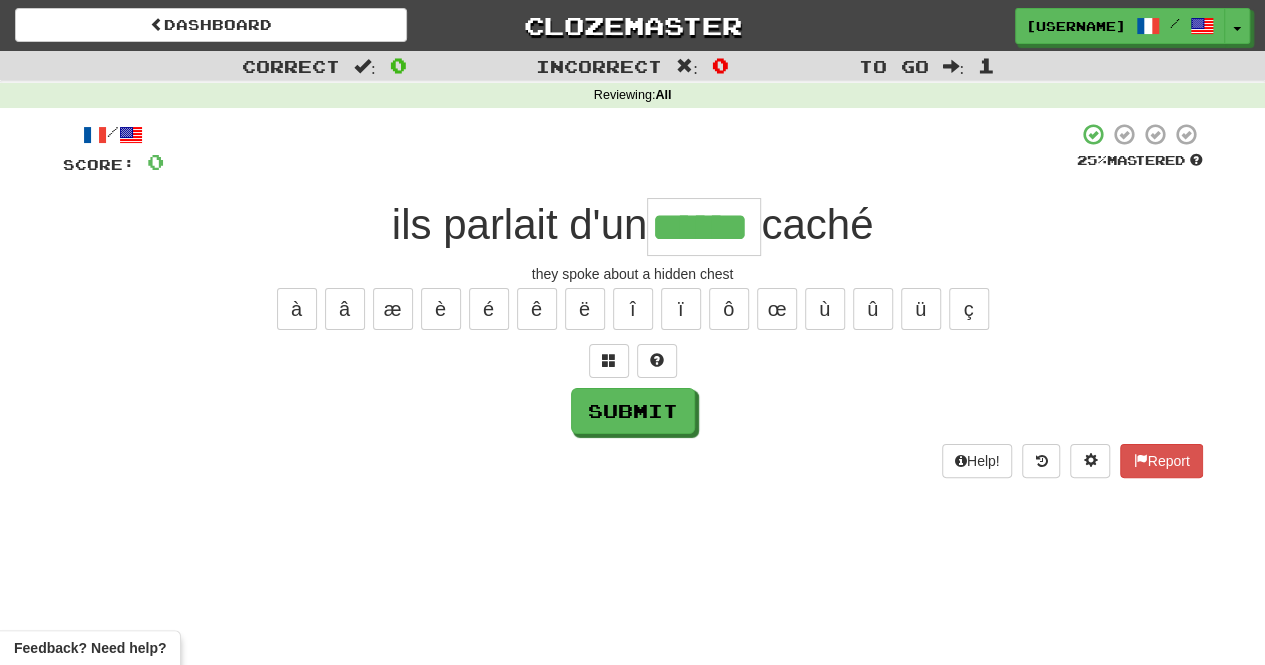 type on "******" 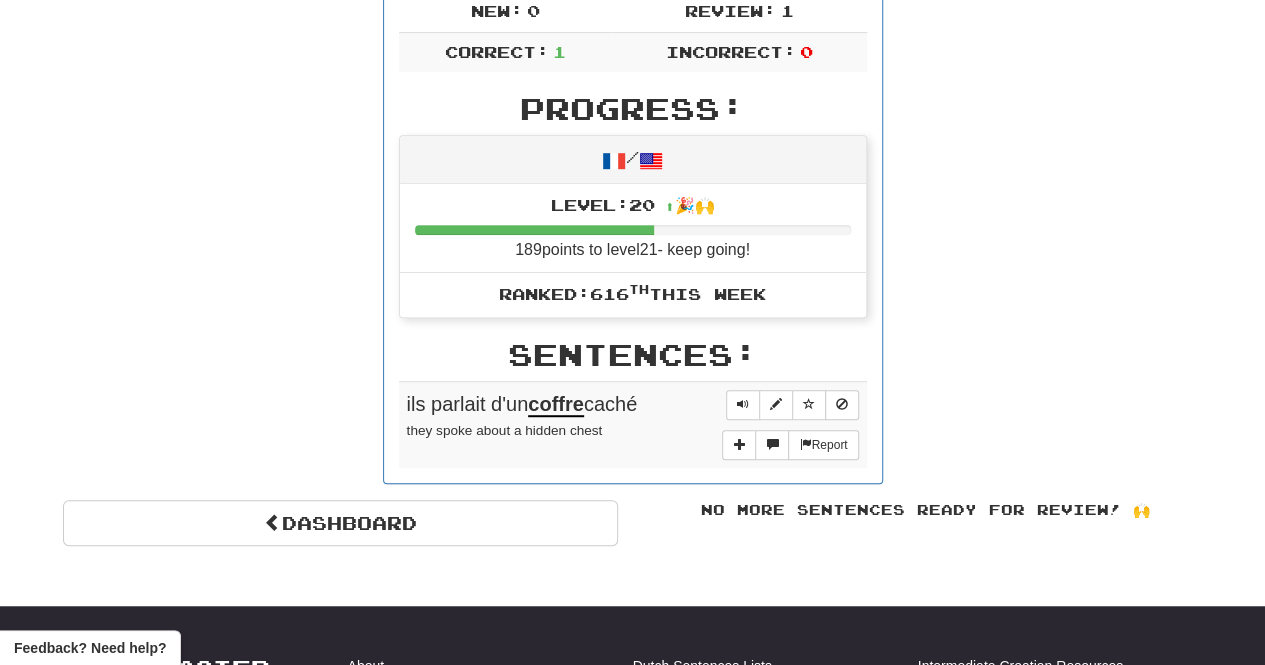 scroll, scrollTop: 0, scrollLeft: 0, axis: both 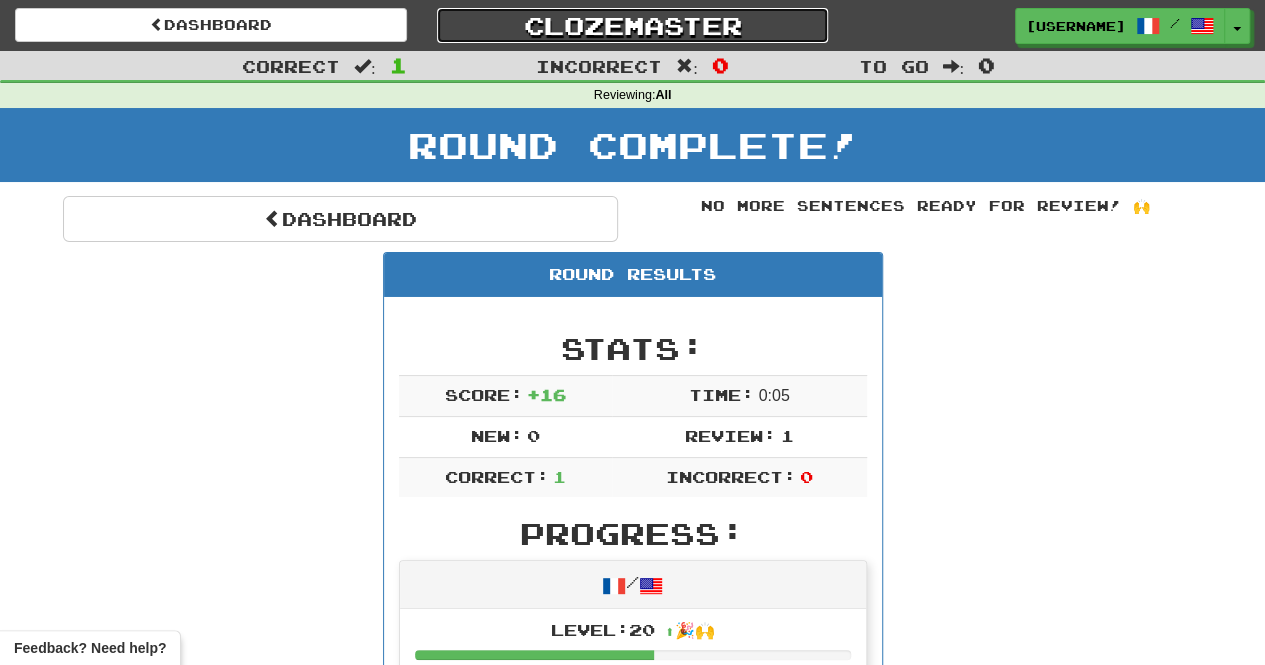 click on "Clozemaster" at bounding box center [633, 25] 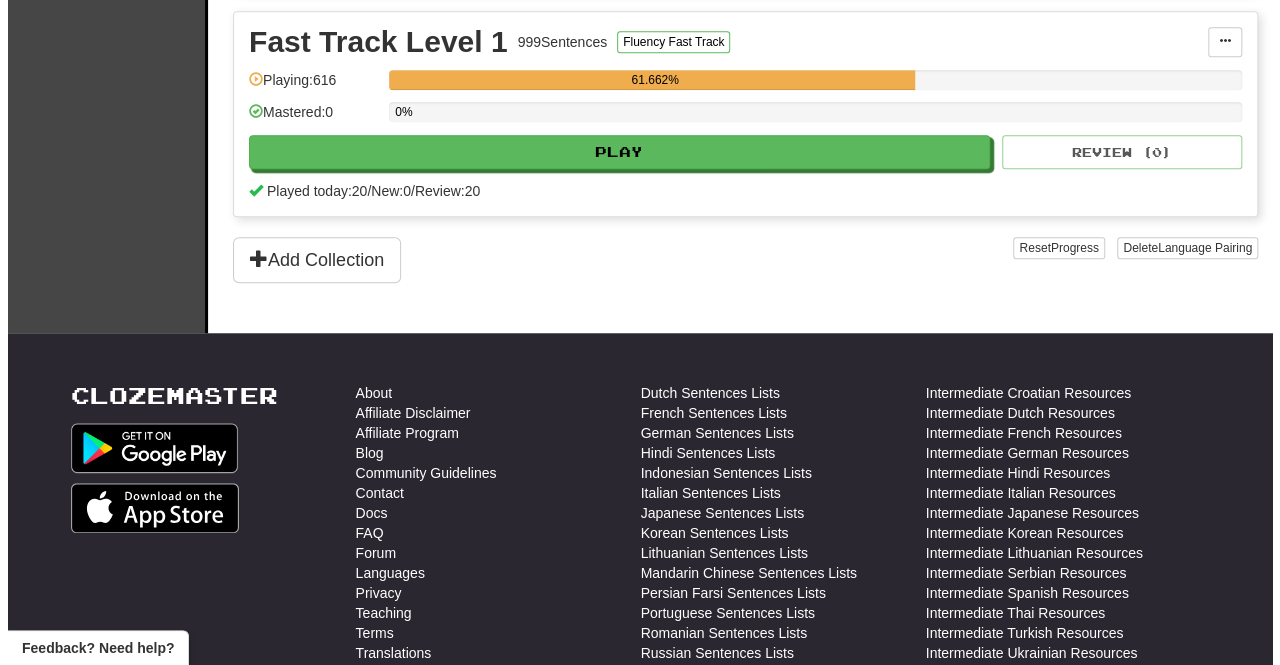 scroll, scrollTop: 501, scrollLeft: 0, axis: vertical 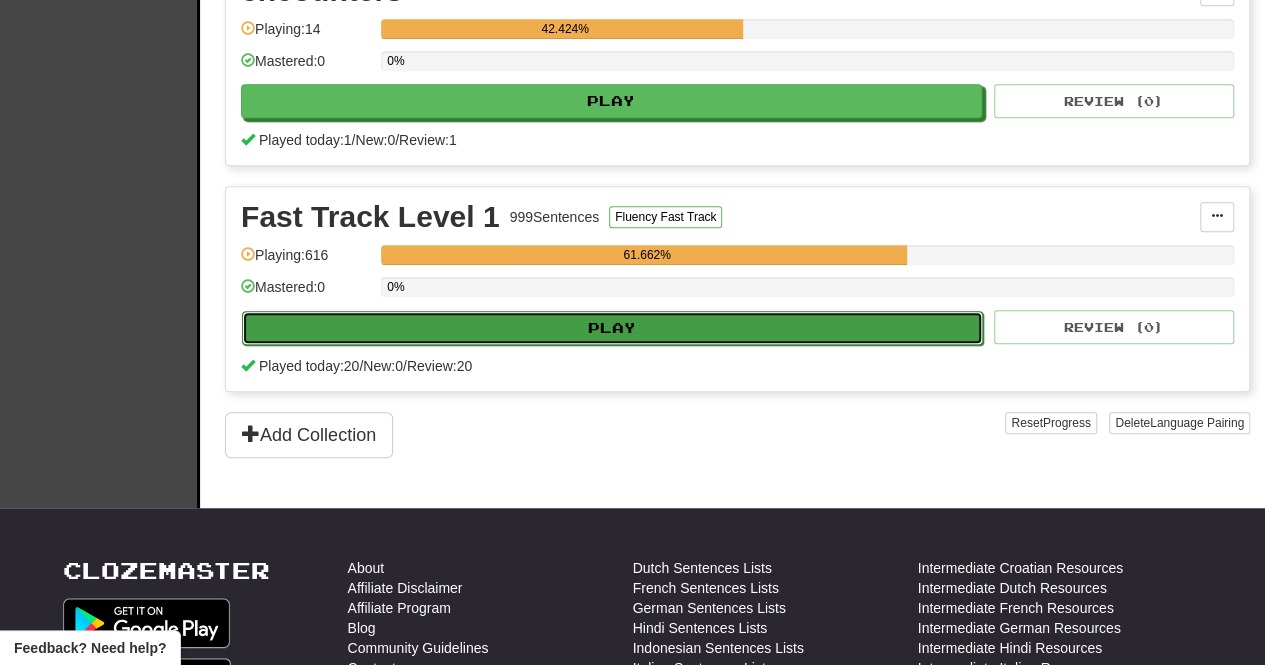 click on "Play" at bounding box center (612, 328) 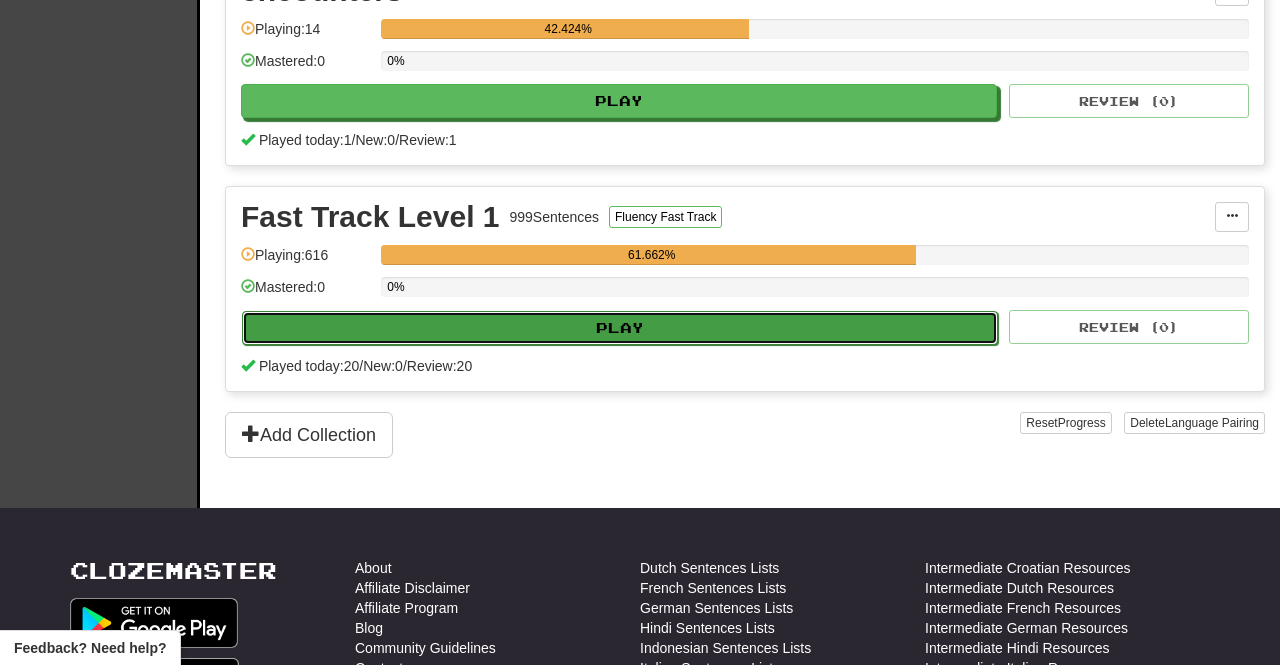 select on "**" 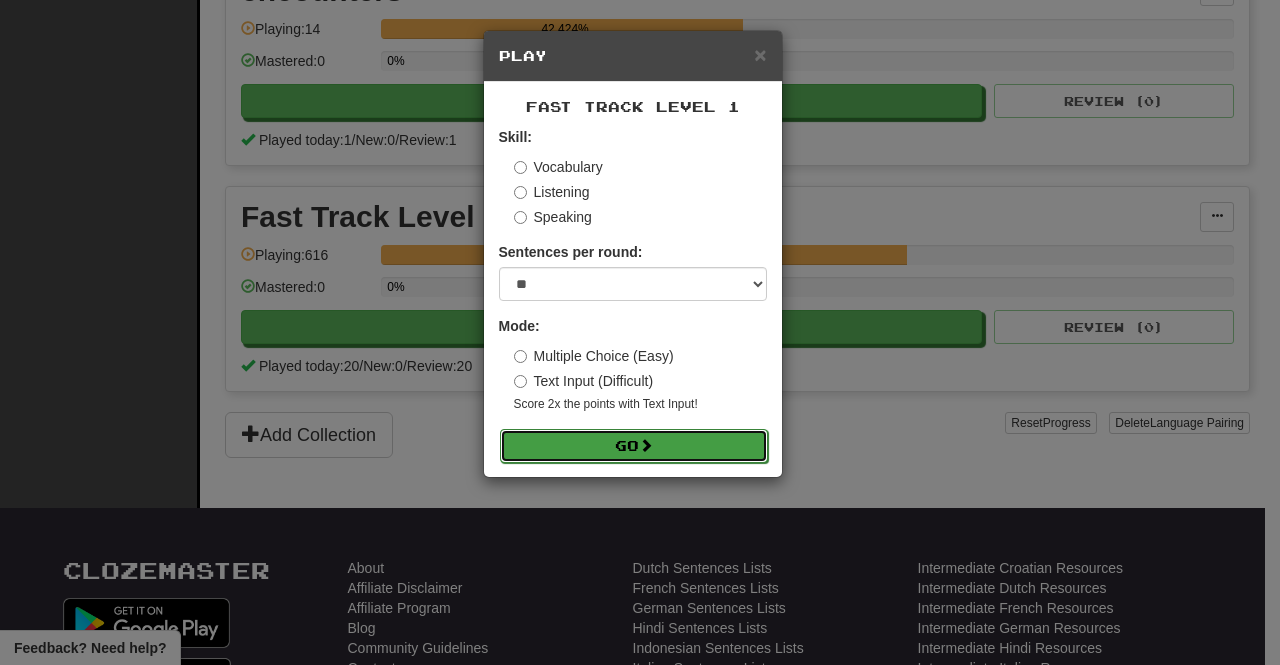 click at bounding box center [646, 445] 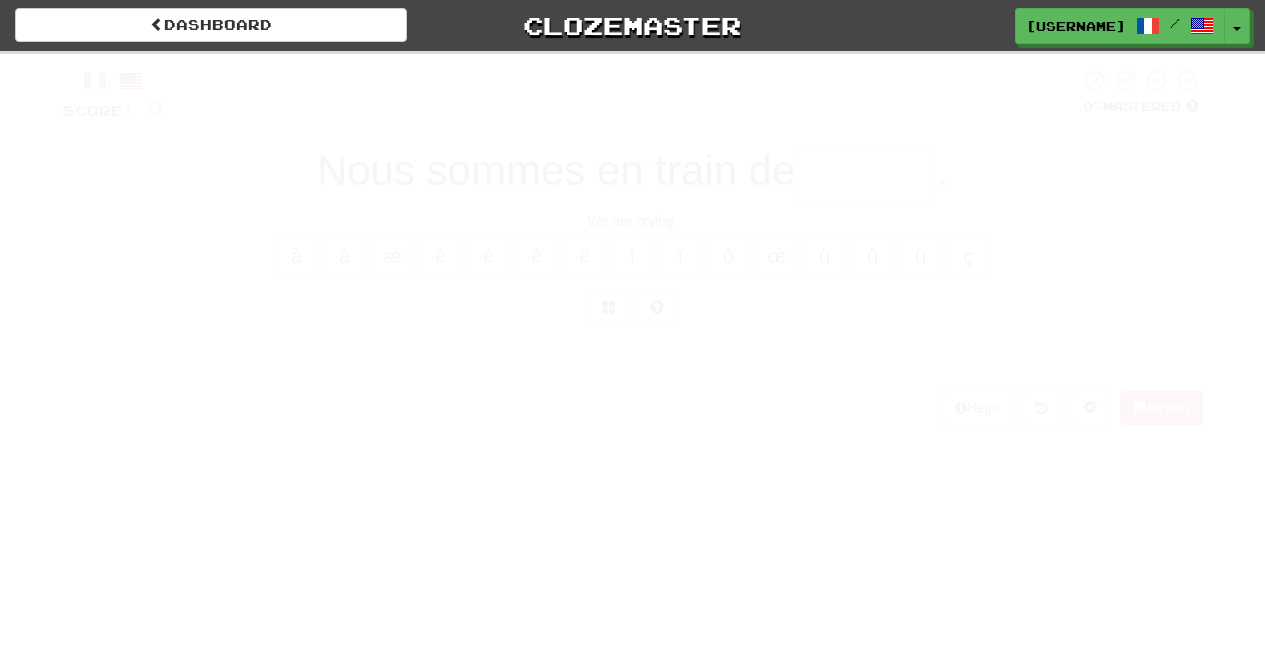 scroll, scrollTop: 0, scrollLeft: 0, axis: both 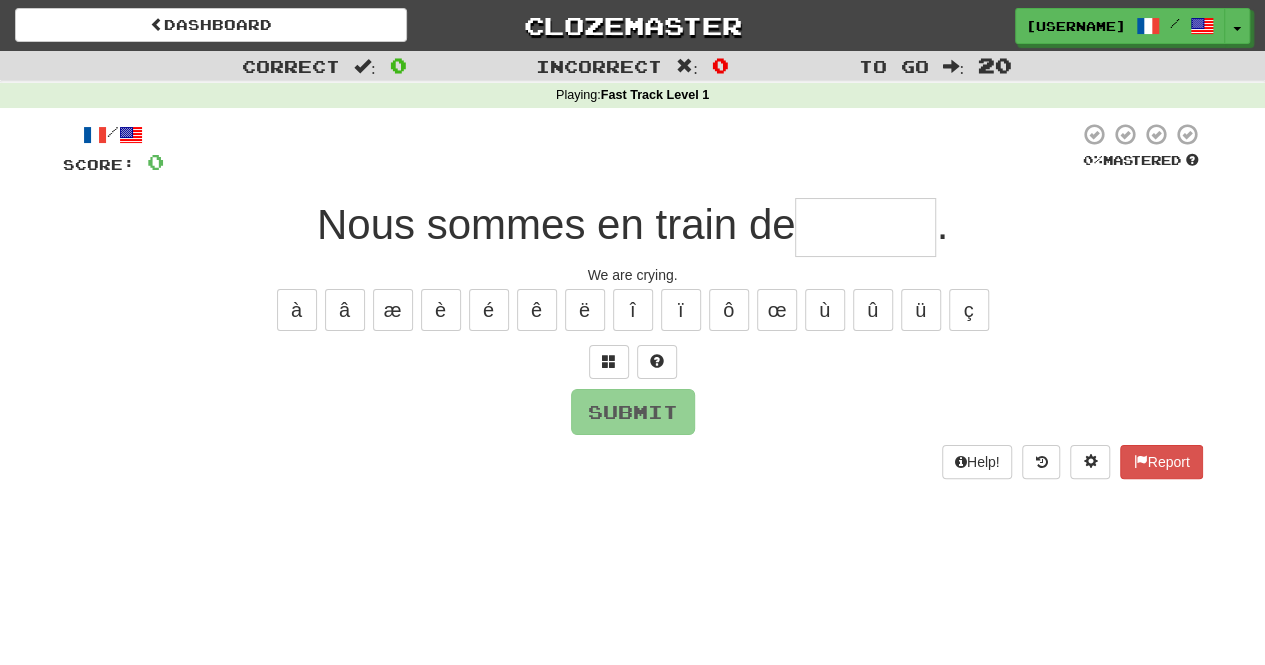 type on "*" 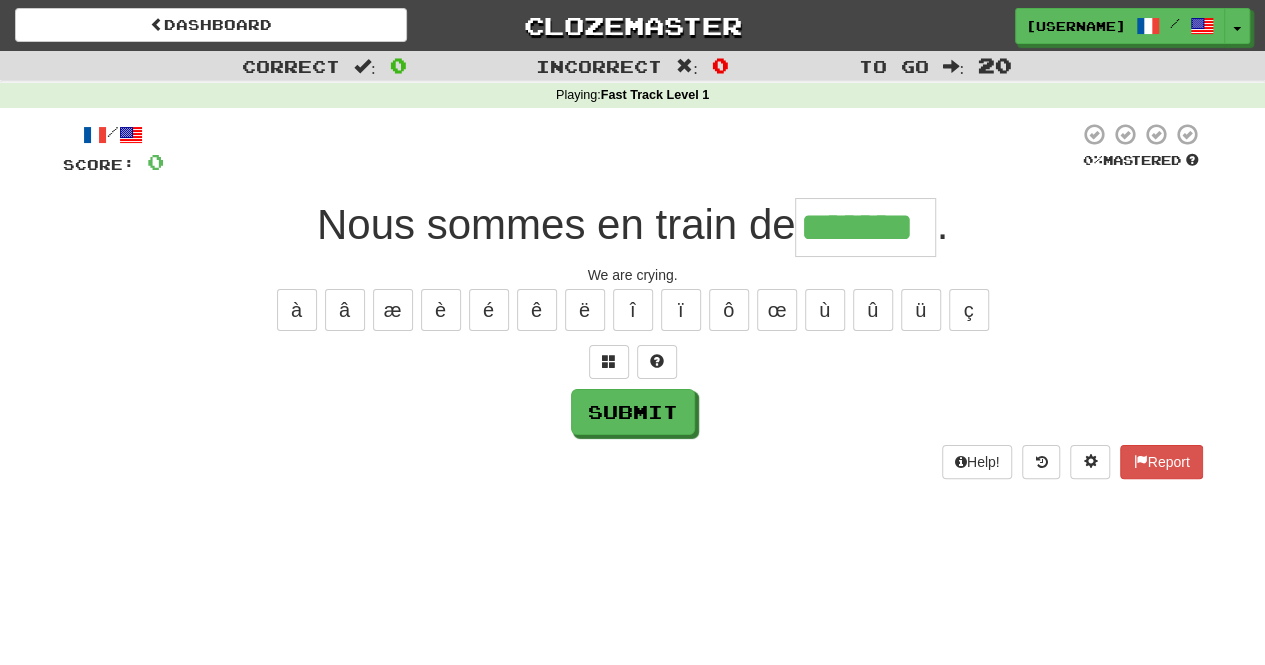 type on "*******" 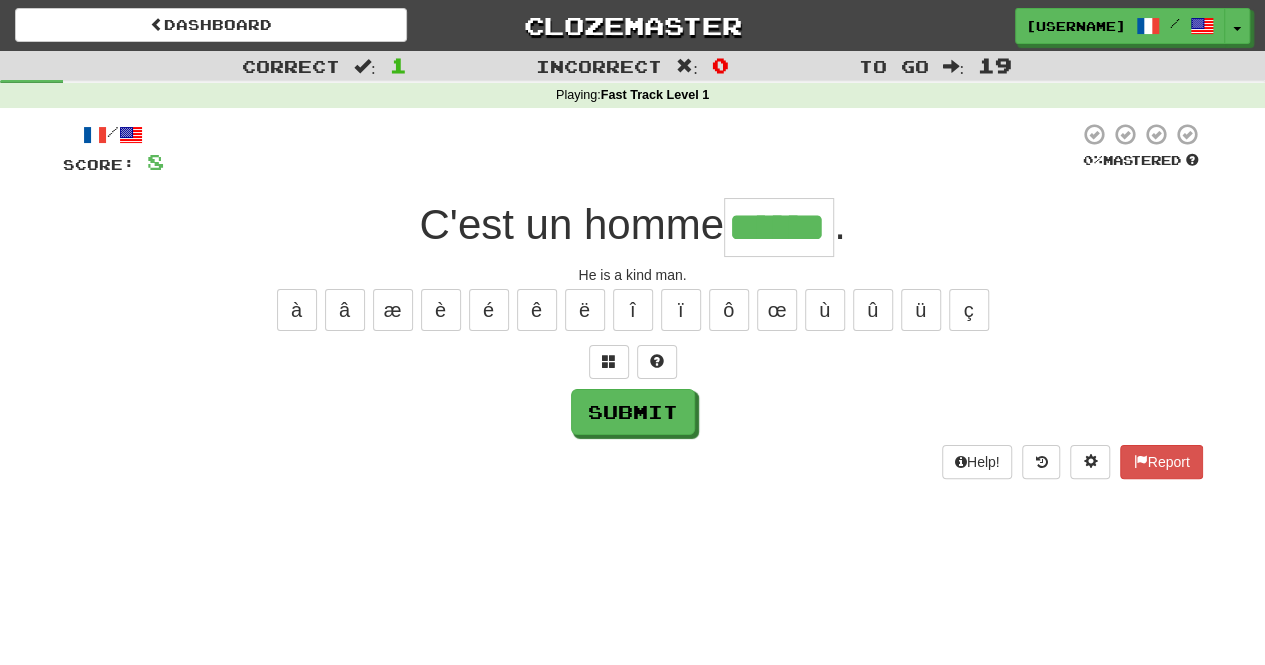 type on "******" 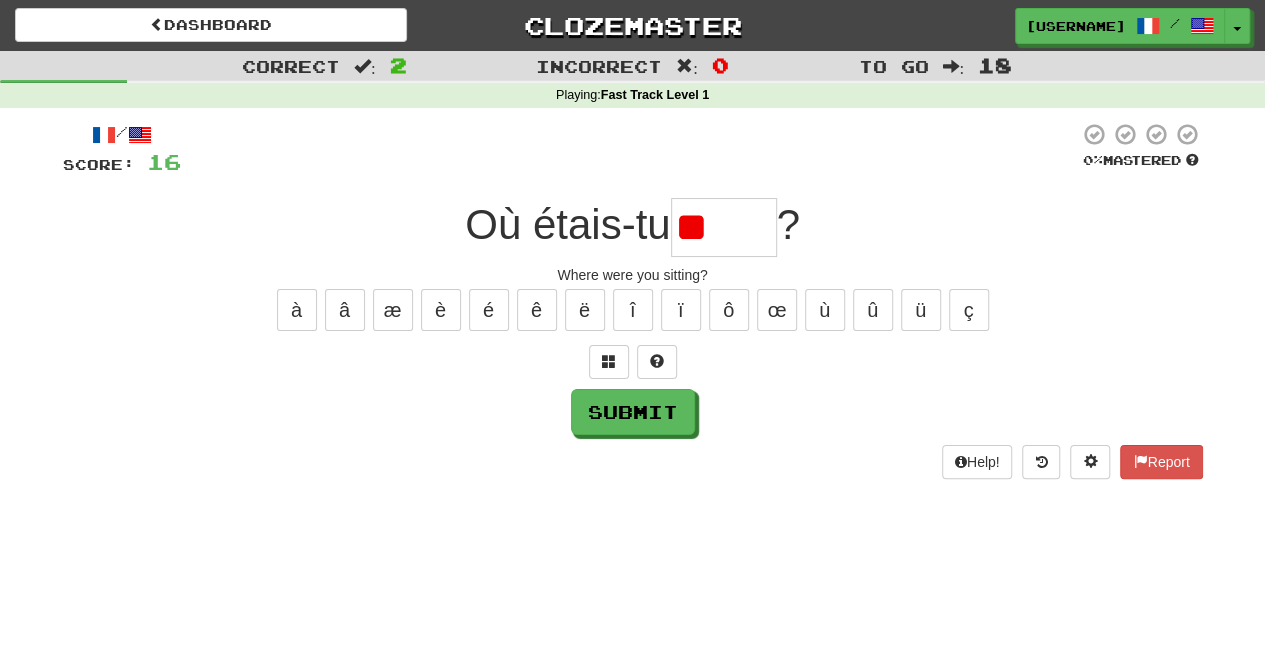 type on "*" 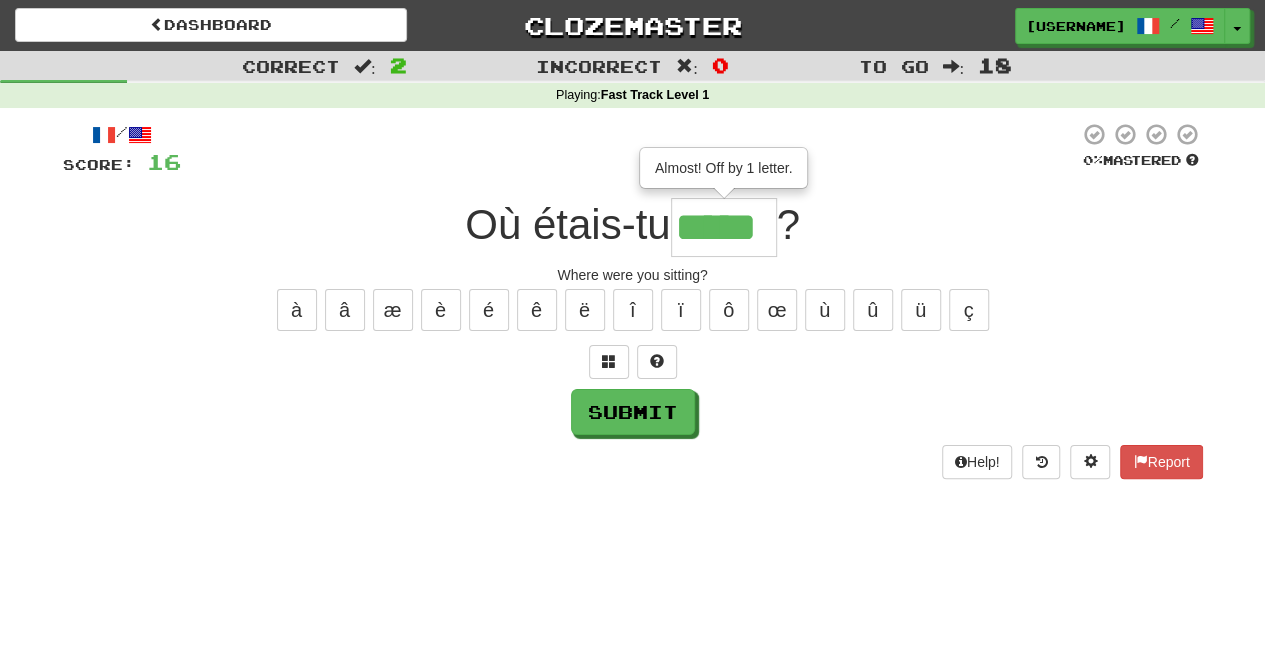 type on "*****" 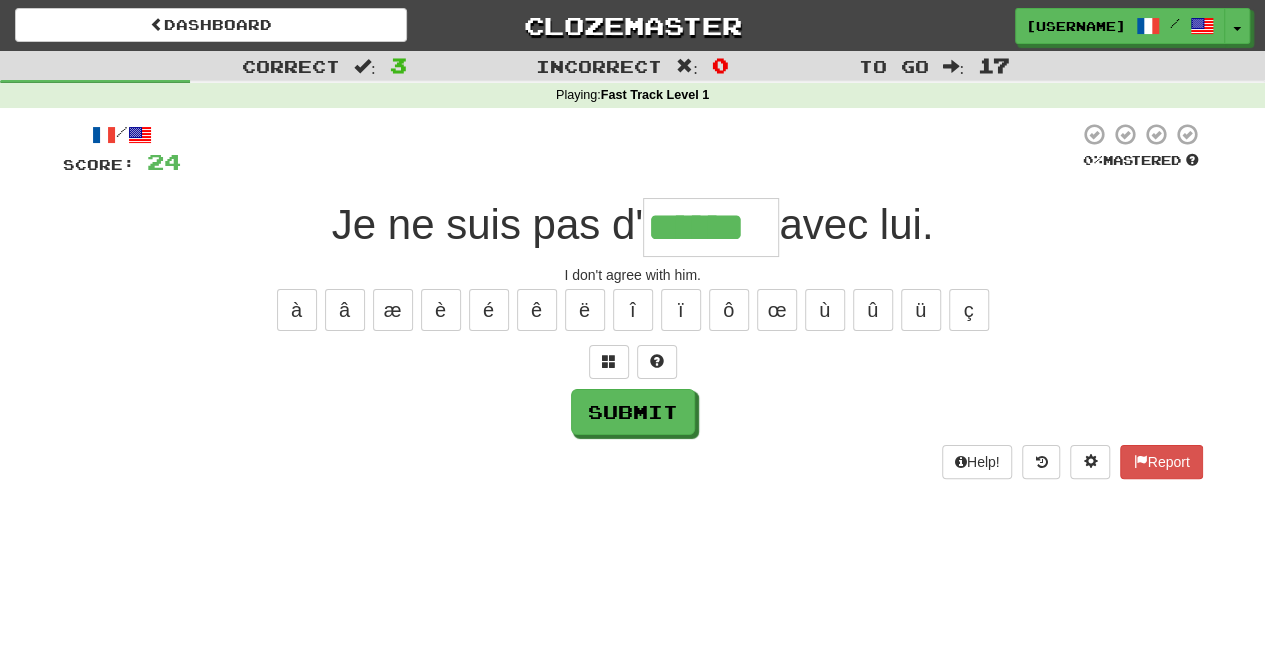 type on "******" 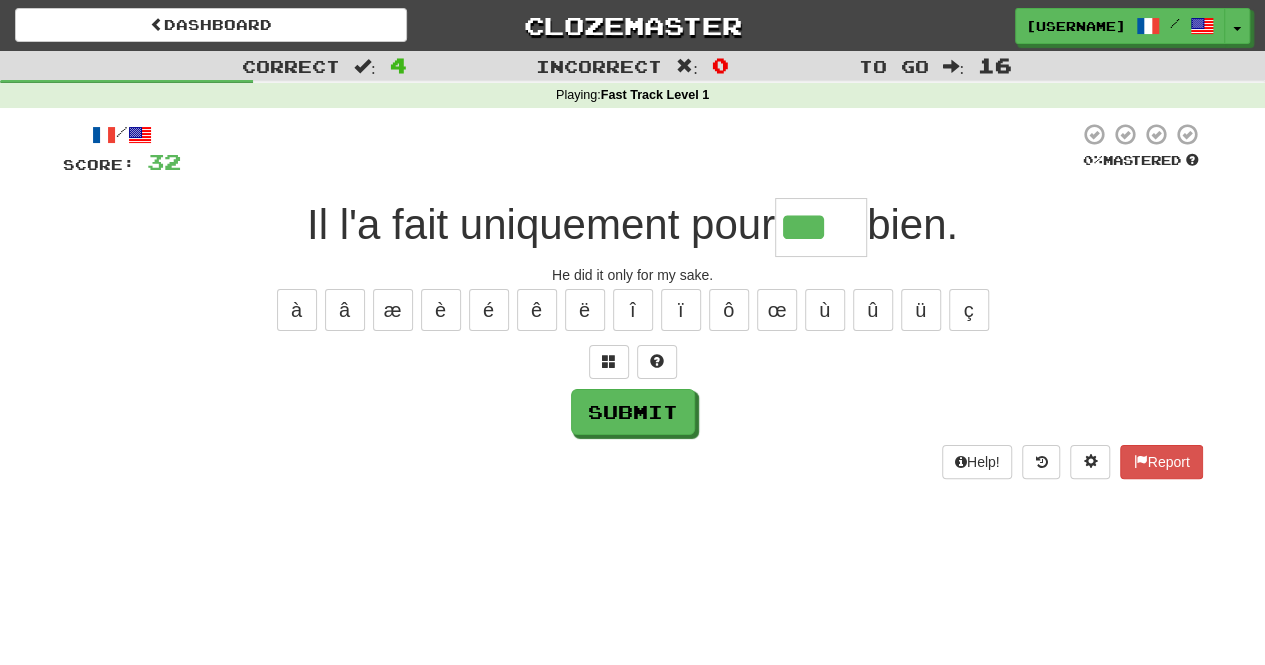 type on "***" 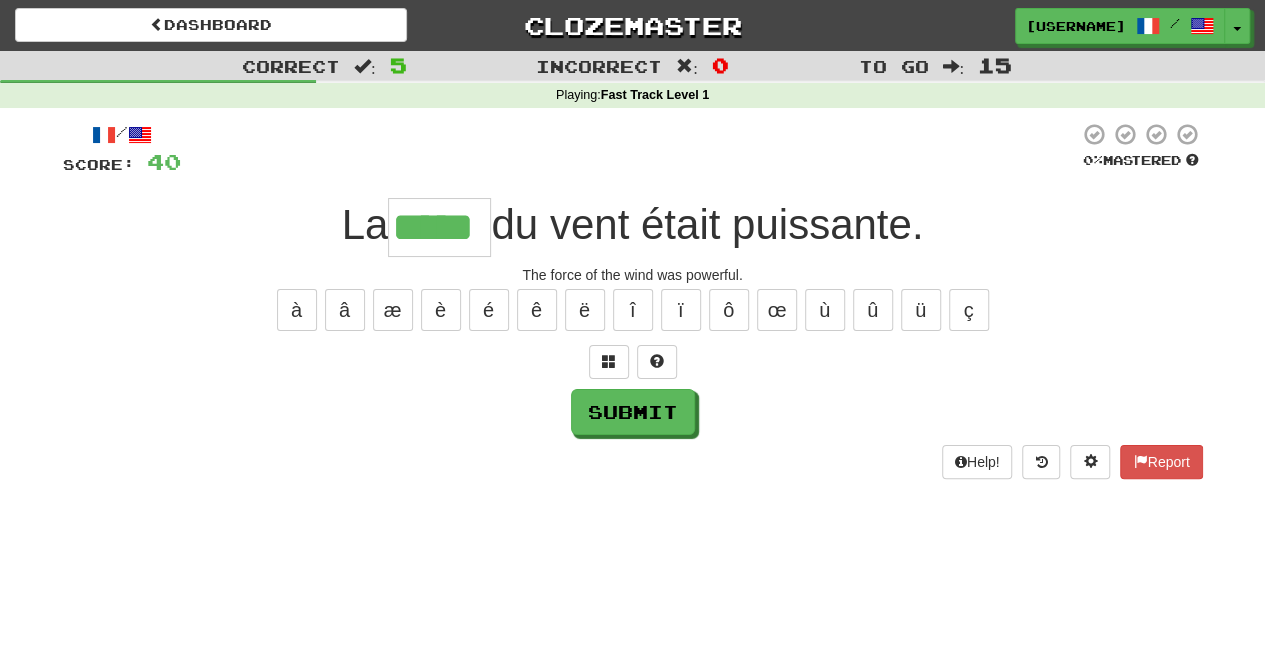 type on "*****" 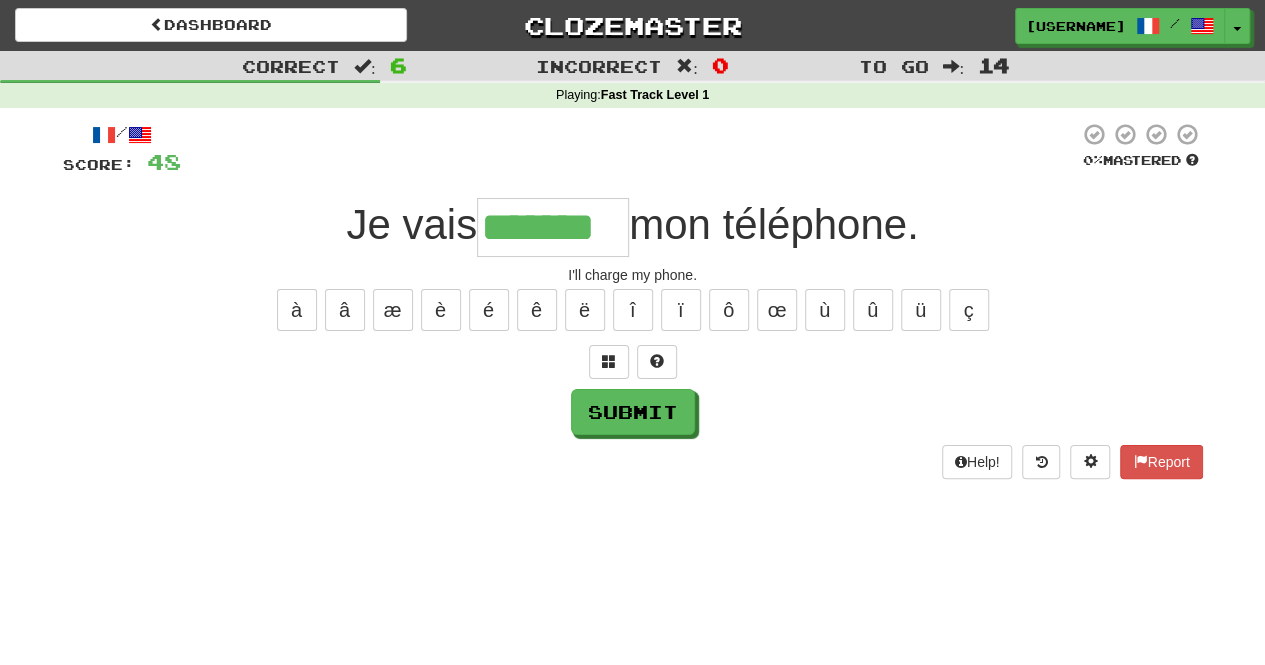 type on "*******" 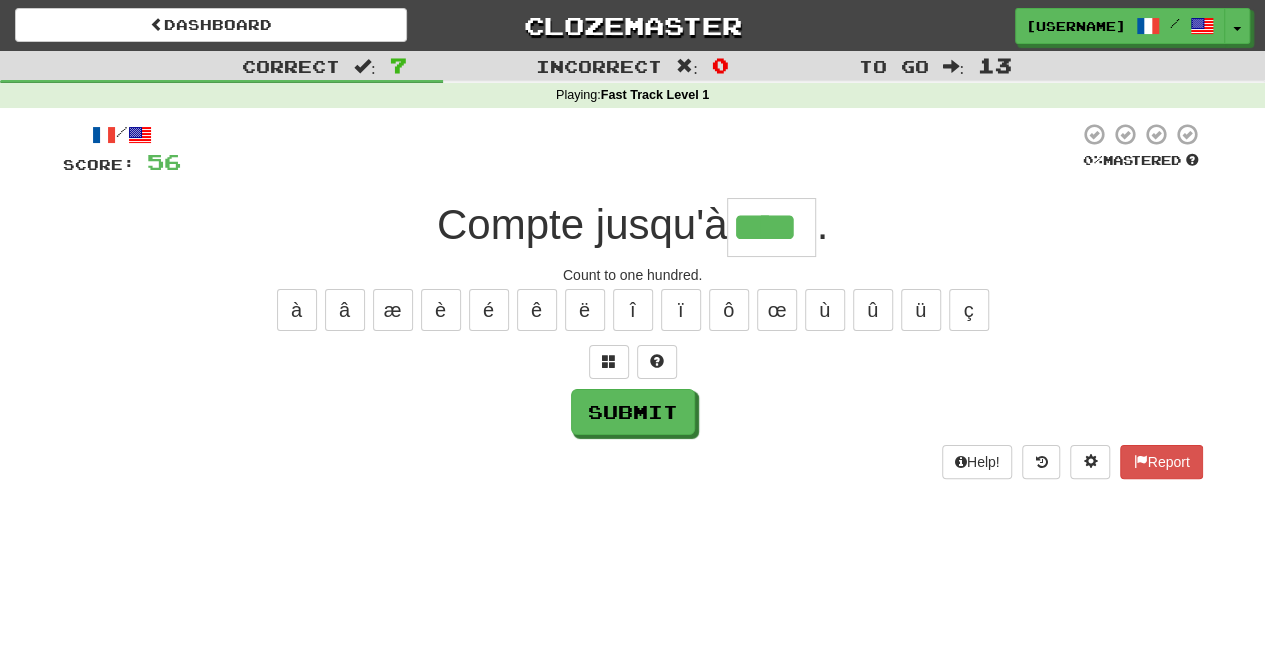 type on "****" 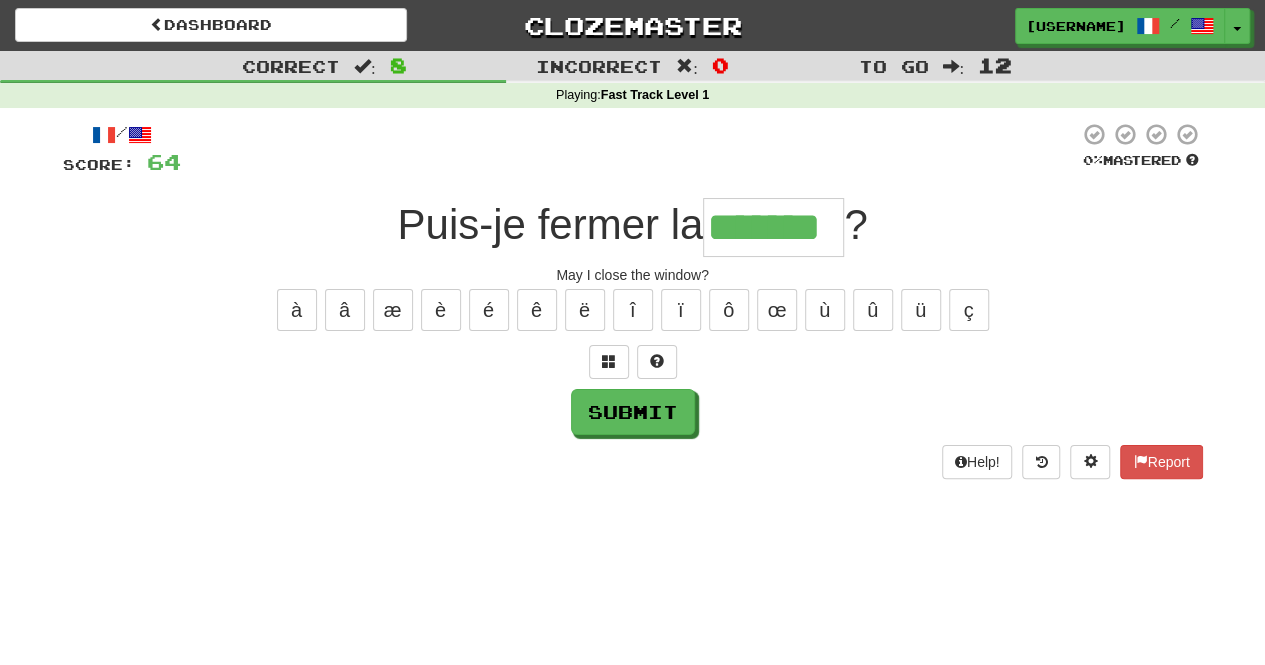 type on "*******" 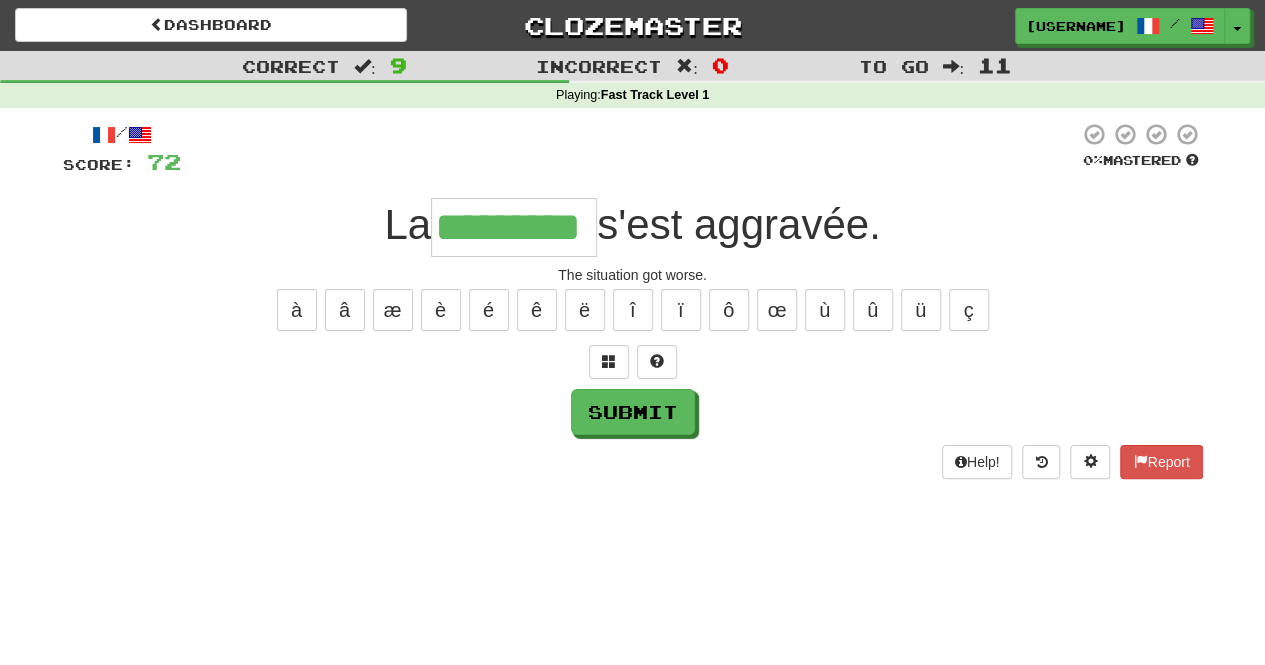 type on "*********" 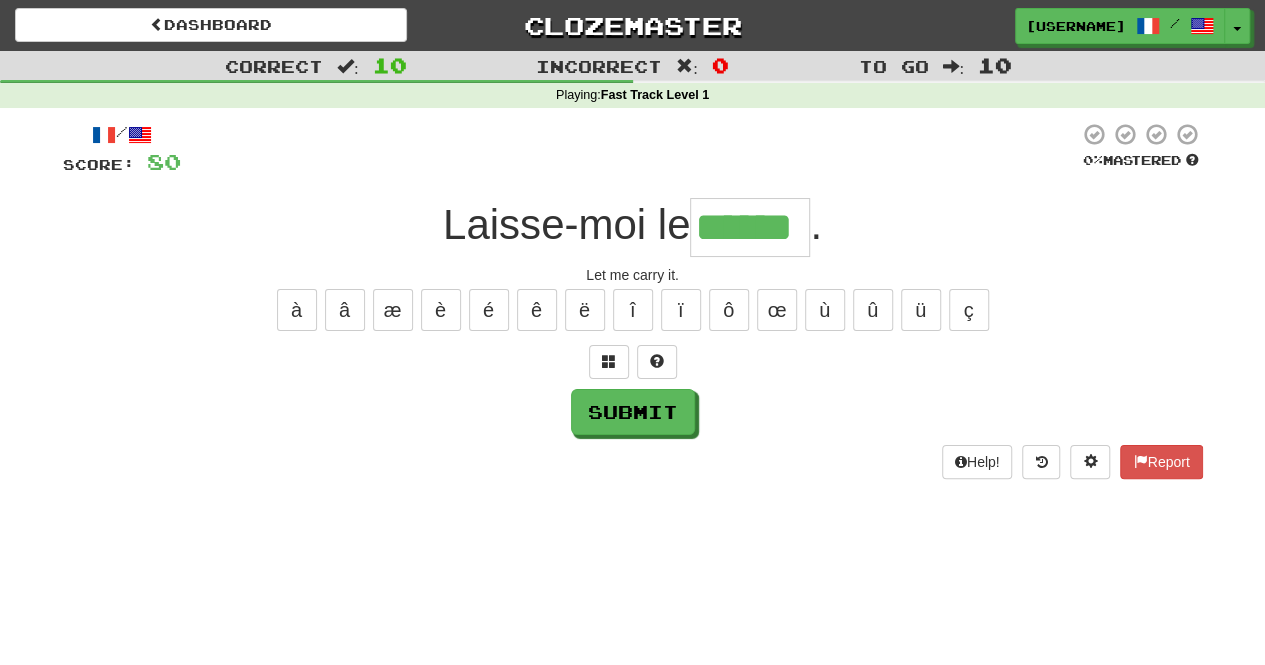 type on "******" 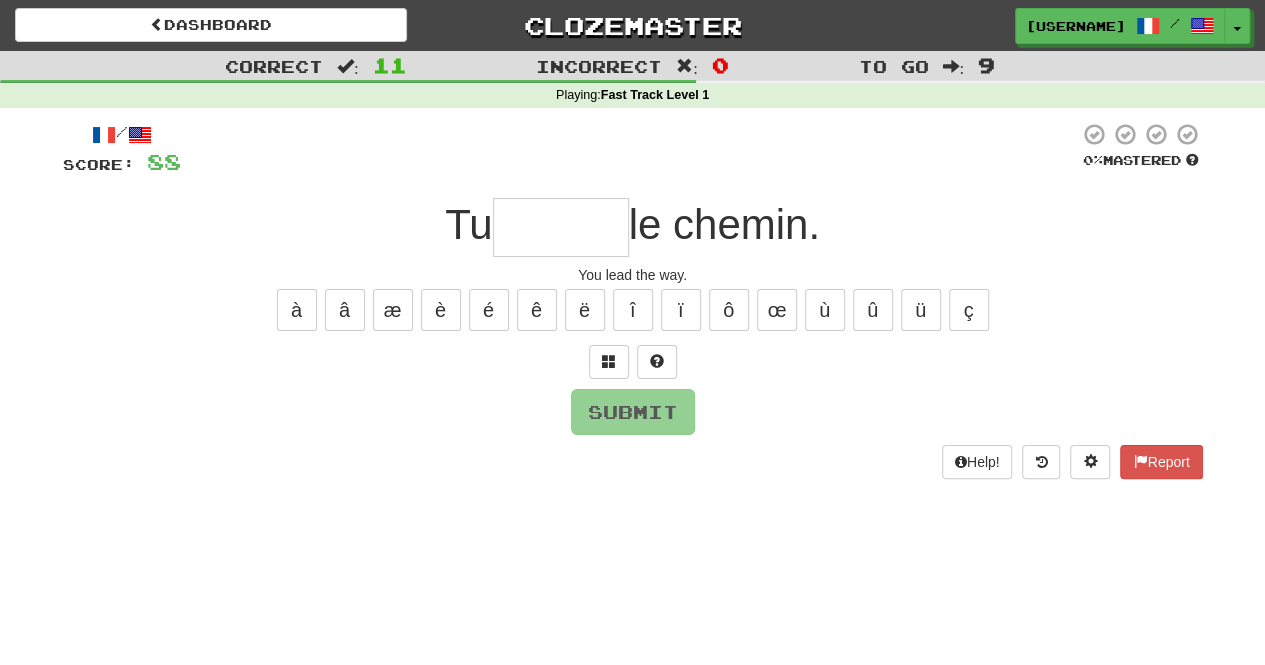type on "*" 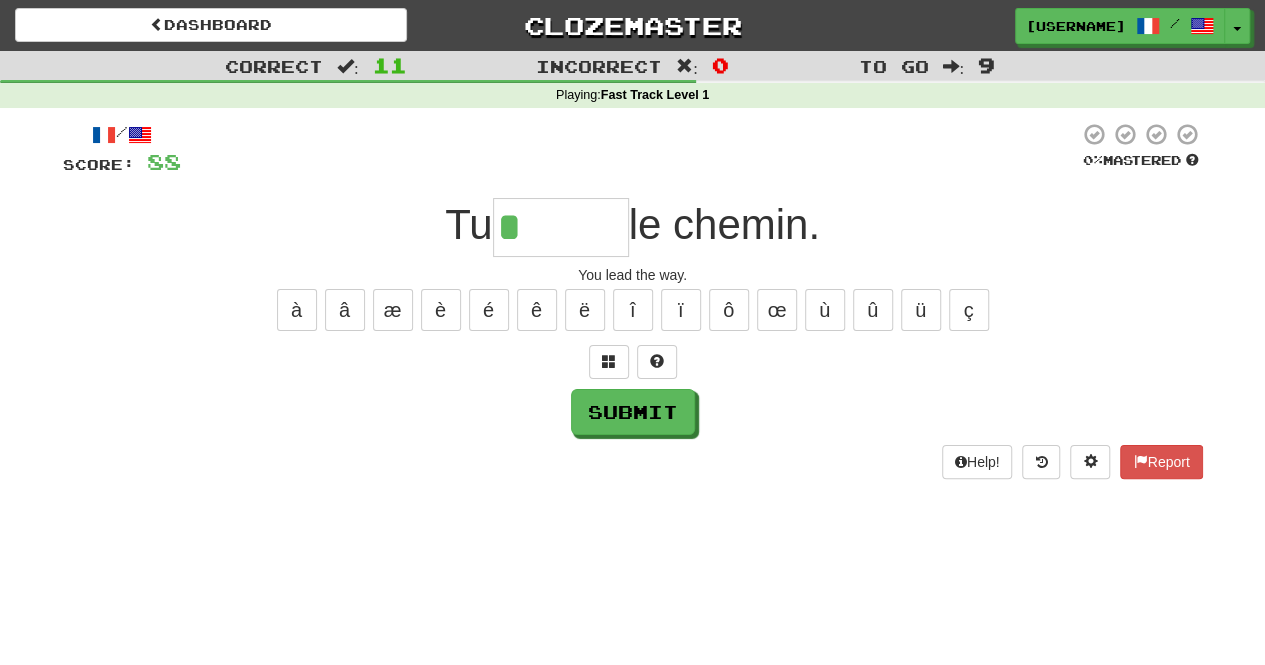 type on "*****" 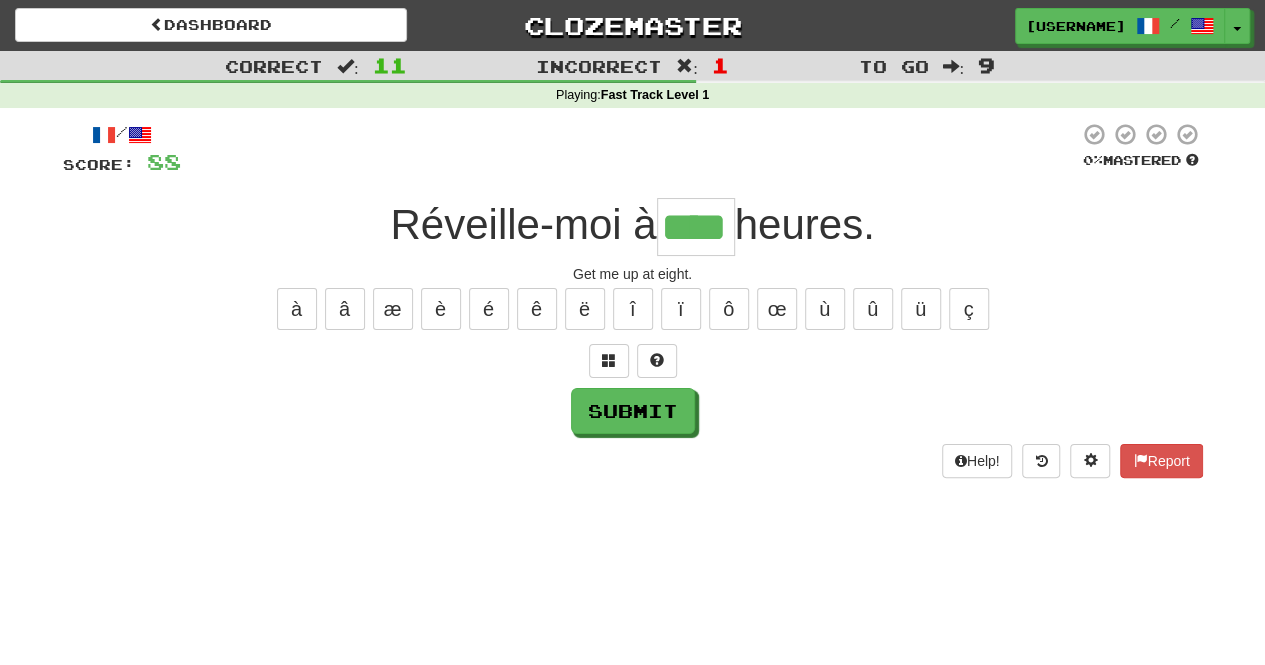 scroll, scrollTop: 0, scrollLeft: 0, axis: both 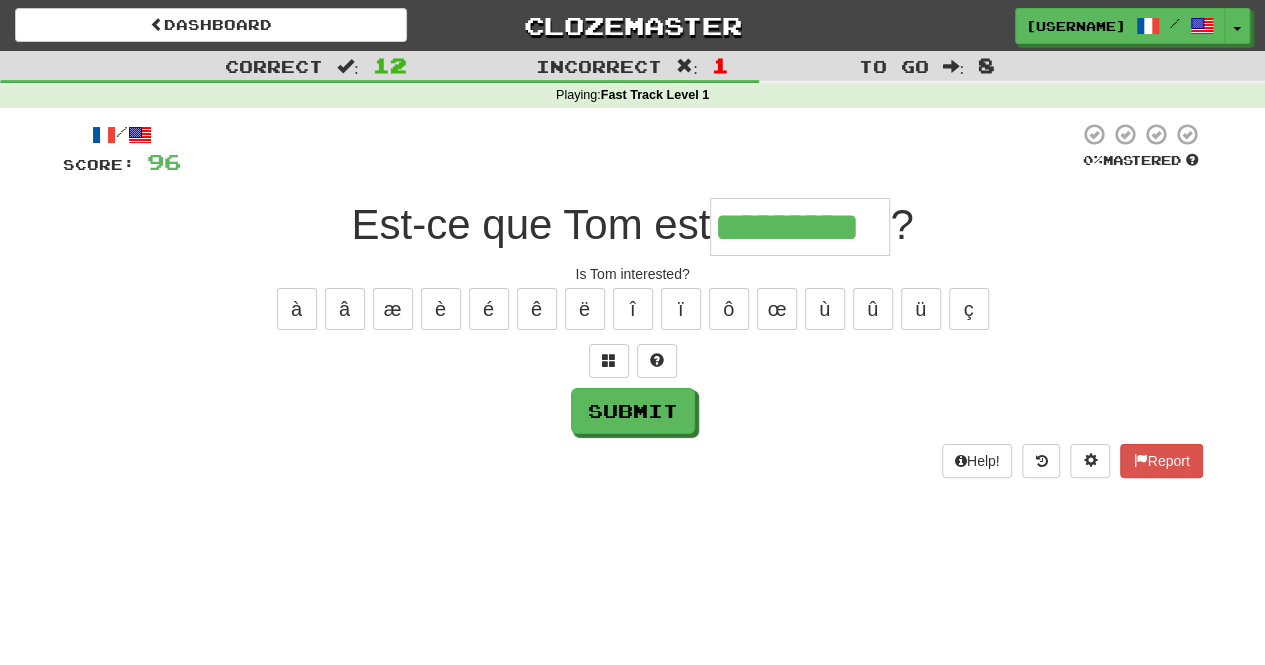 type on "*********" 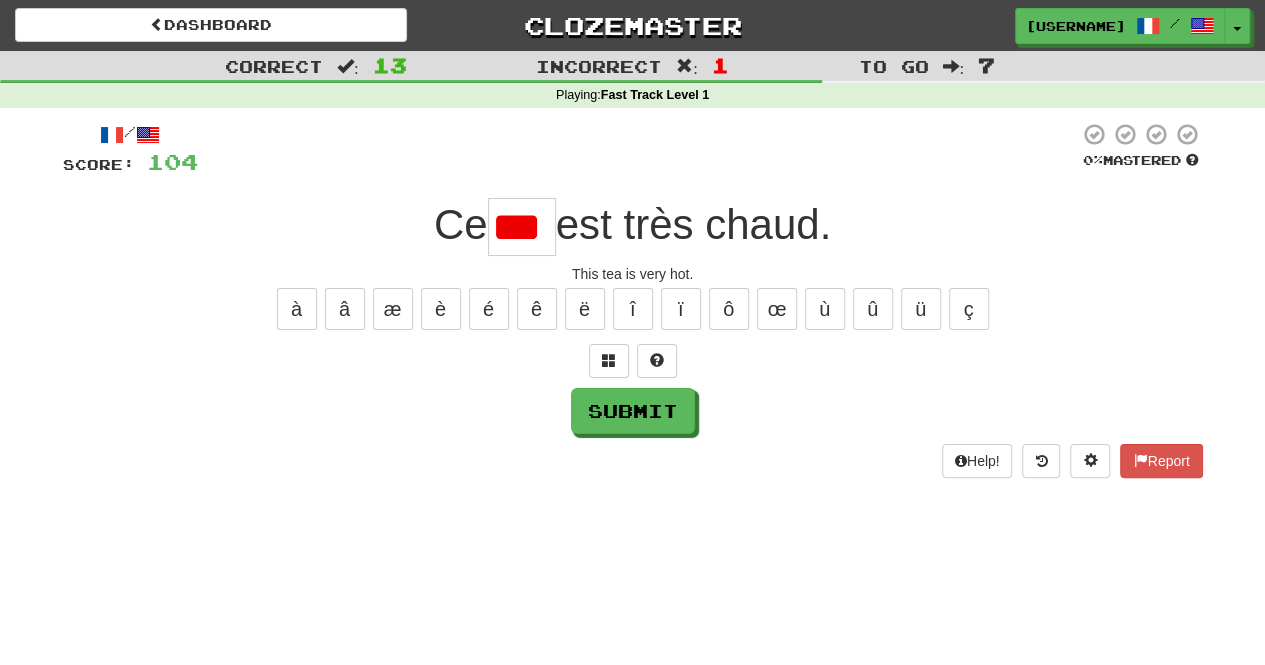 scroll, scrollTop: 0, scrollLeft: 0, axis: both 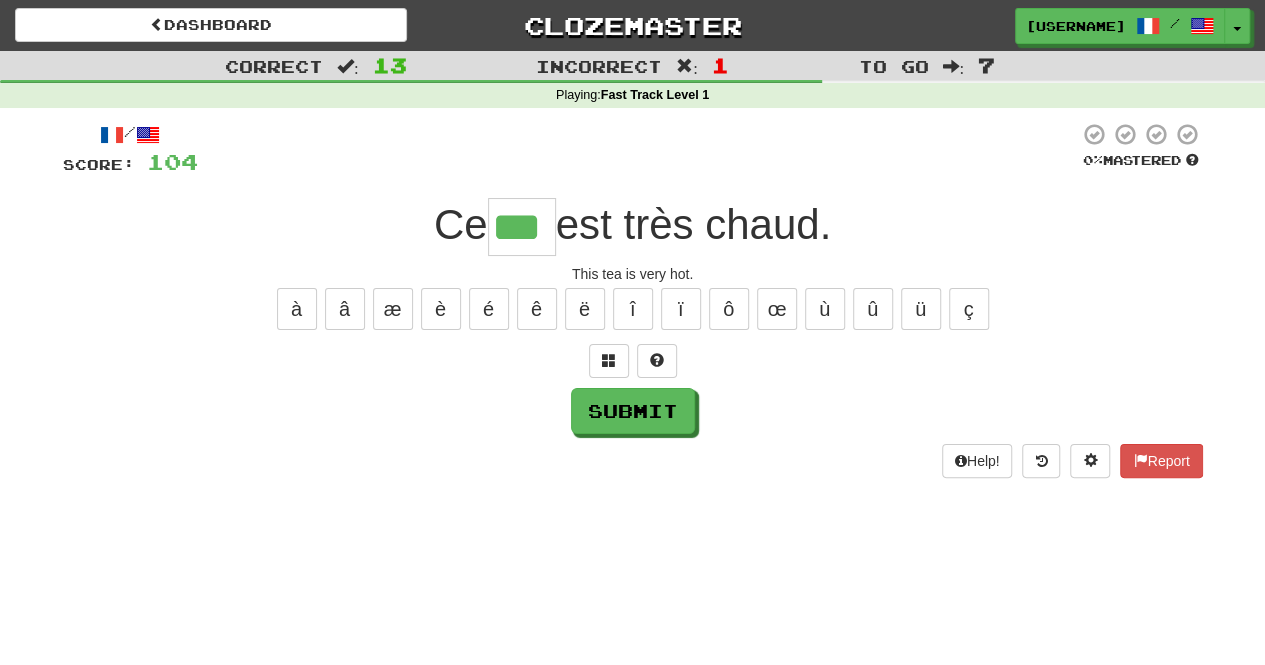 type on "***" 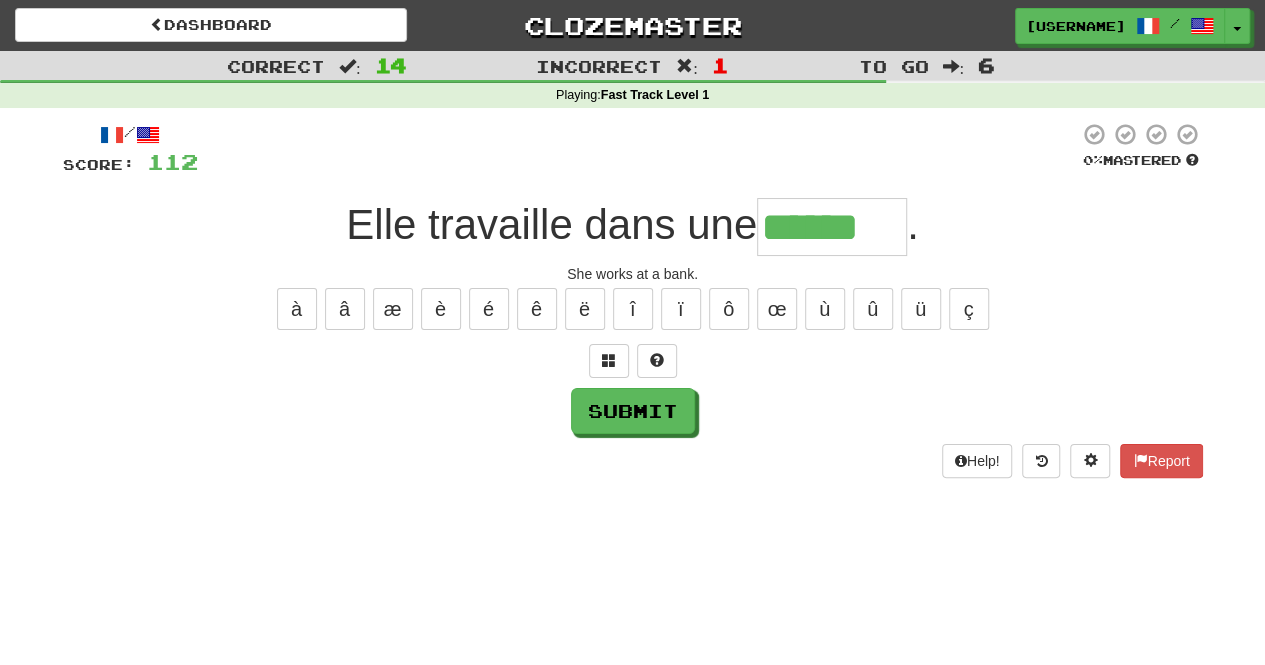 type on "******" 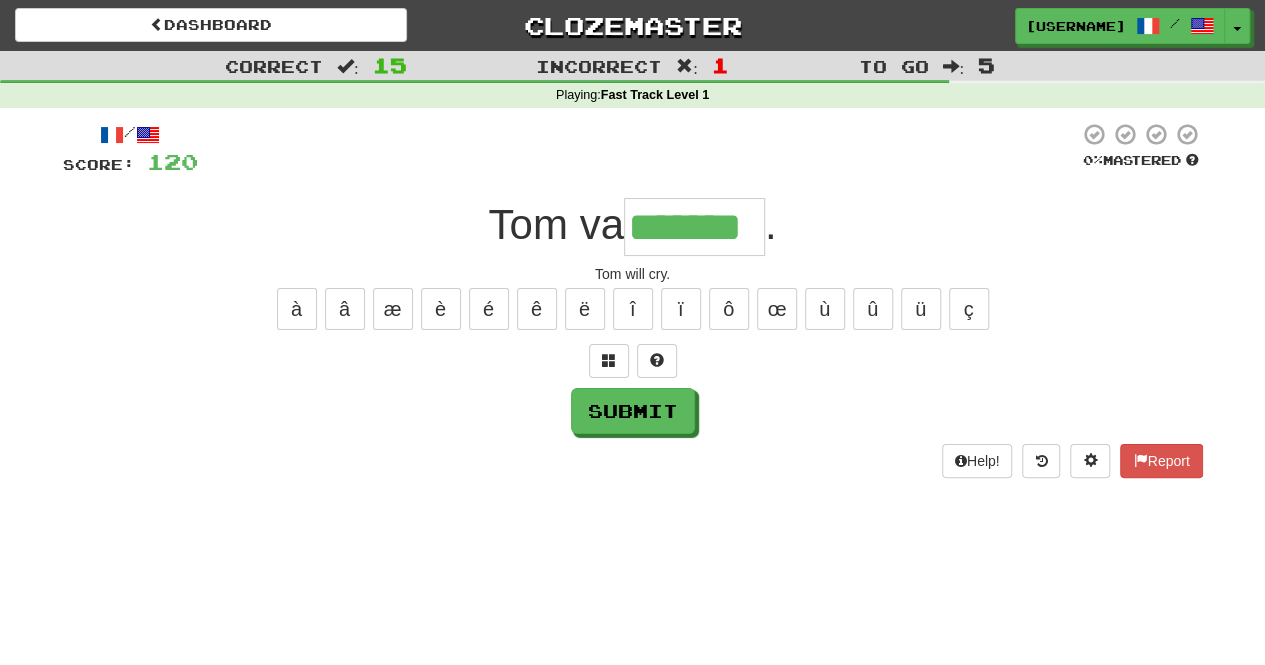 type on "*******" 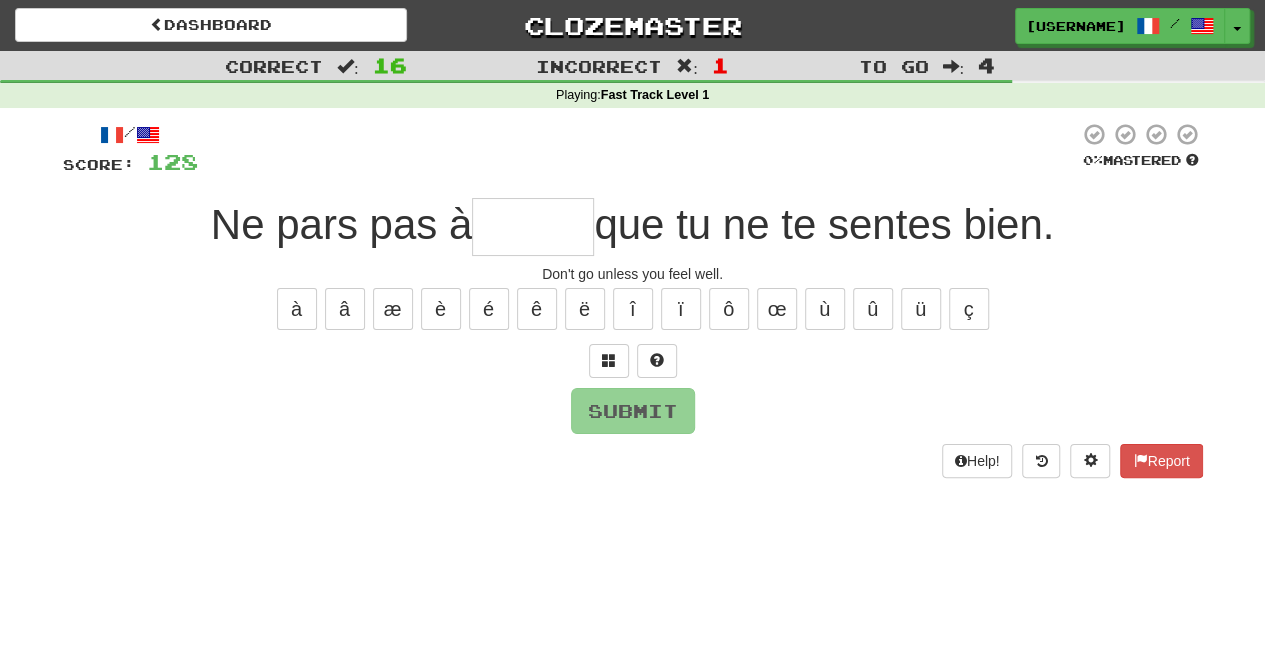 type on "*" 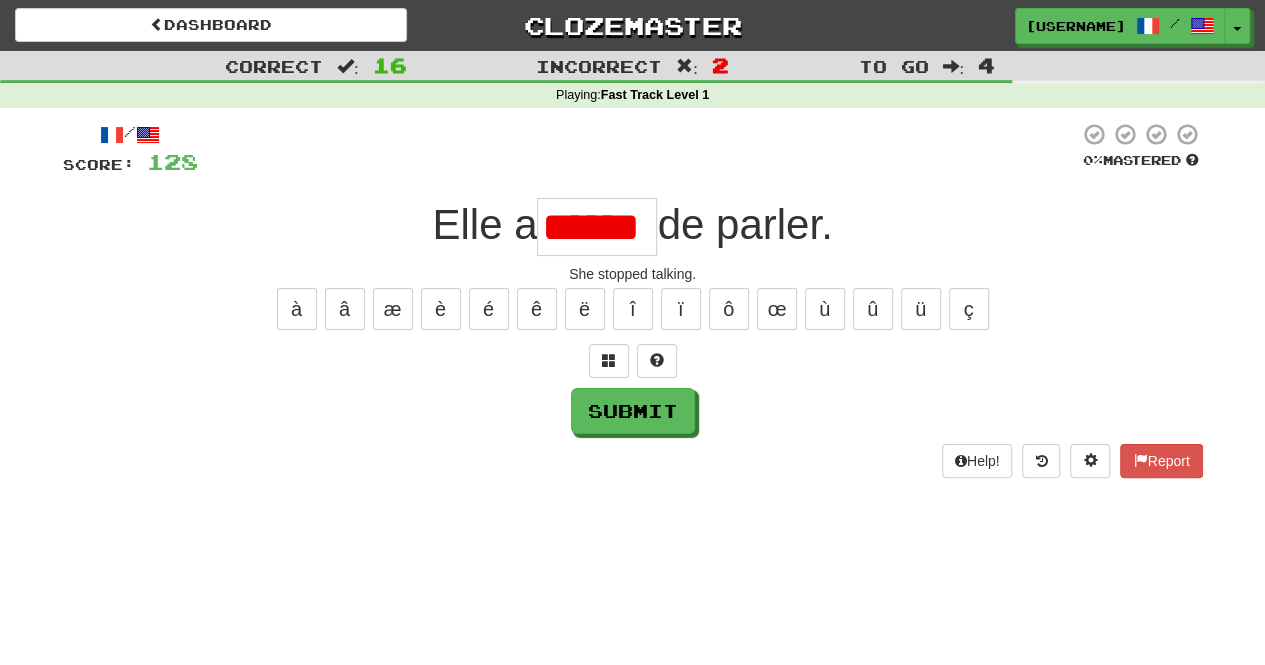 scroll, scrollTop: 0, scrollLeft: 0, axis: both 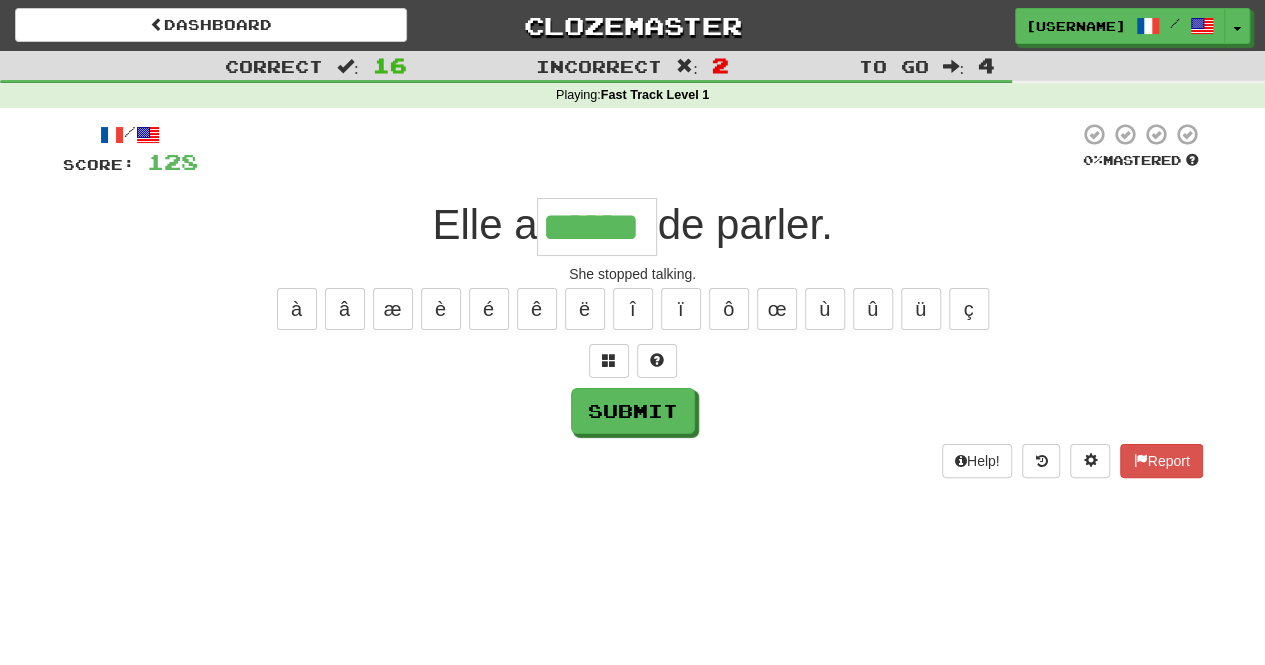type on "******" 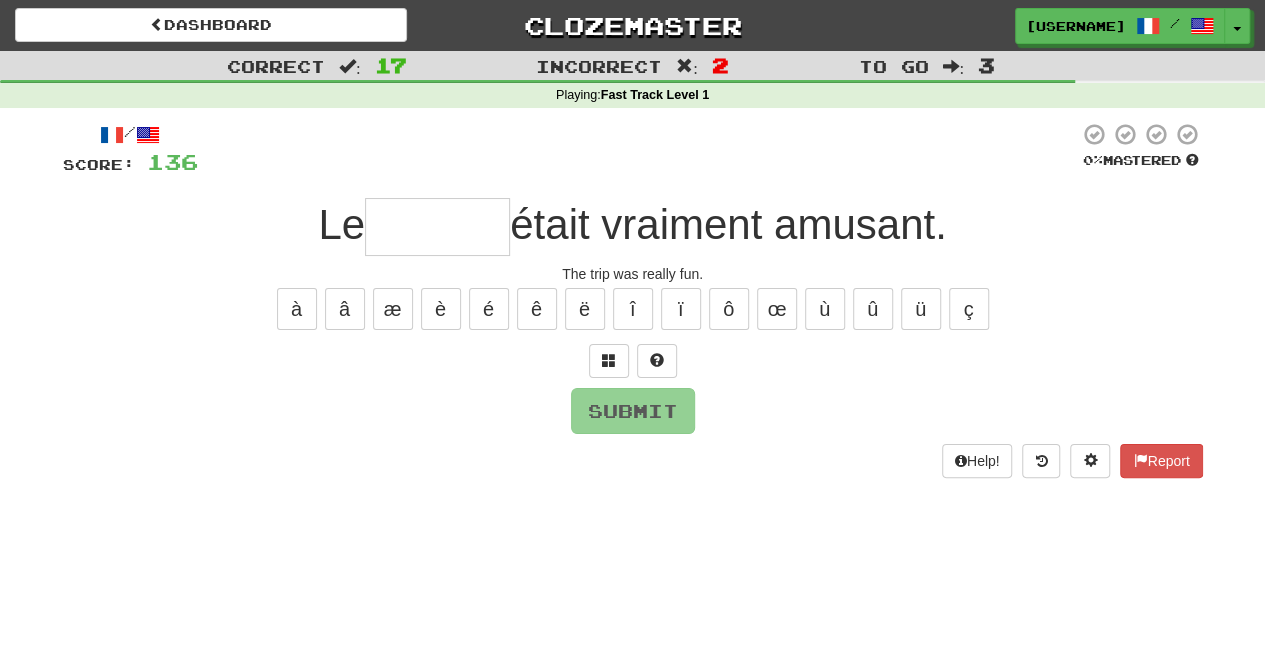 type on "*" 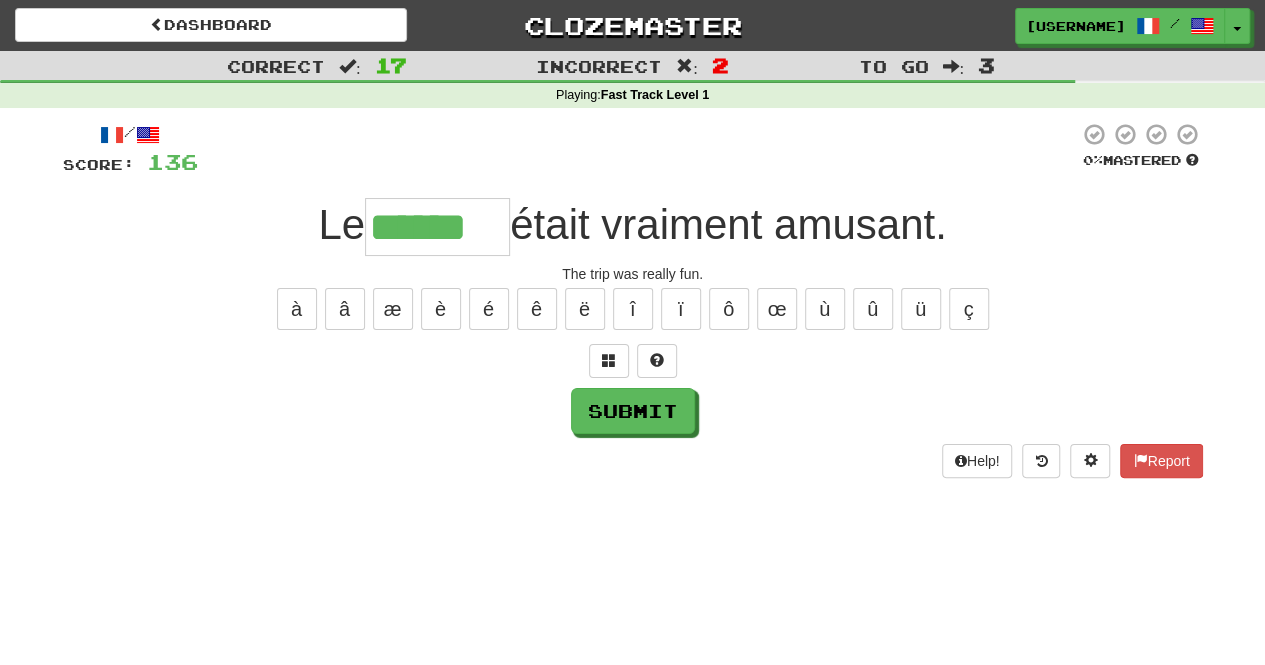 type on "******" 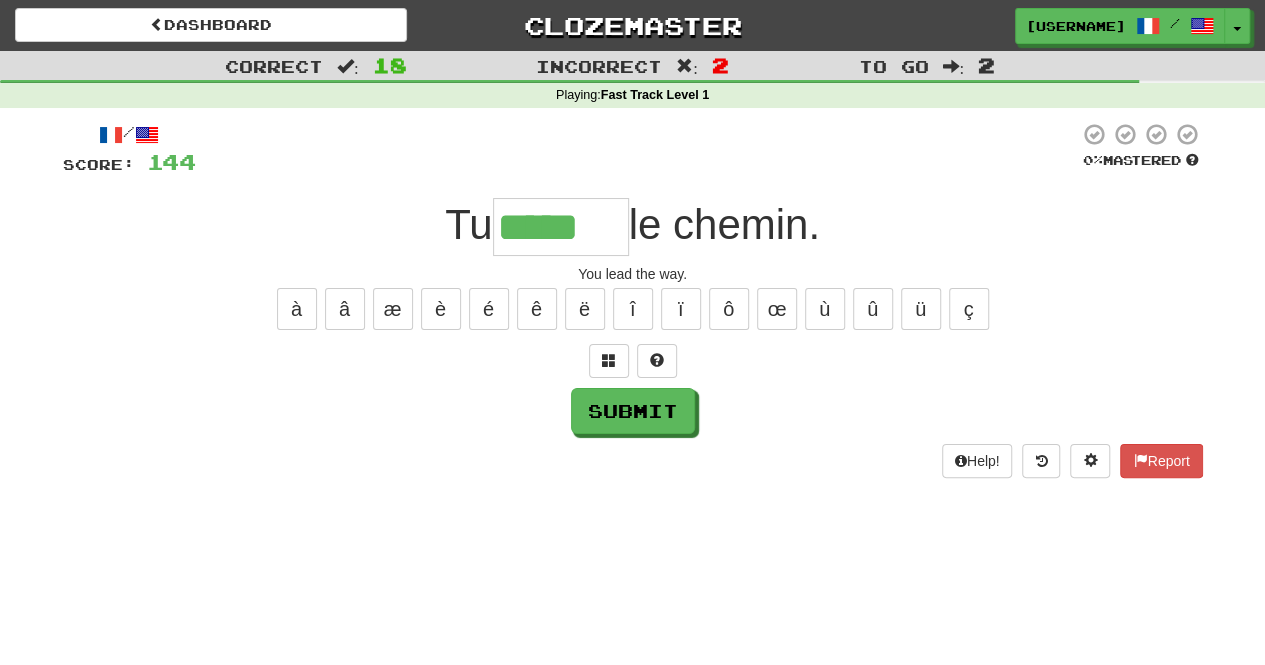 type on "*****" 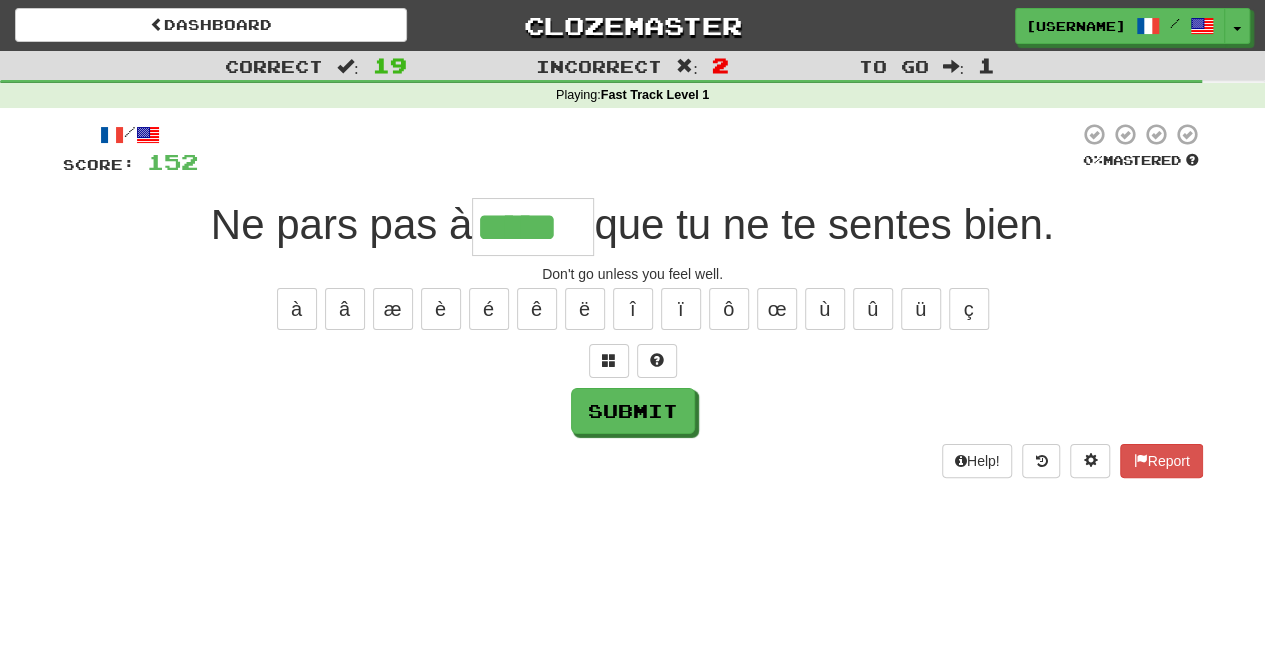 type on "*****" 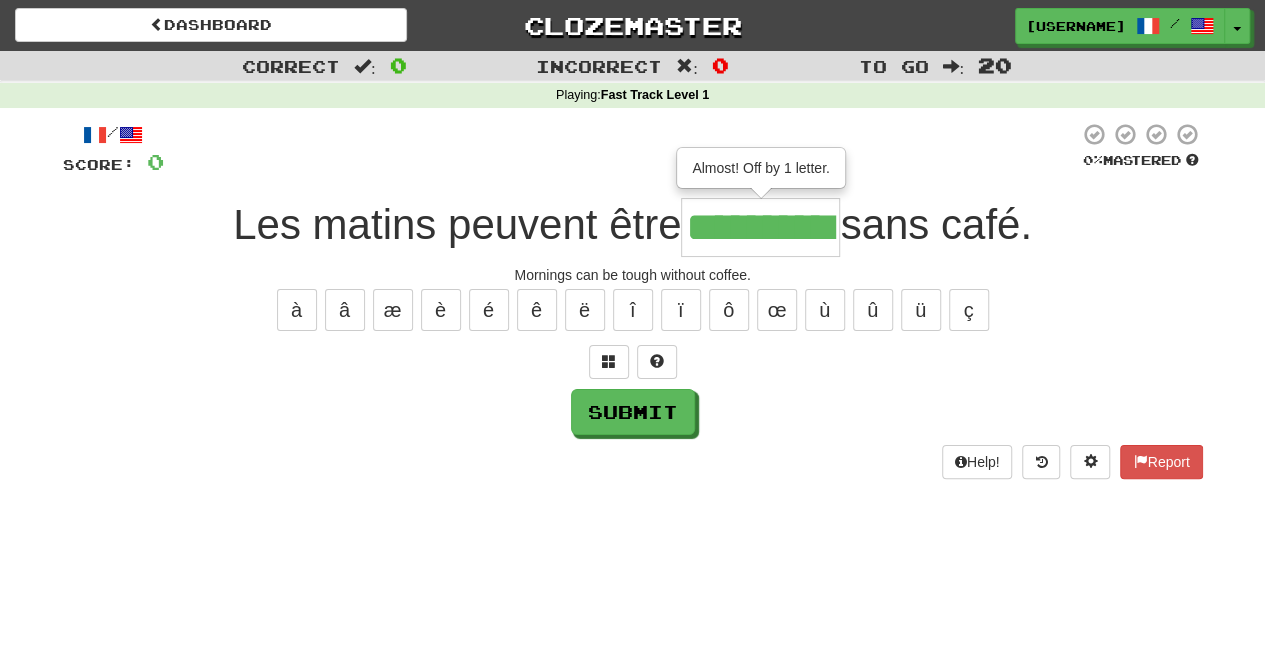 type on "**********" 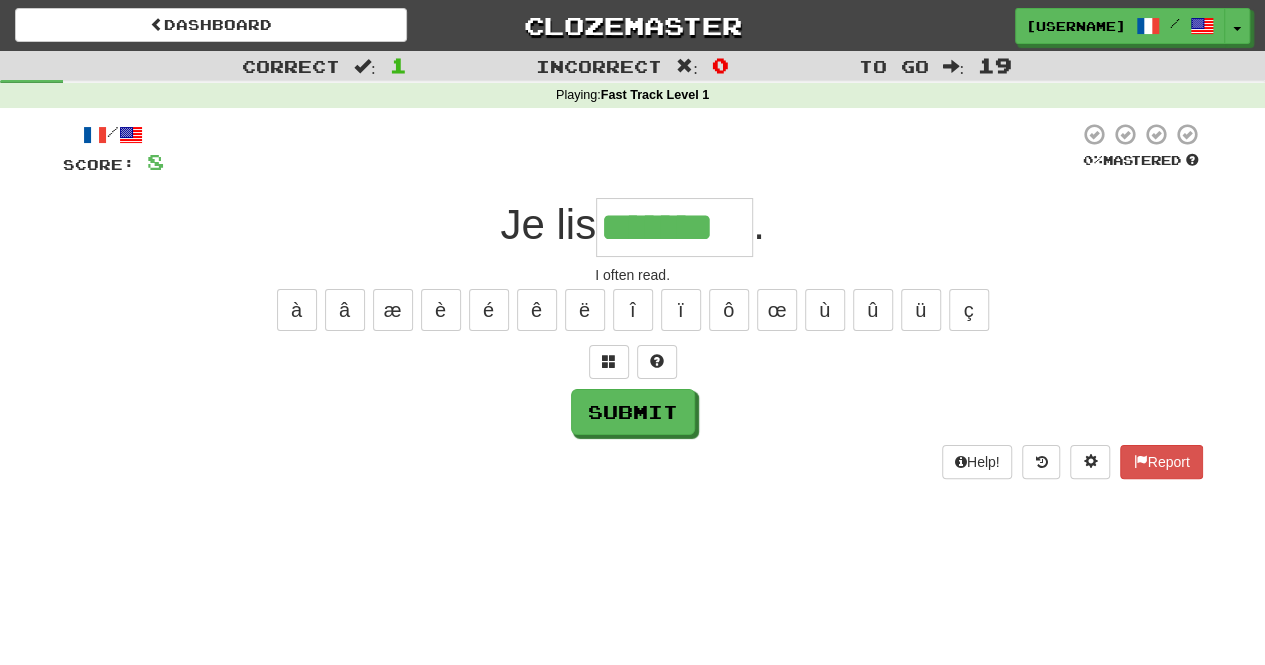 type on "*******" 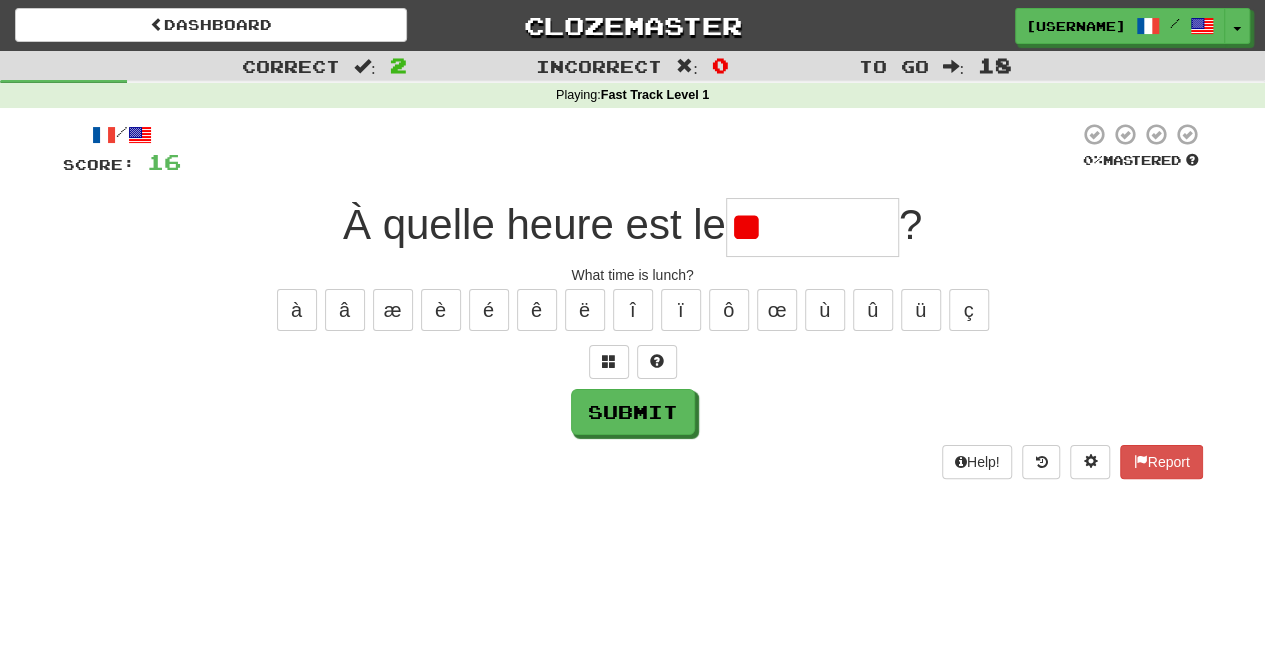 type on "*" 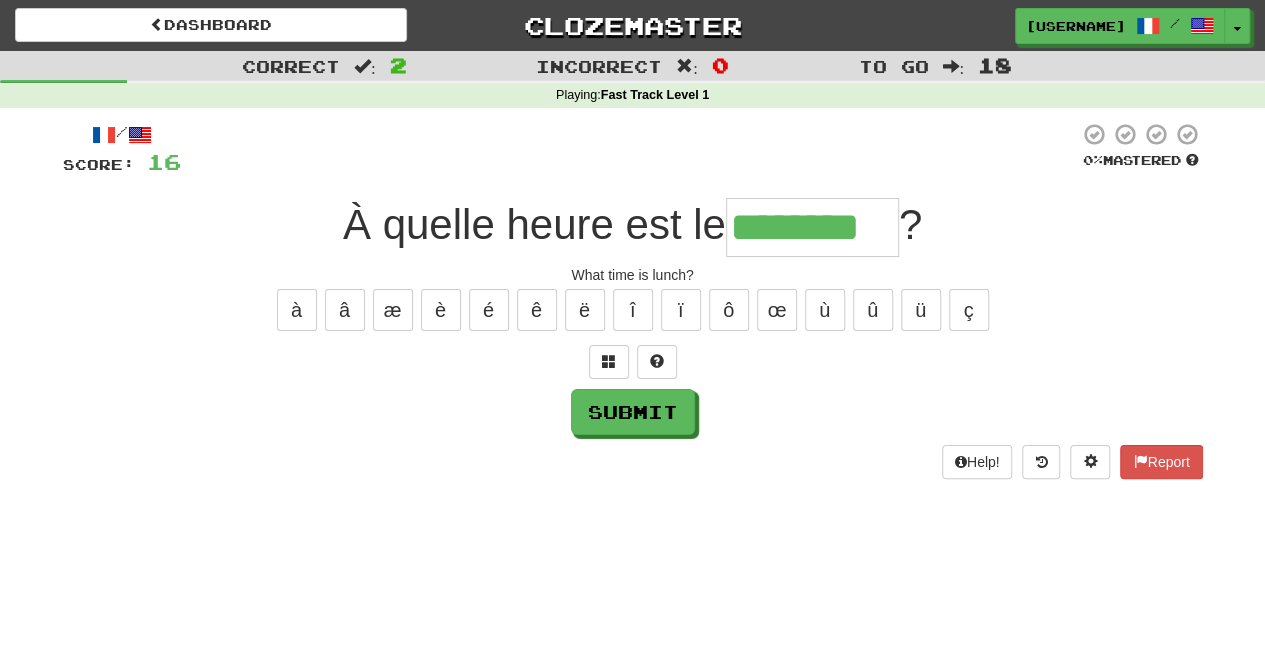 type on "********" 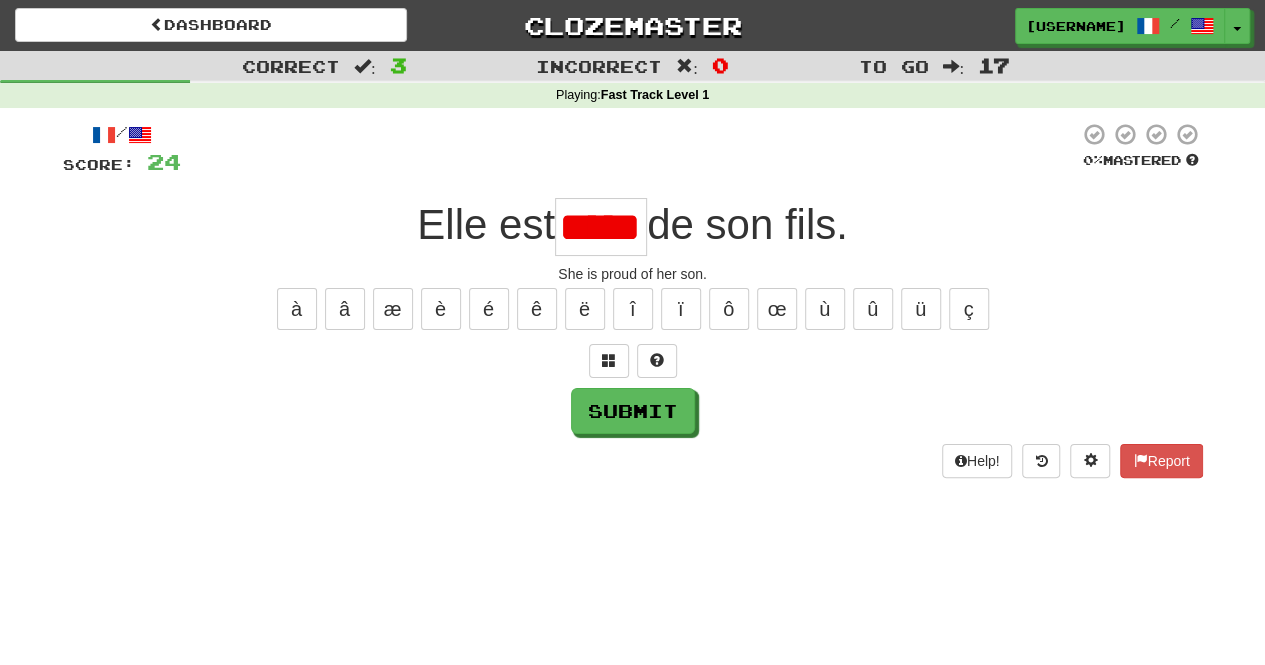 scroll, scrollTop: 0, scrollLeft: 0, axis: both 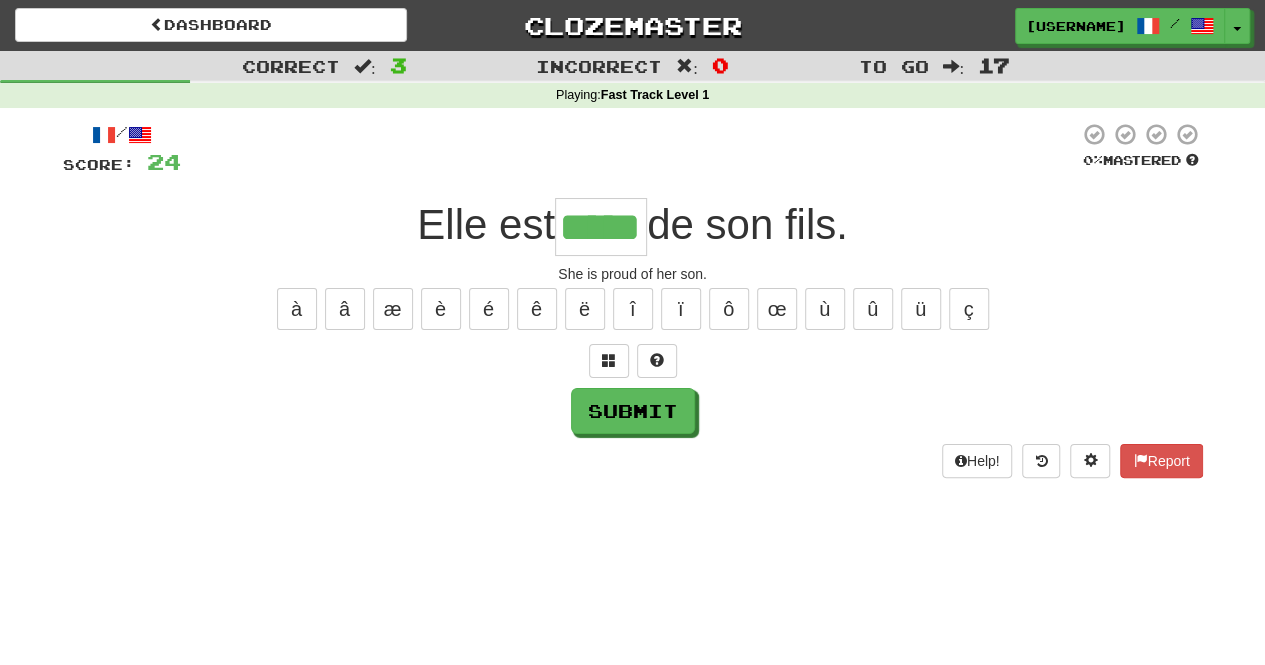 type on "*****" 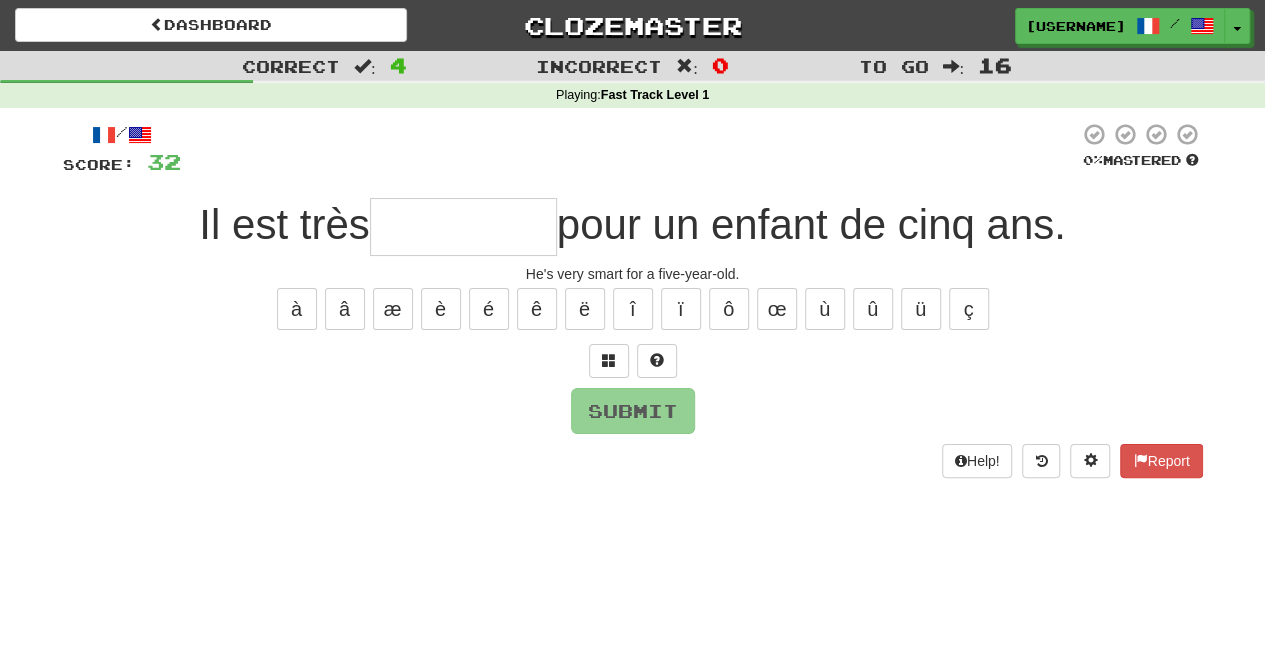 type on "*" 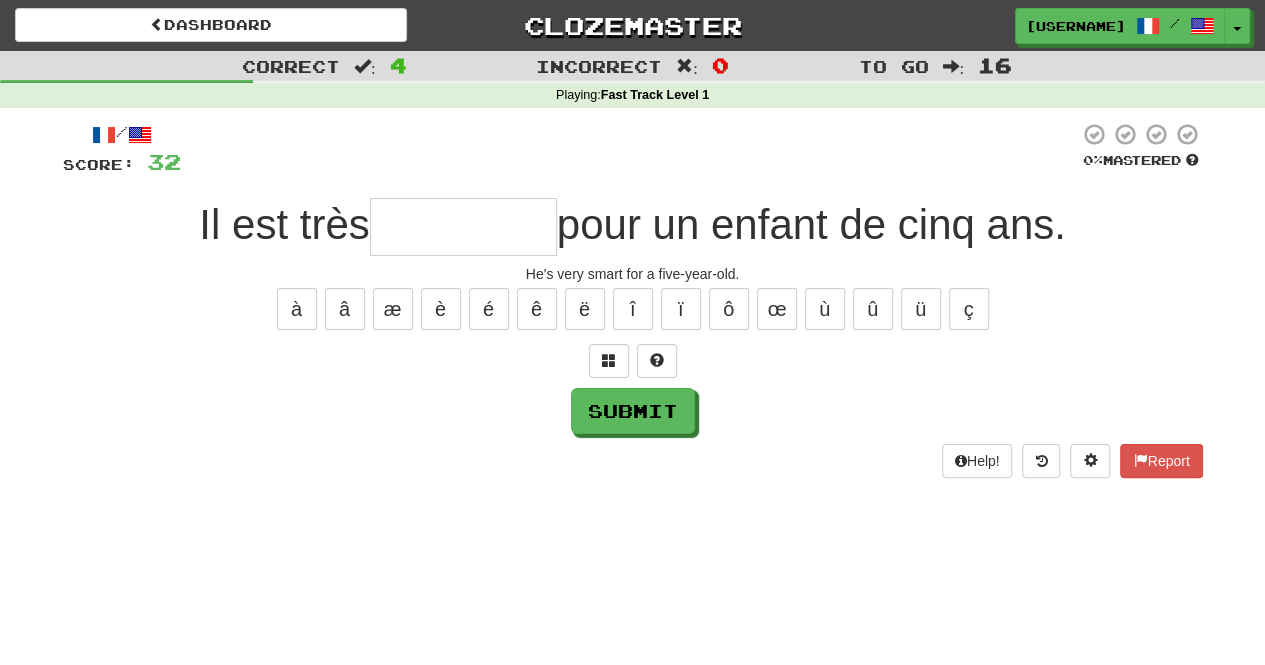 type on "*" 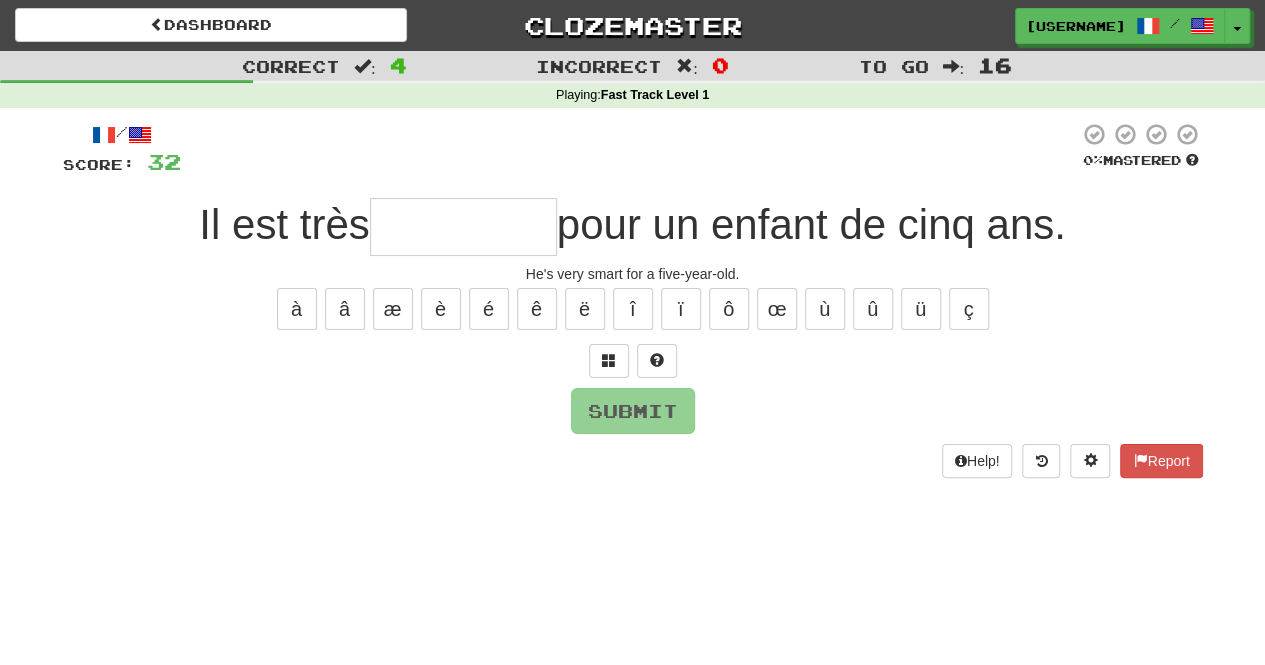 type on "**********" 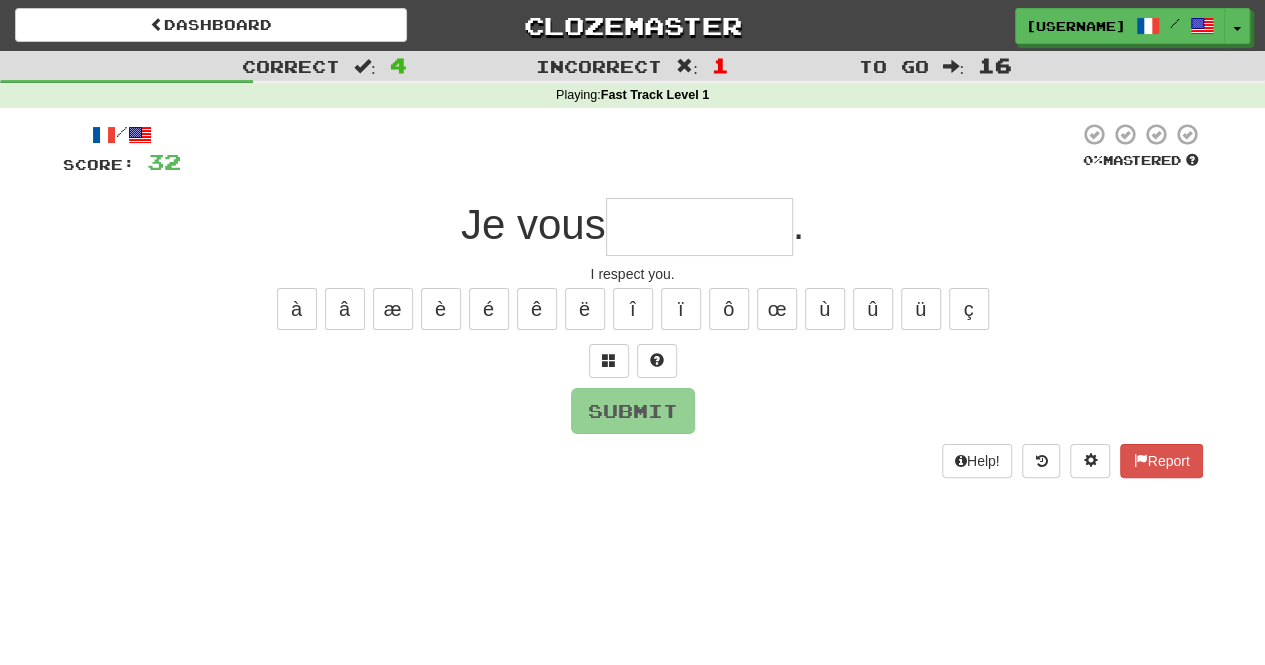 scroll, scrollTop: 0, scrollLeft: 0, axis: both 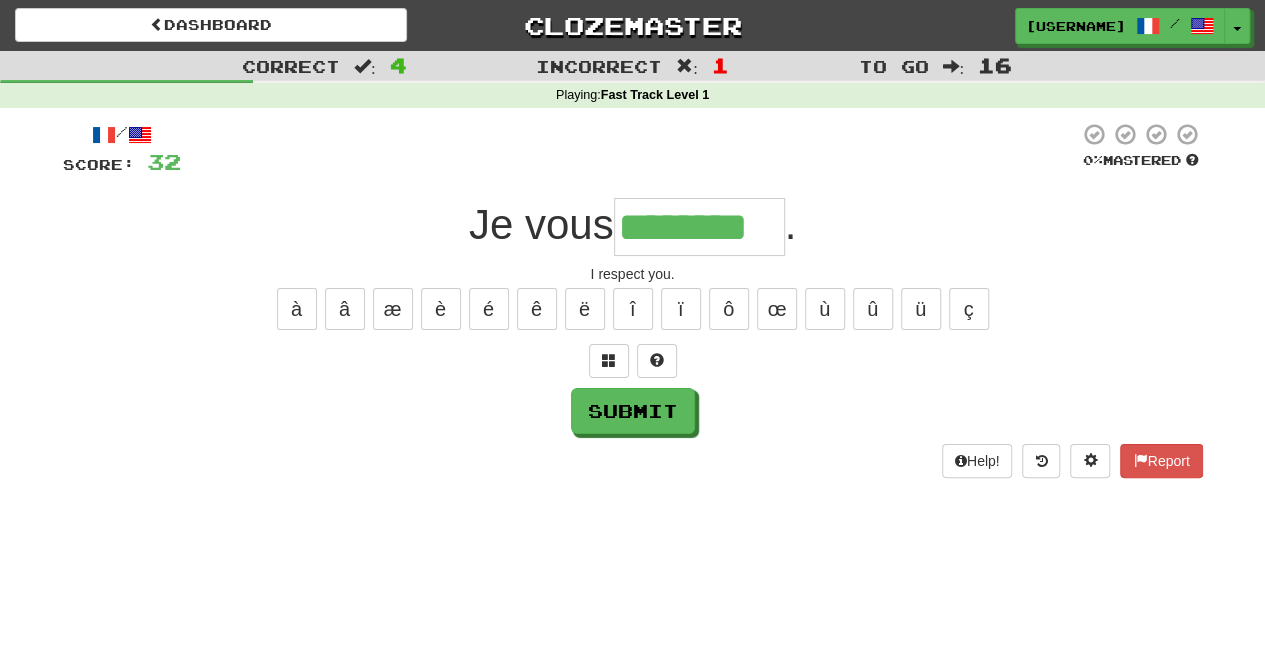 type on "********" 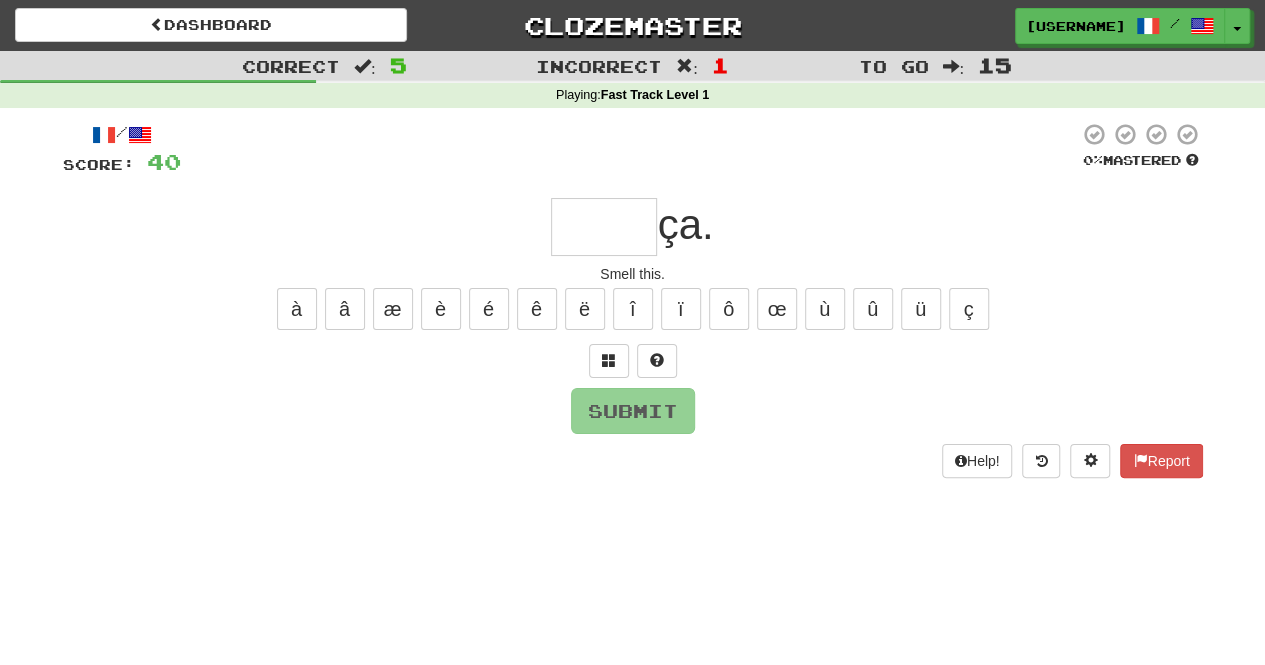 type on "*" 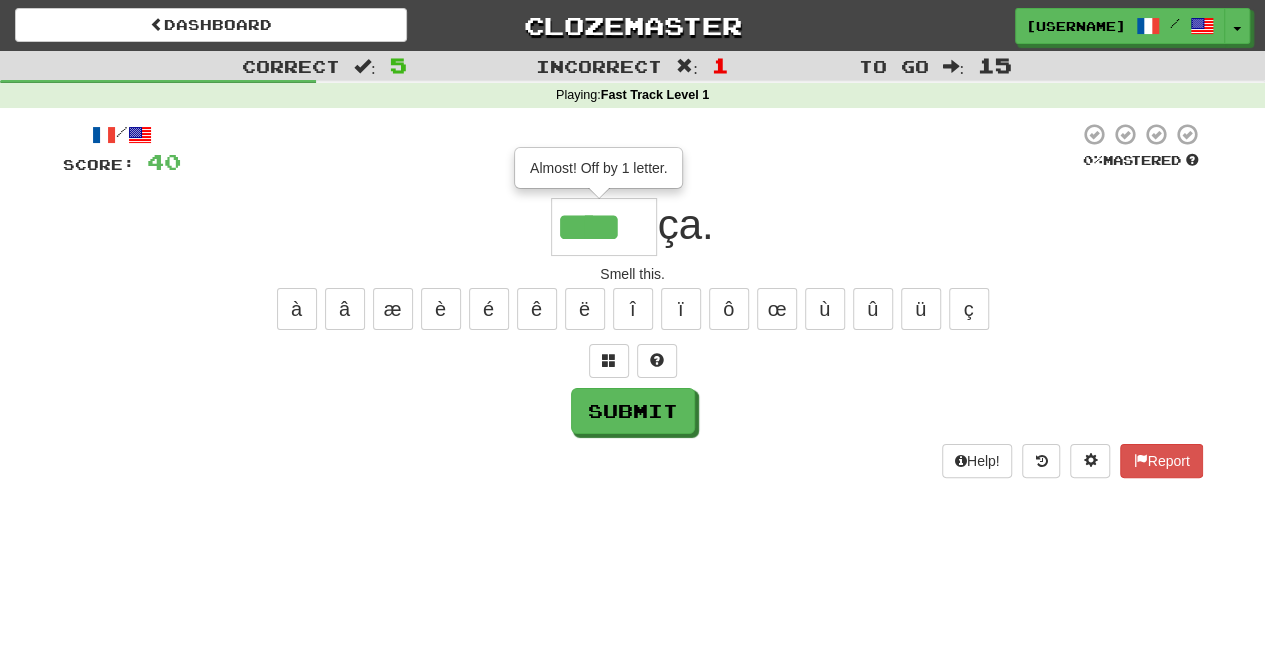 type on "****" 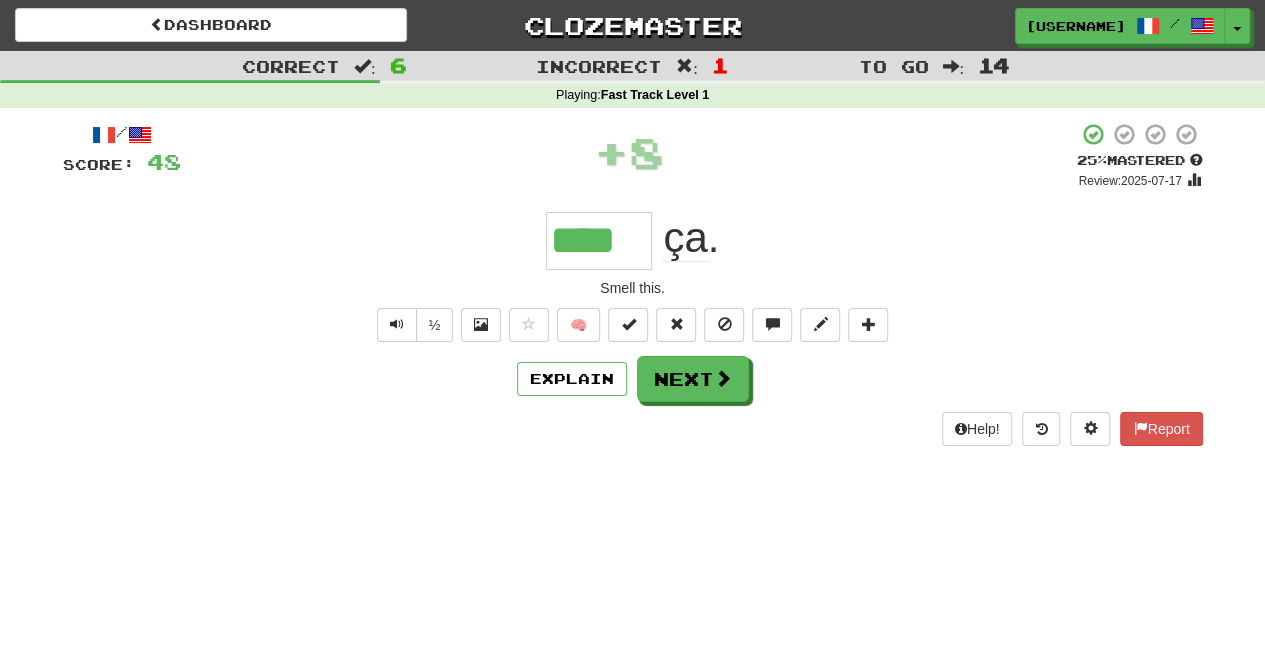 click on "Explain Next" at bounding box center [633, 379] 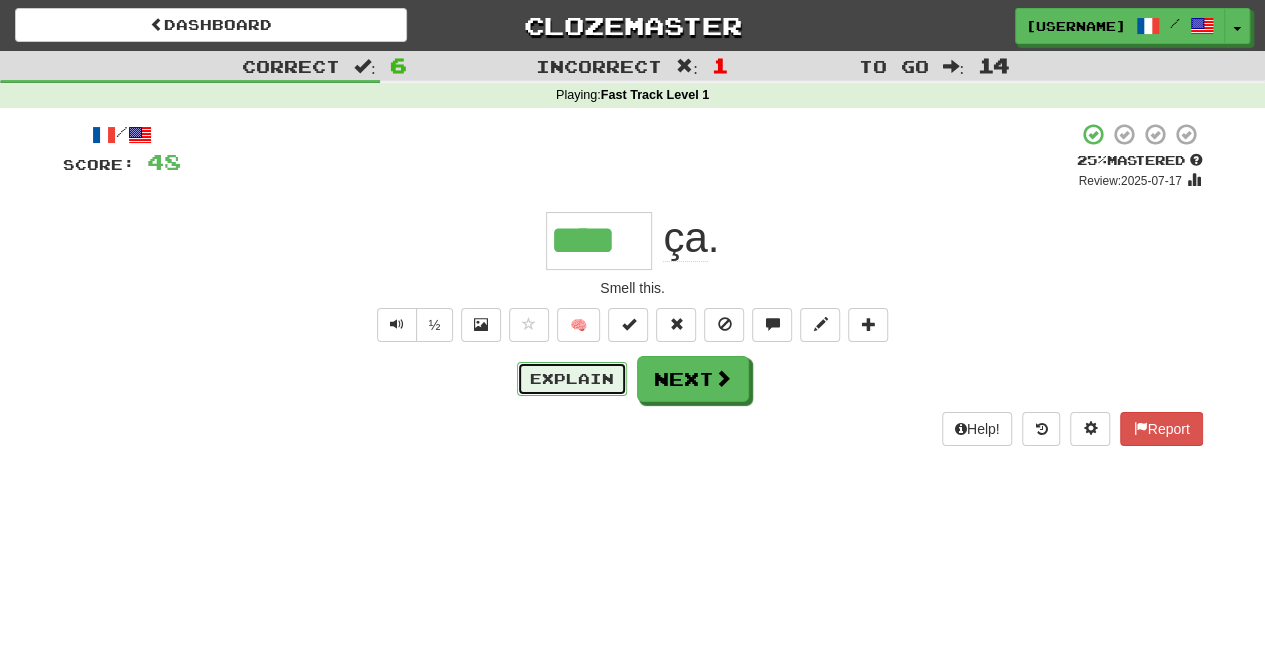 click on "Explain" at bounding box center [572, 379] 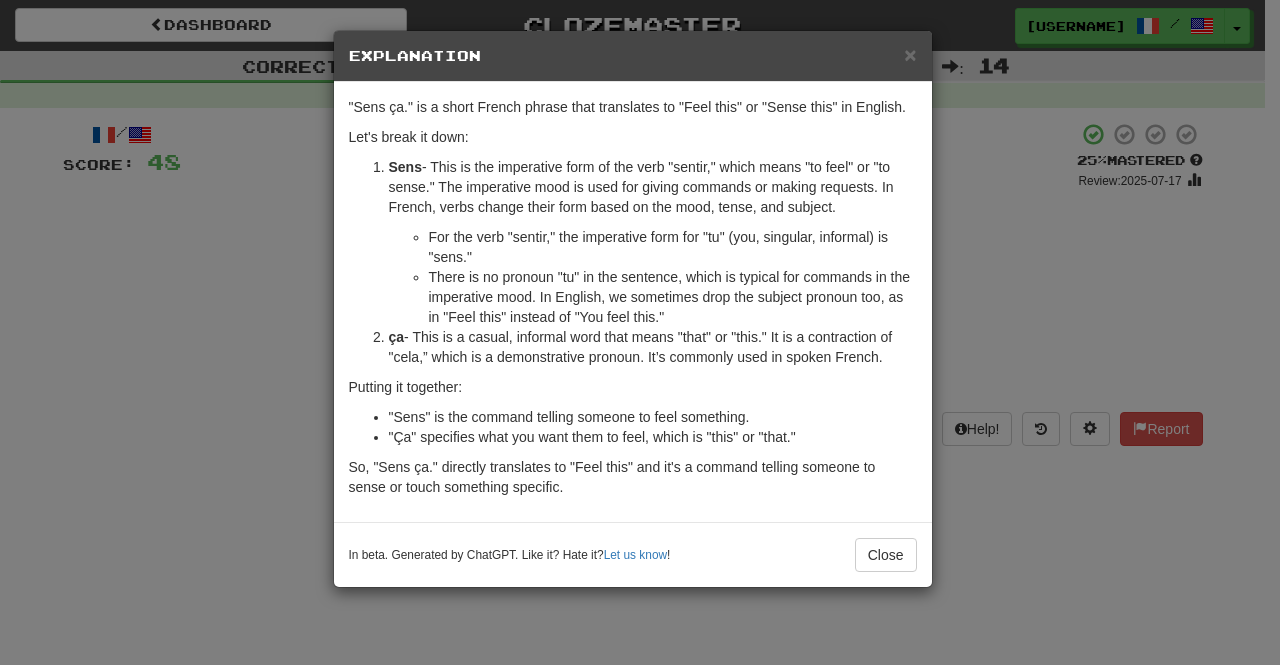 click on "× Explanation "Sens ça." is a short French phrase that translates to "Feel this" or "Sense this" in English.
Let's break it down:
Sens  - This is the imperative form of the verb "sentir," which means "to feel" or "to sense." The imperative mood is used for giving commands or making requests. In French, verbs change their form based on the mood, tense, and subject.
For the verb "sentir," the imperative form for "tu" (you, singular, informal) is "sens."
There is no pronoun "tu" in the sentence, which is typical for commands in the imperative mood. In English, we sometimes drop the subject pronoun too, as in "Feel this" instead of "You feel this."
ça  - This is a casual, informal word that means "that" or "this." It is a contraction of "cela,” which is a demonstrative pronoun. It’s commonly used in spoken French.
Putting it together:
"Sens" is the command telling someone to feel something.
"Ça" specifies what you want them to feel, which is "this" or "that."
! Close" at bounding box center [640, 332] 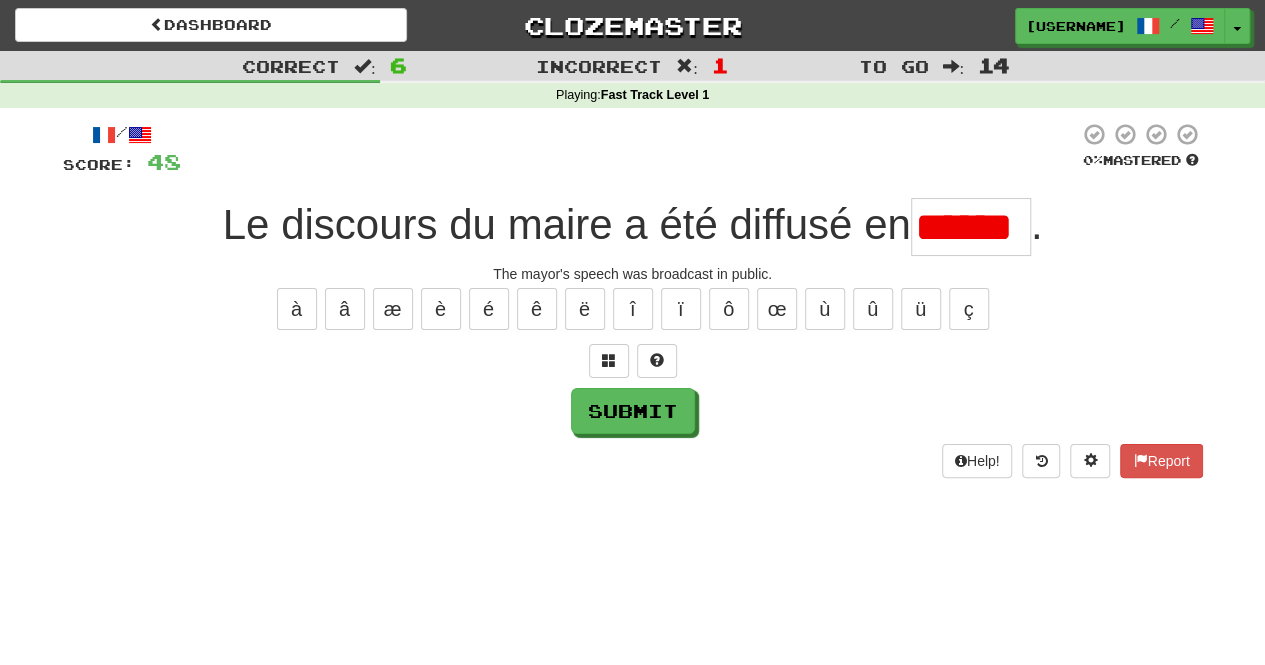 scroll, scrollTop: 0, scrollLeft: 0, axis: both 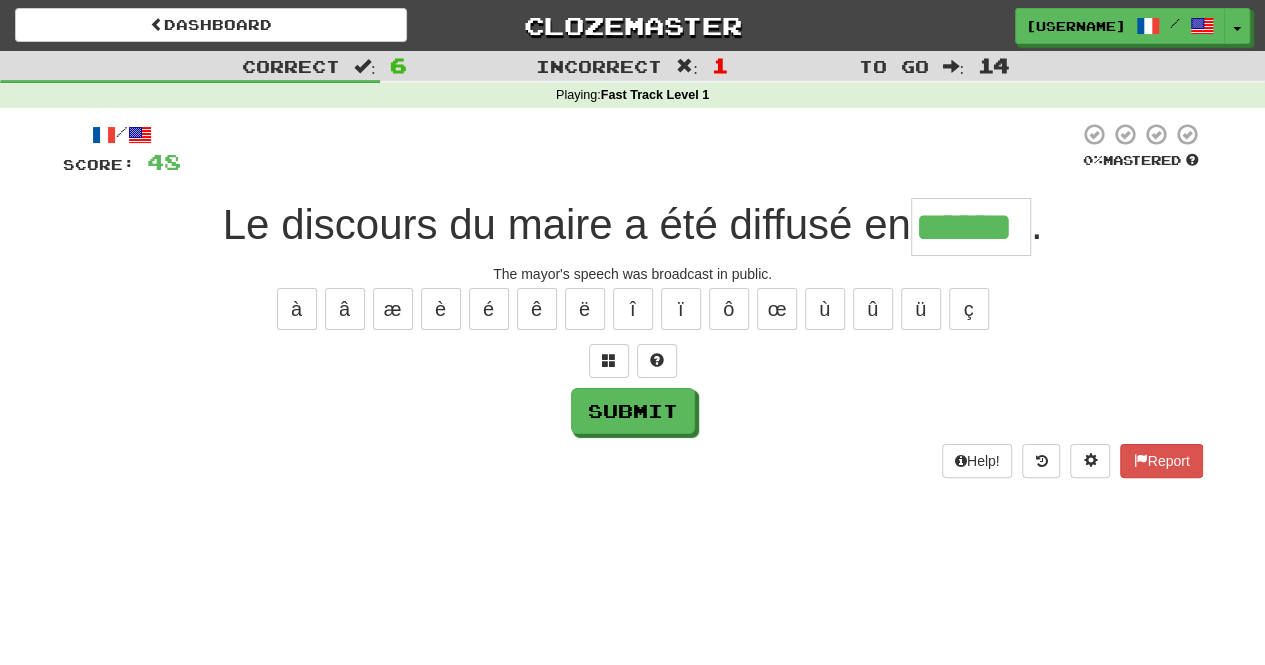 type on "******" 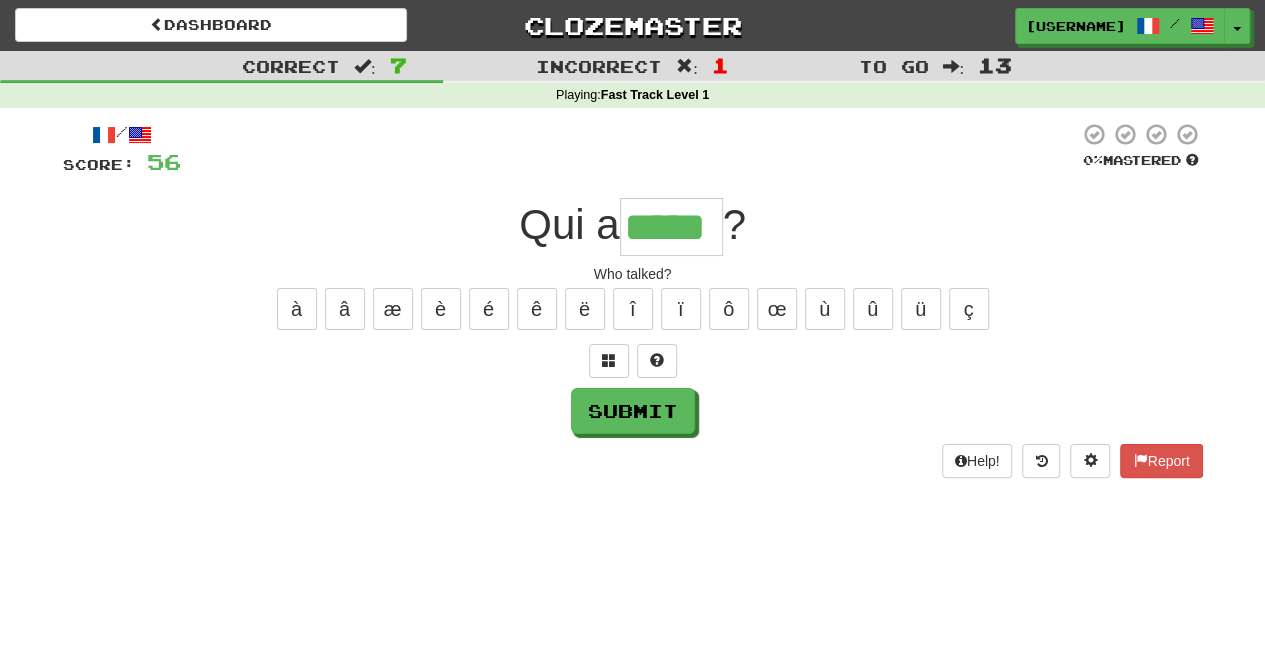type on "*****" 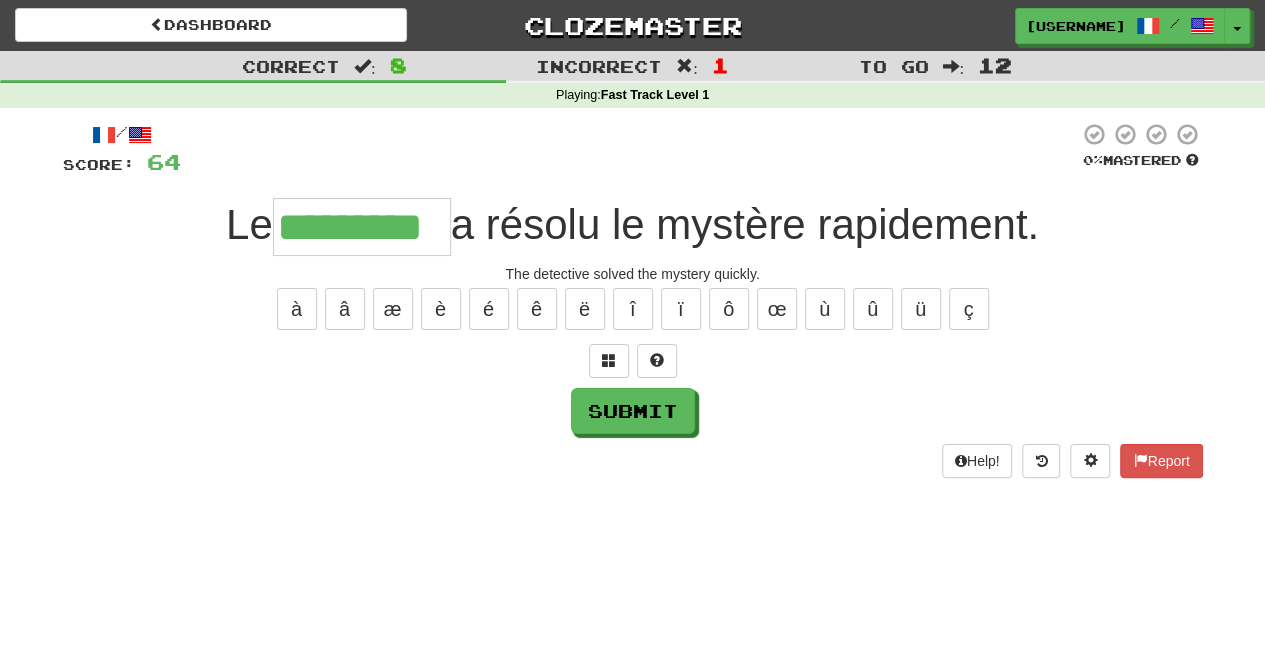 type on "*********" 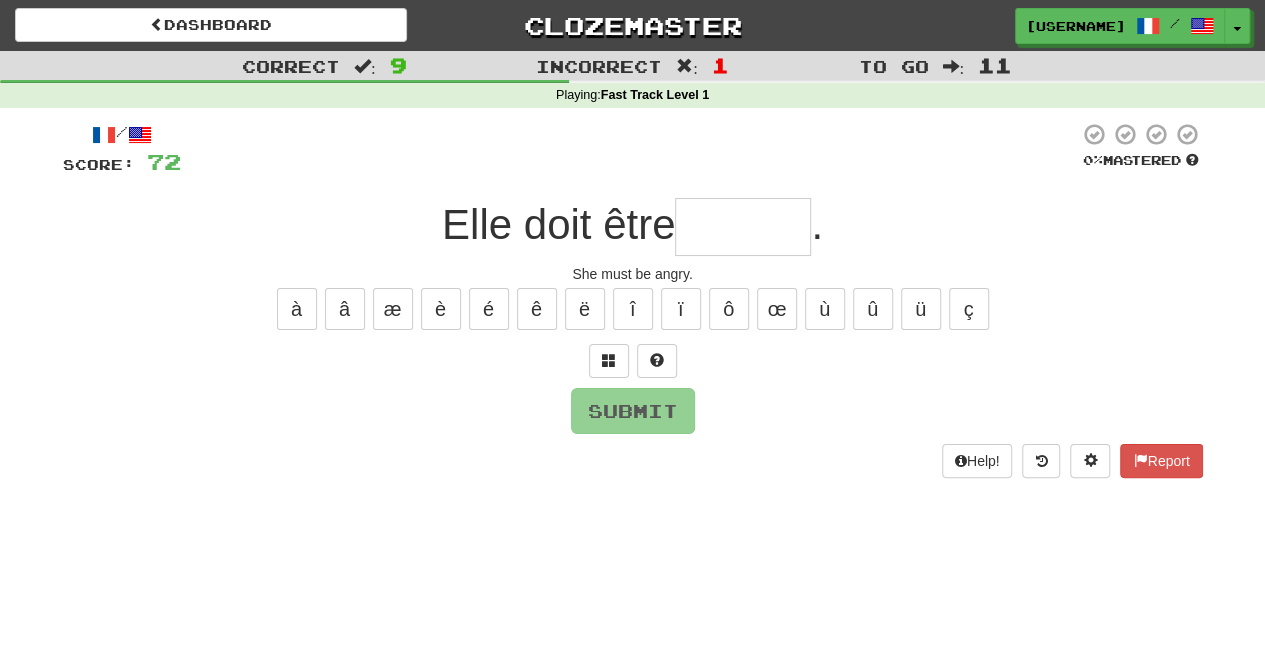 type on "*" 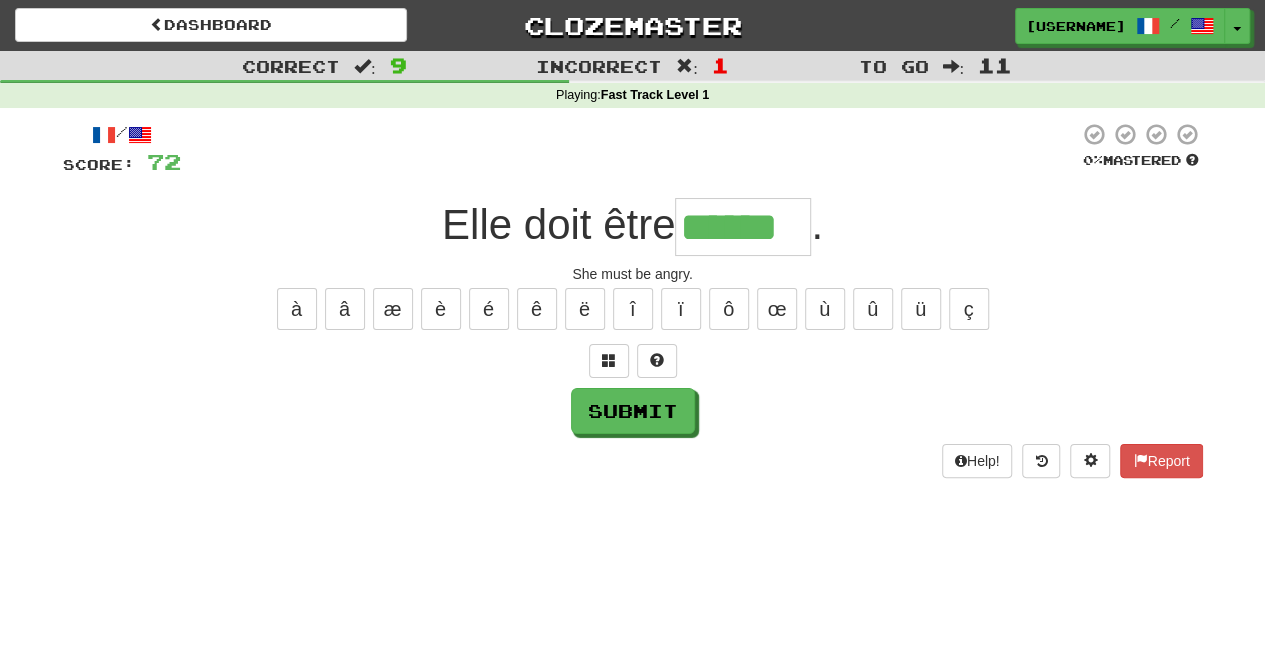 type on "******" 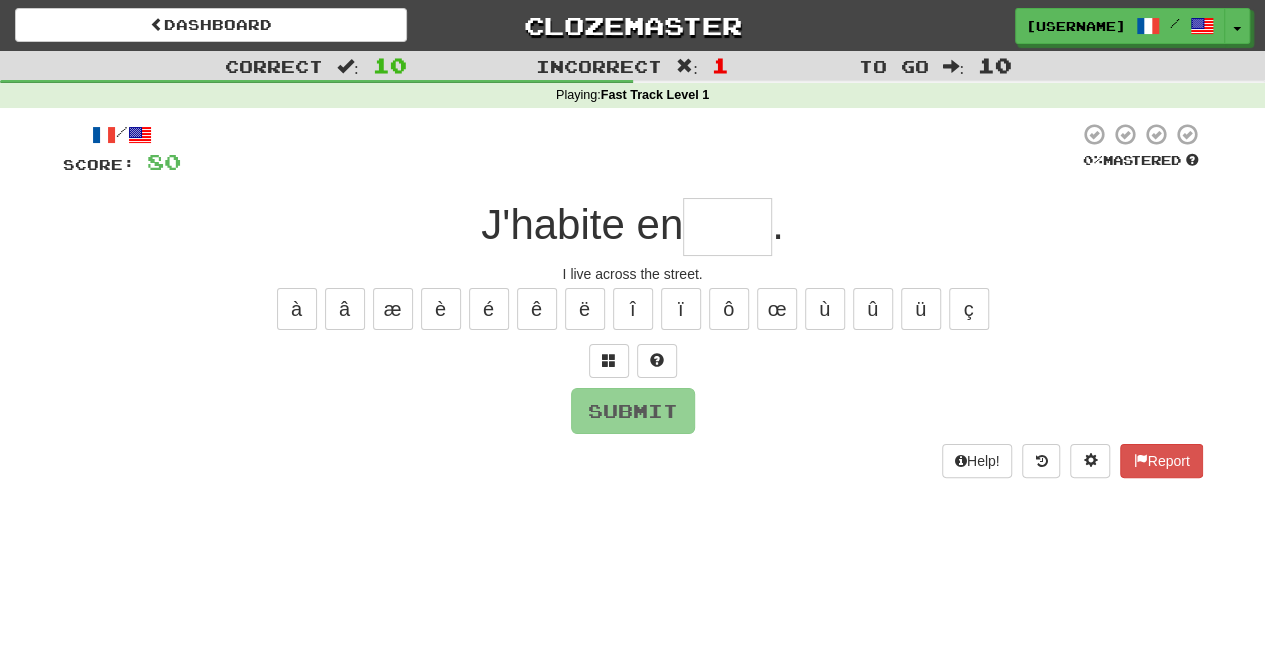 type on "*" 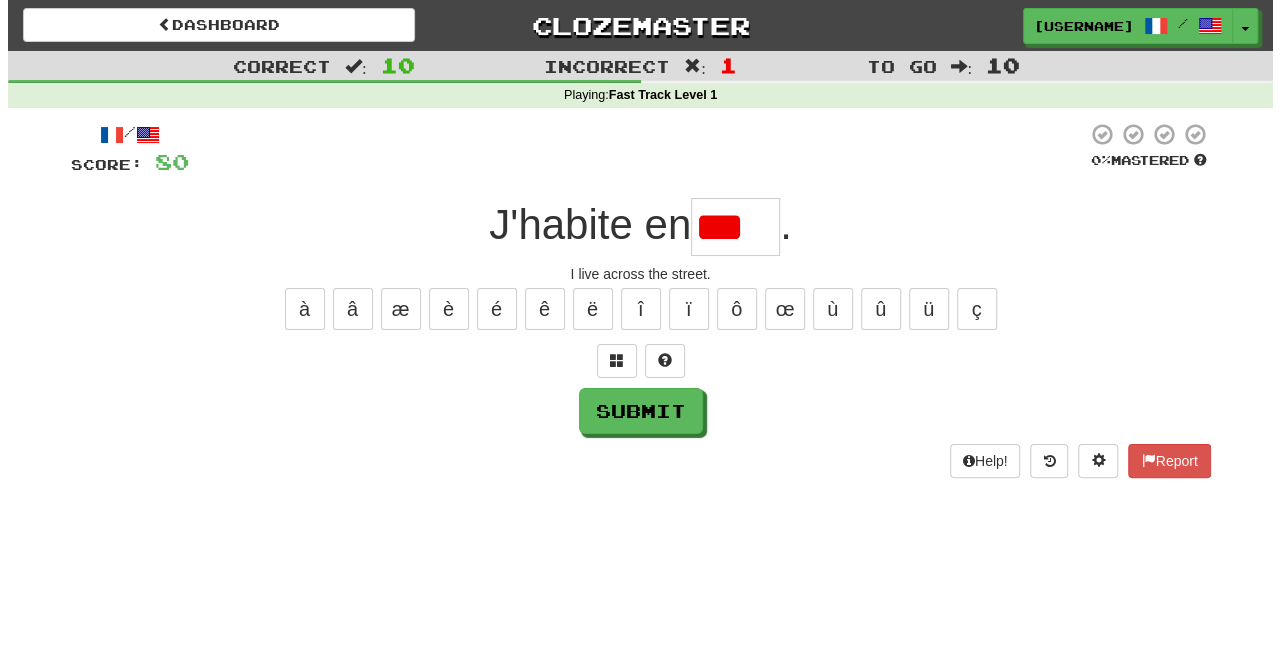 scroll, scrollTop: 0, scrollLeft: 0, axis: both 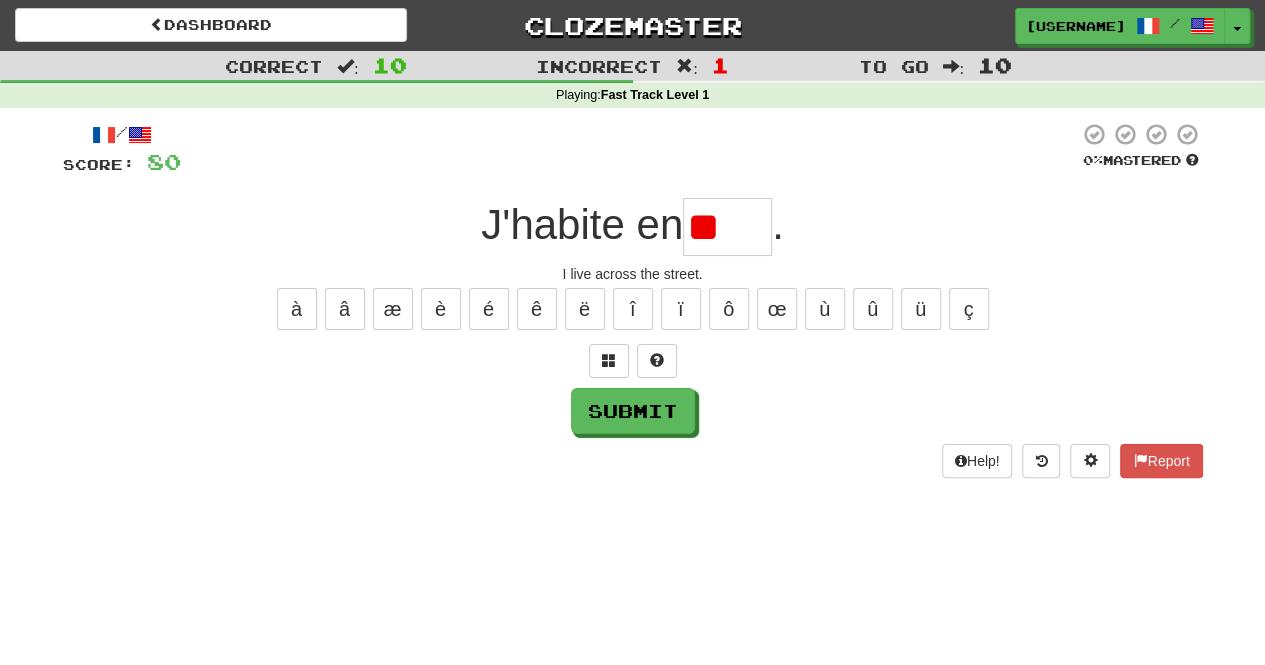type on "*" 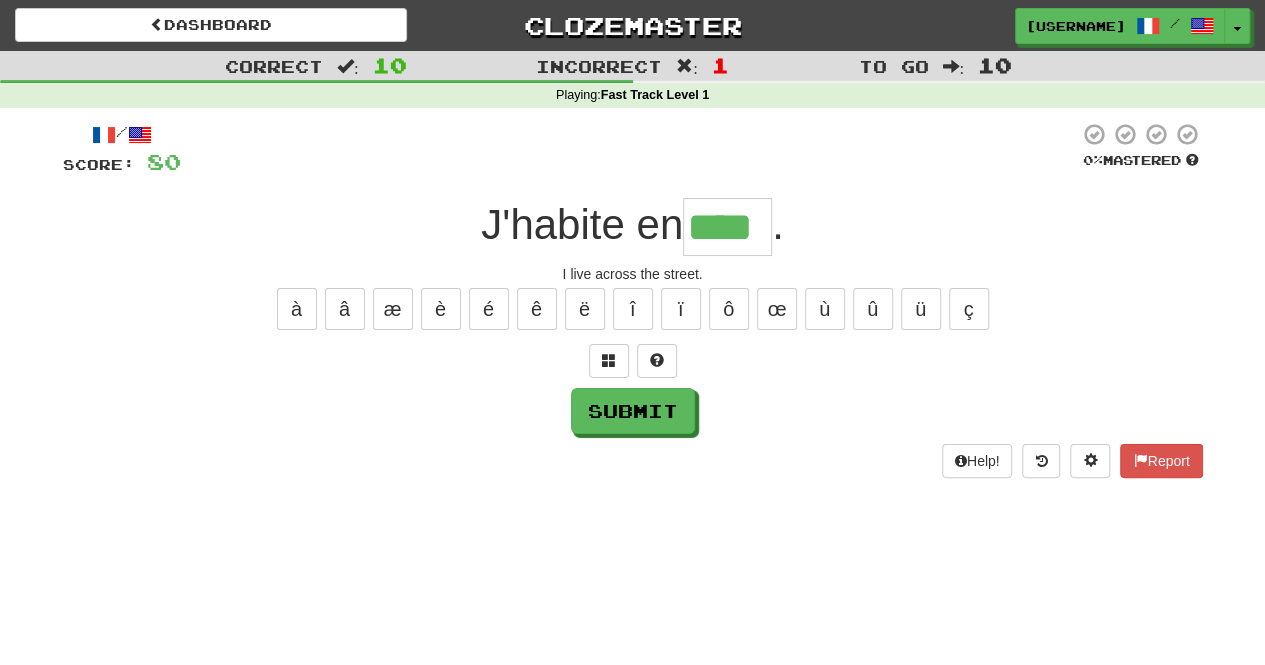 type on "****" 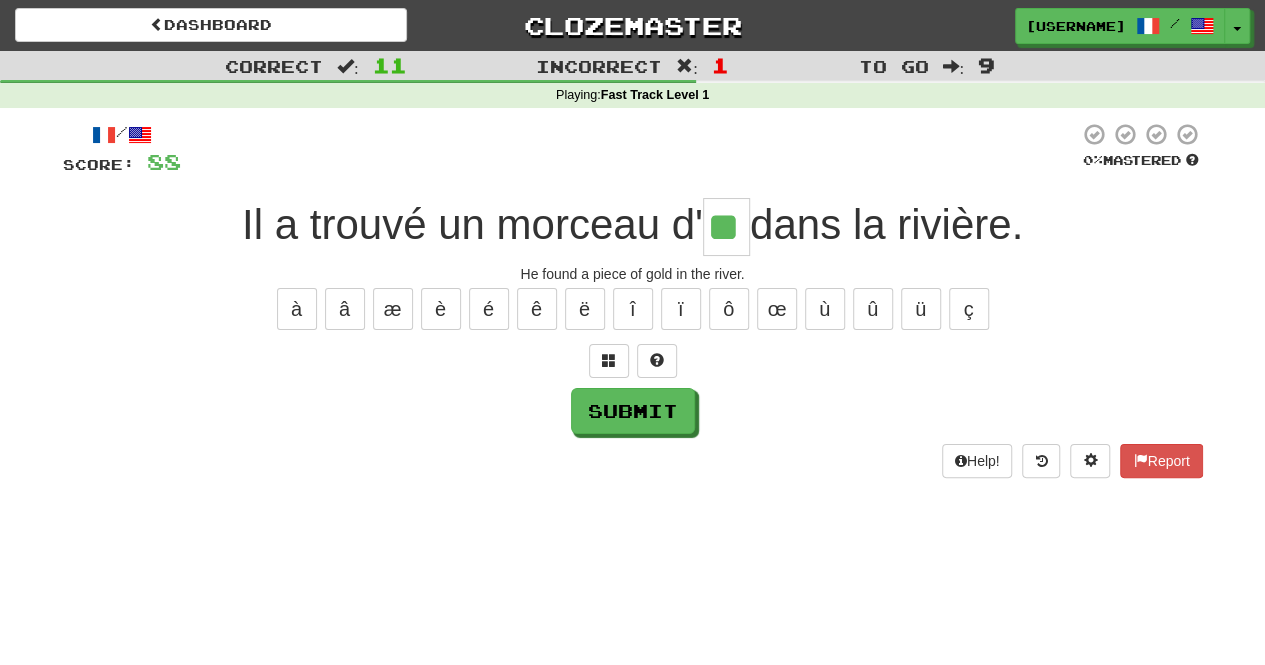 type on "**" 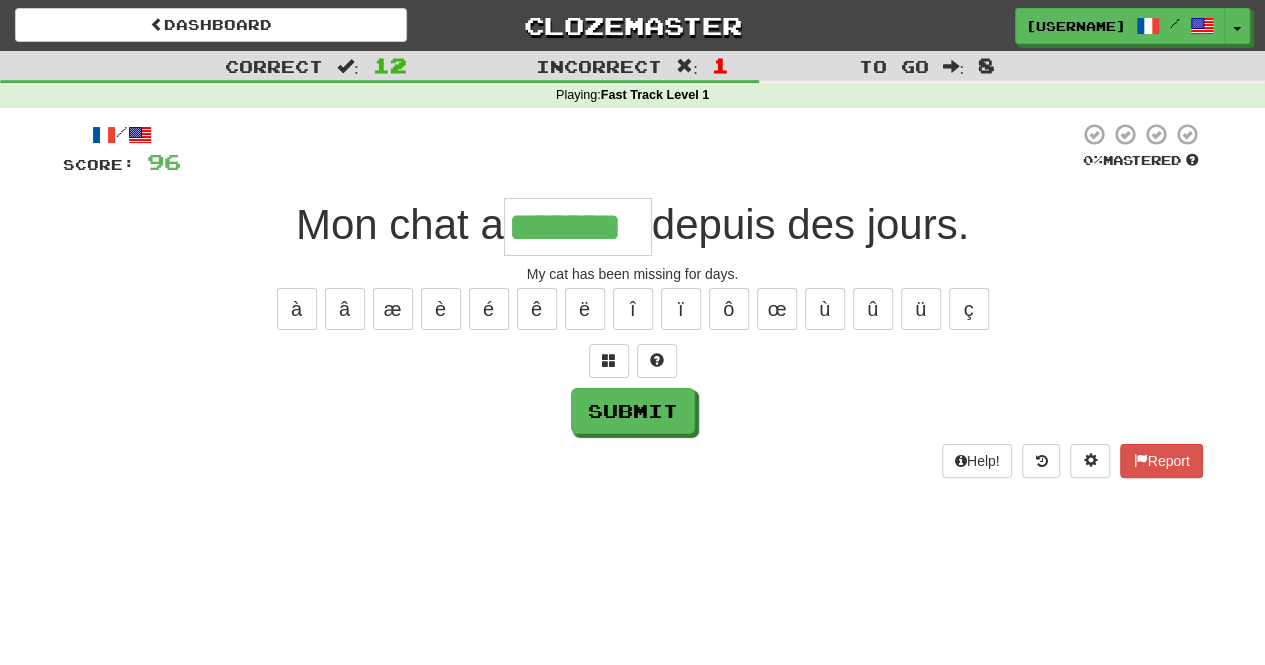 type on "*******" 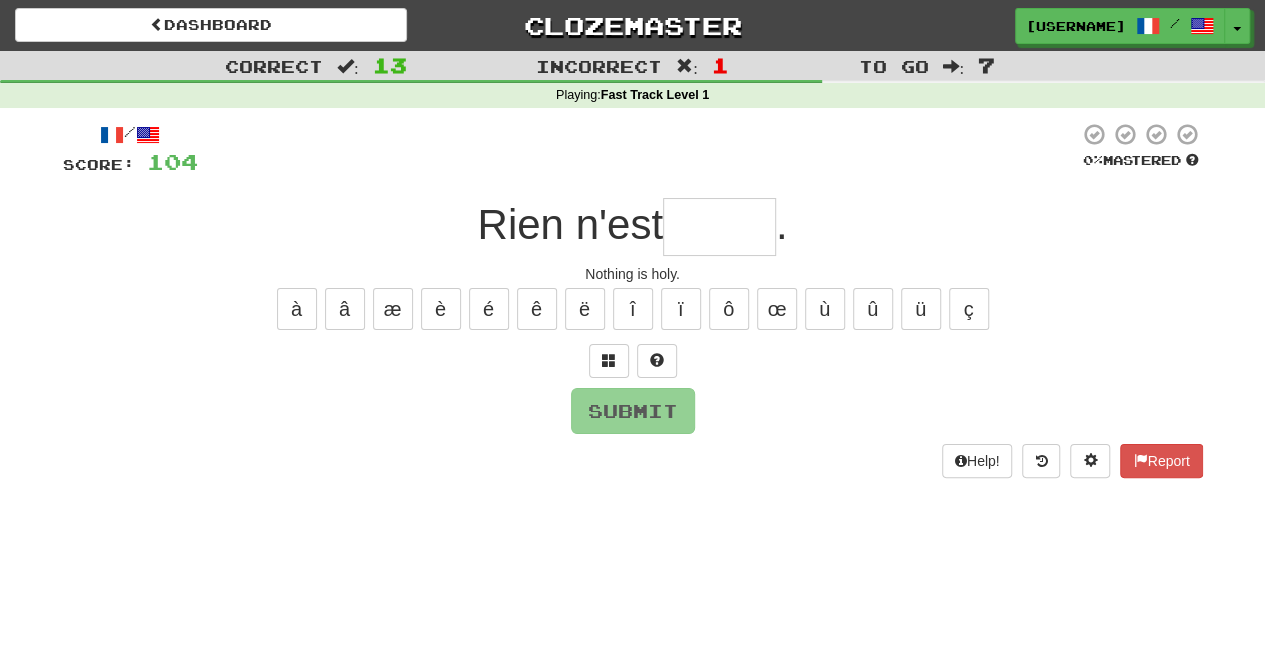 type on "*" 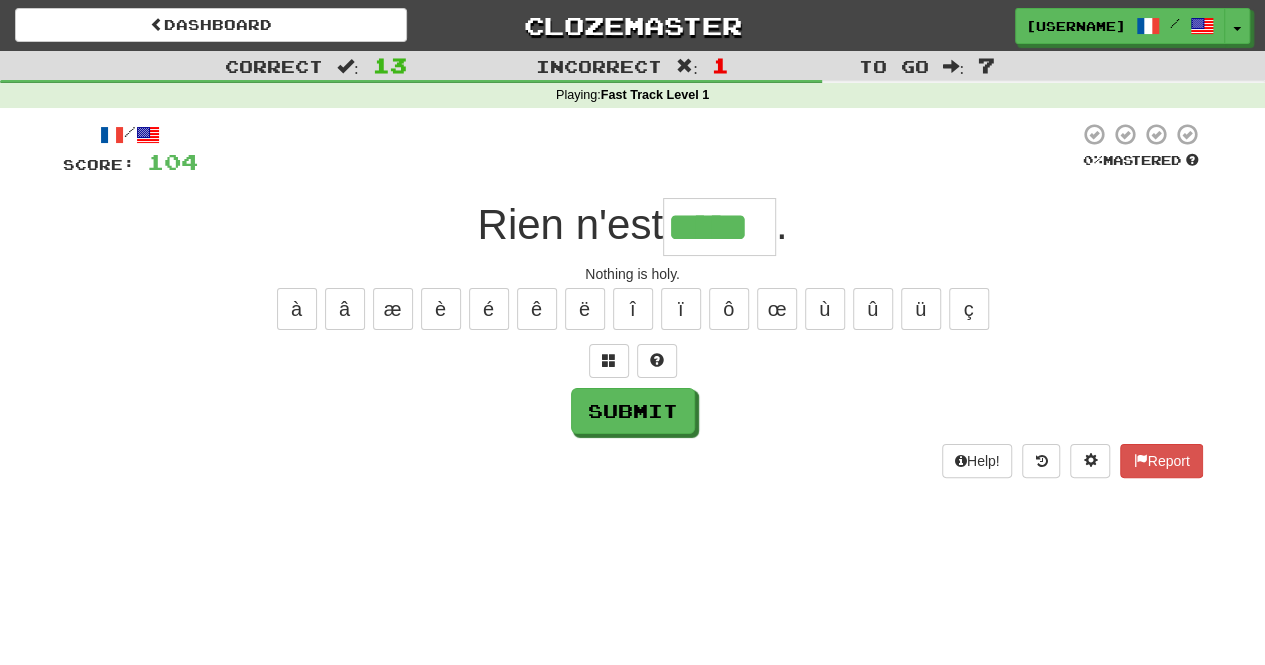 type on "*****" 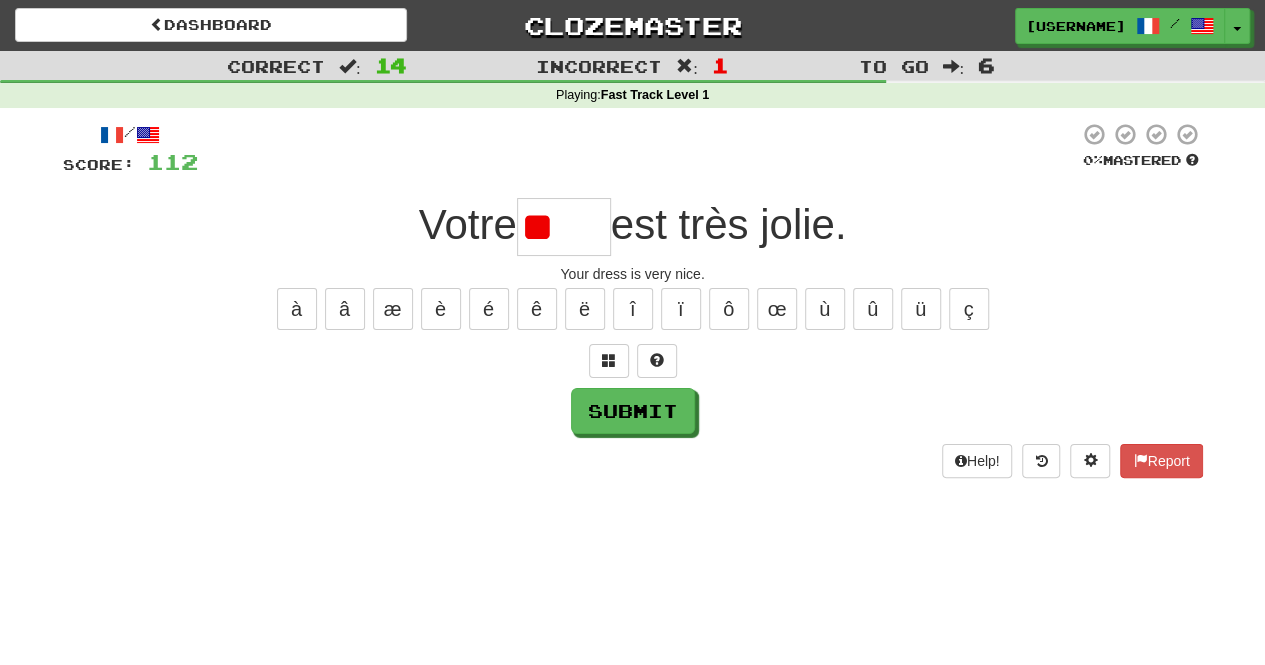 type on "*" 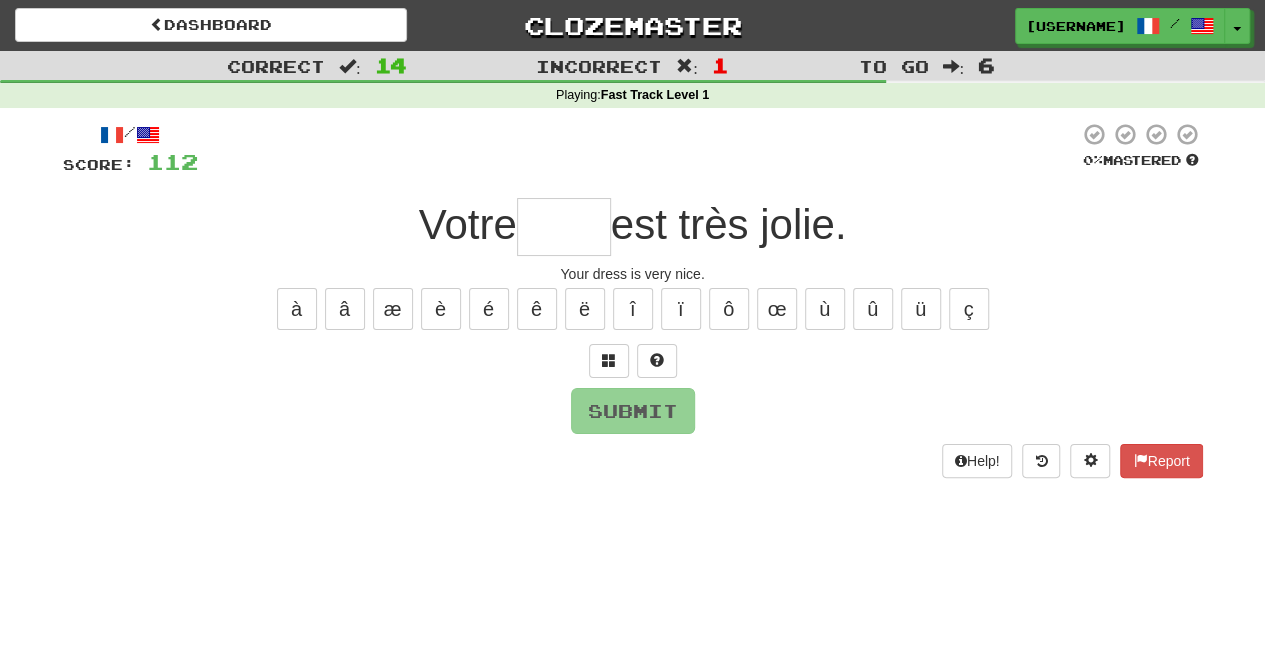 type on "****" 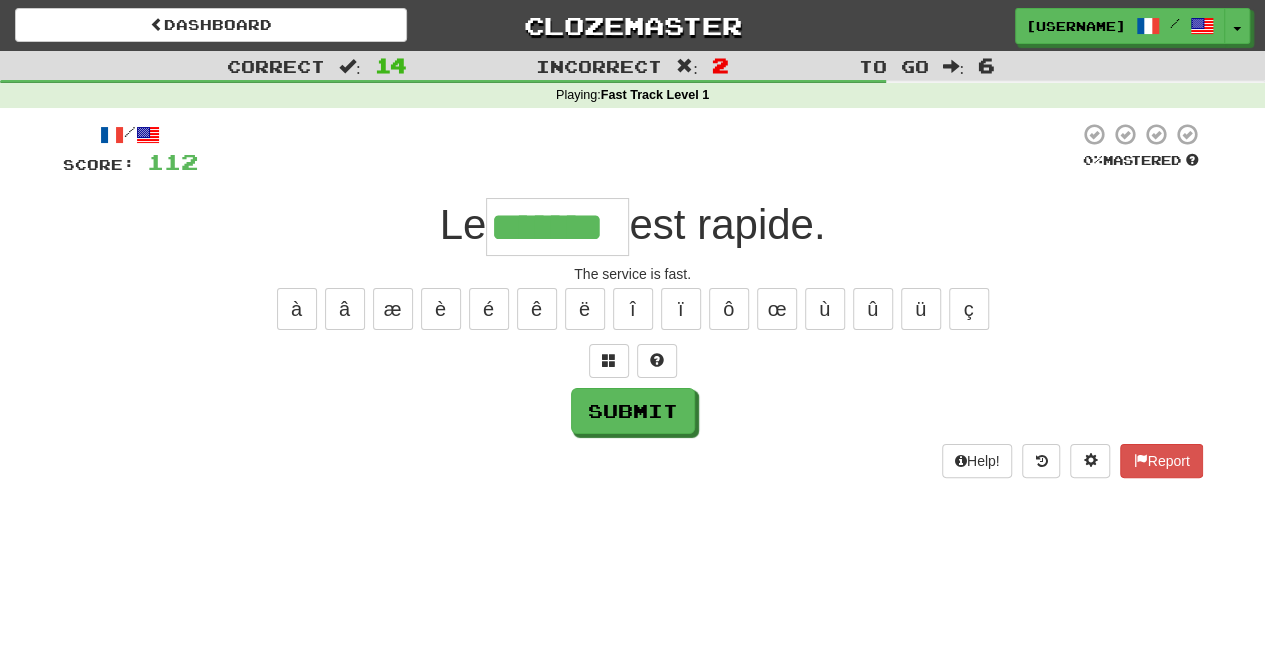 type on "*******" 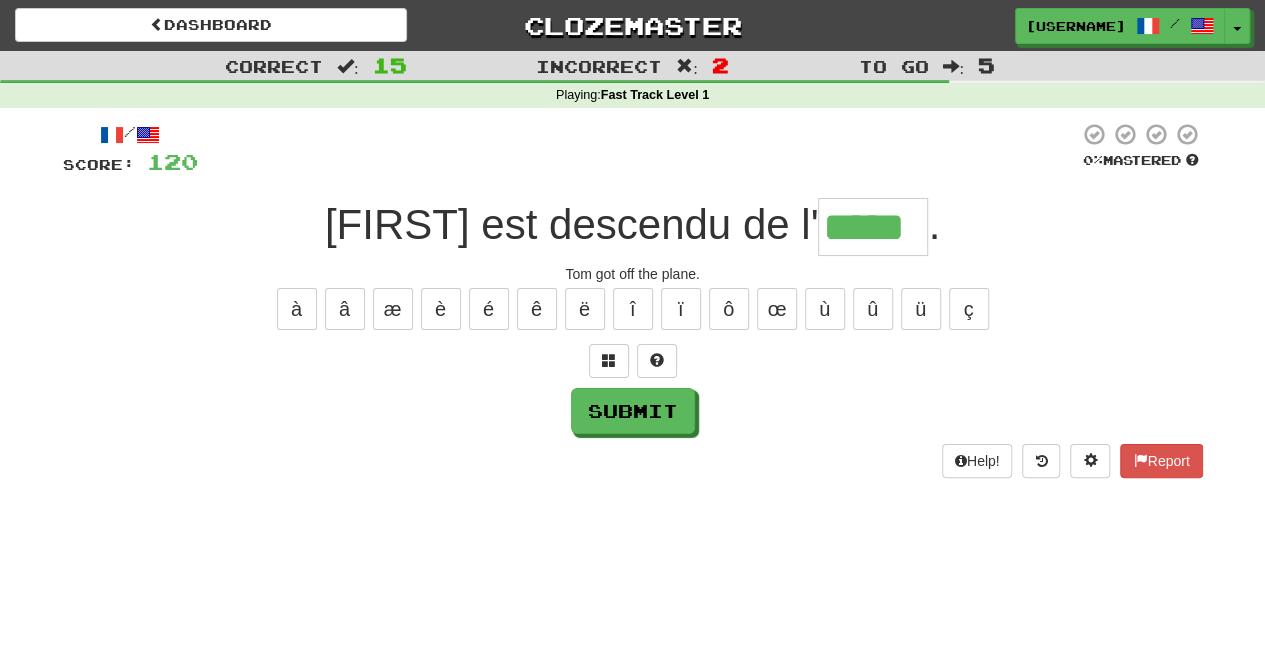 type on "*****" 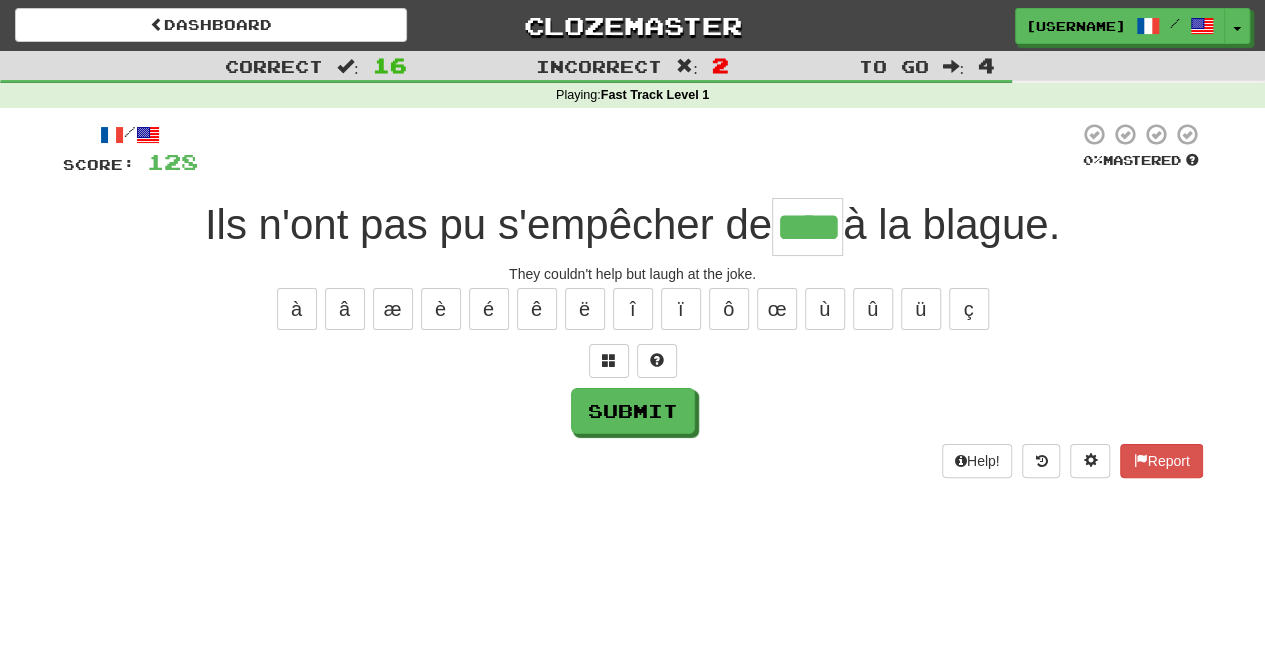 type on "****" 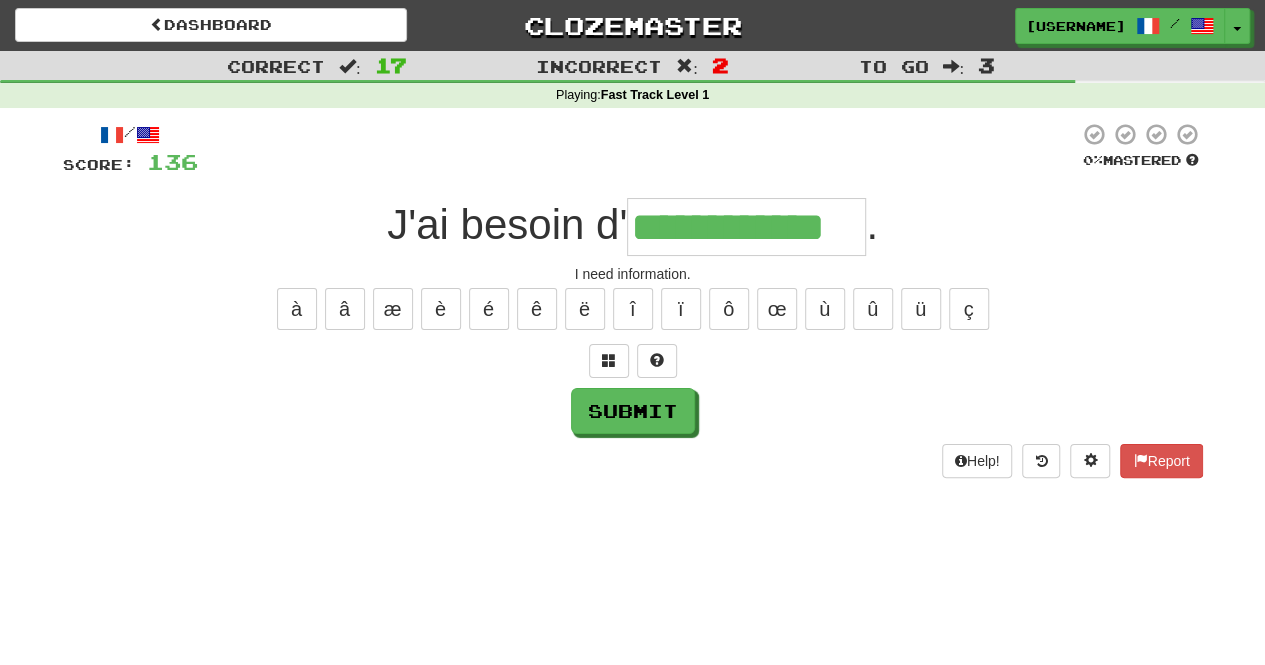 type on "**********" 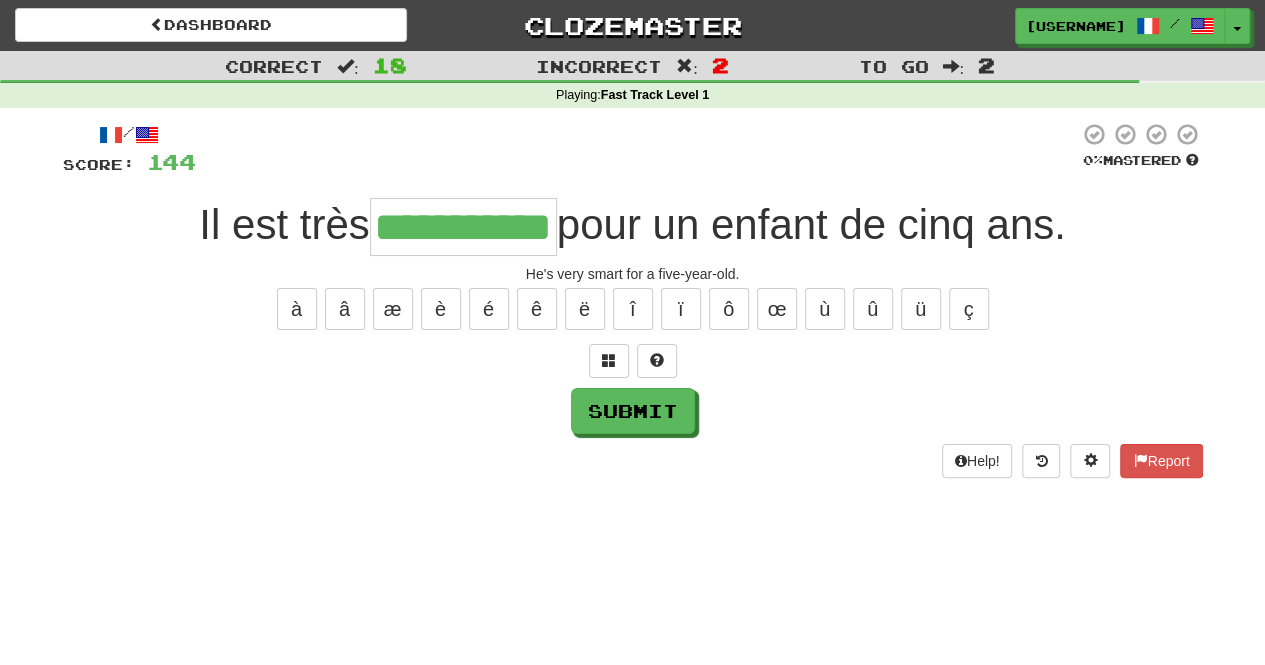 type on "**********" 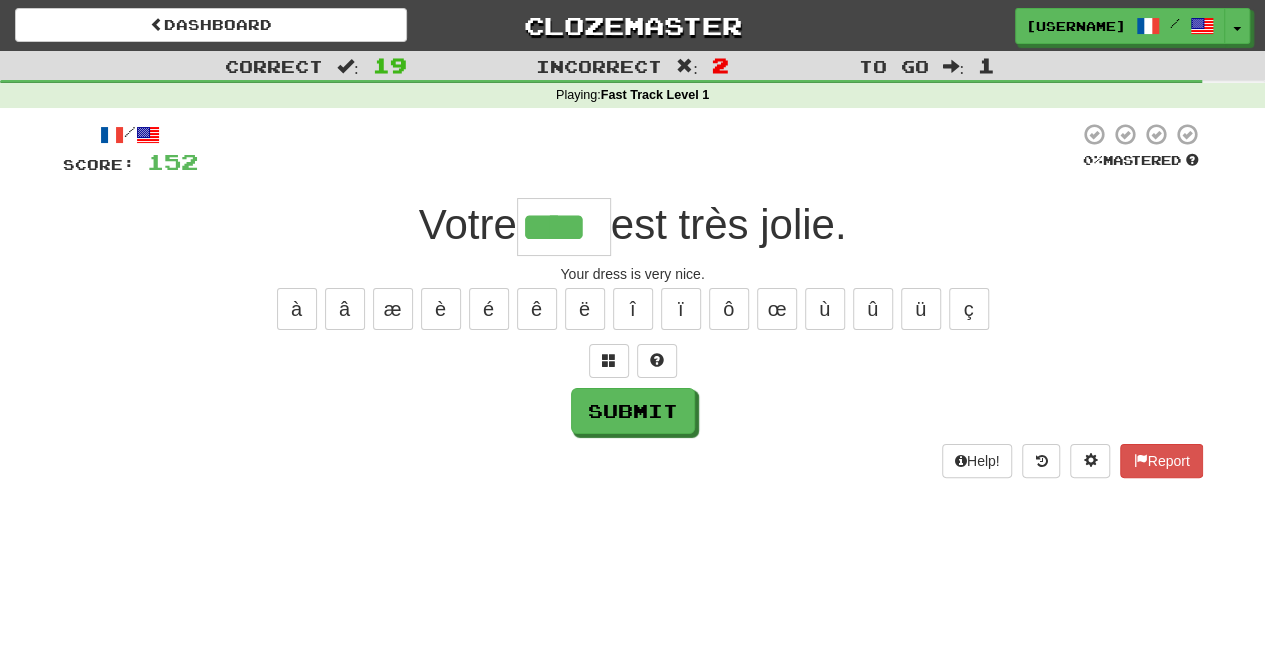 type on "****" 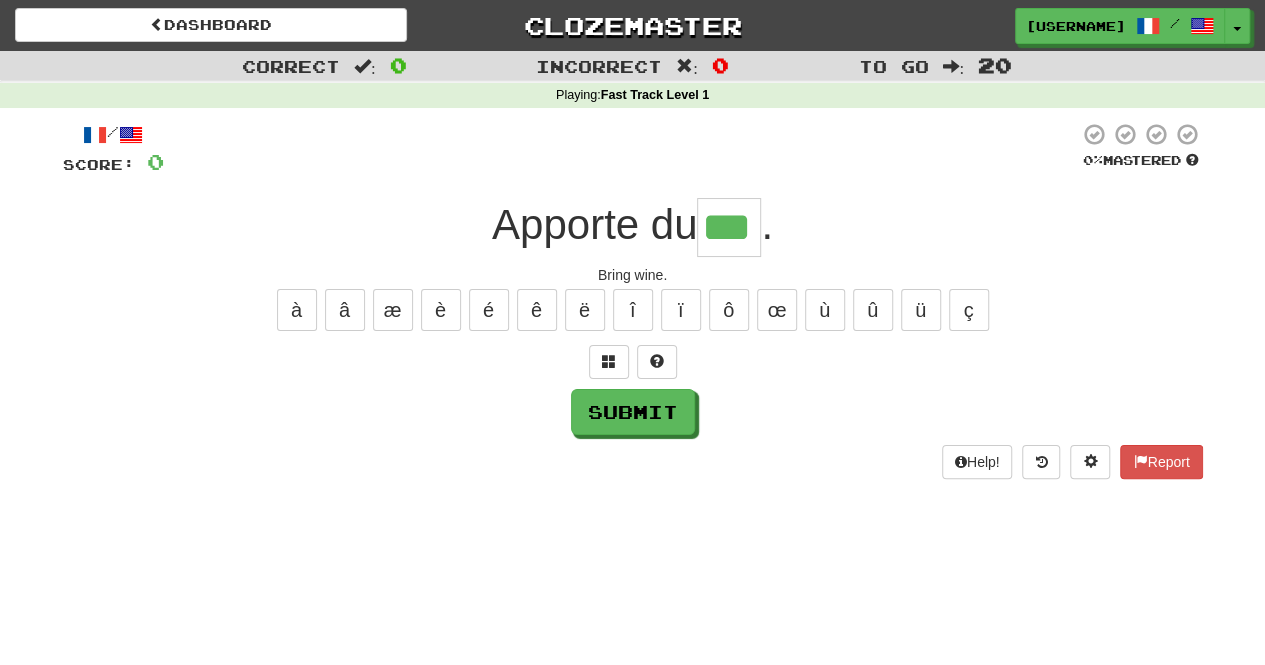 type on "***" 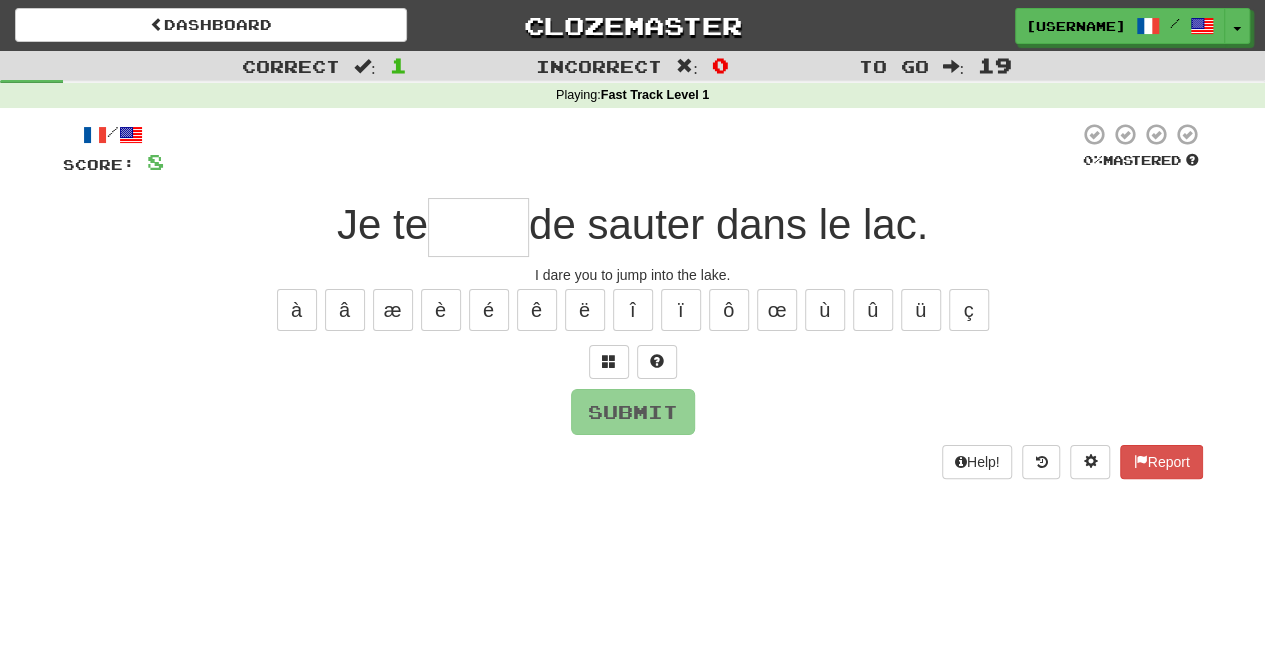 type on "*" 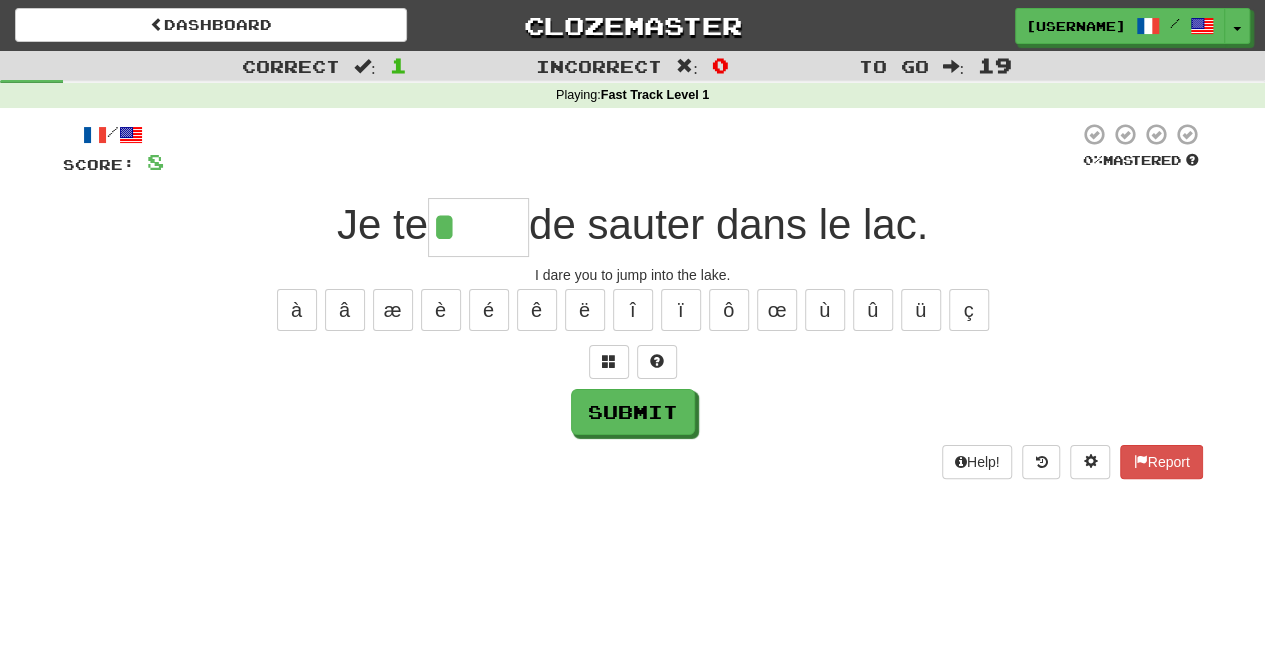 type on "*****" 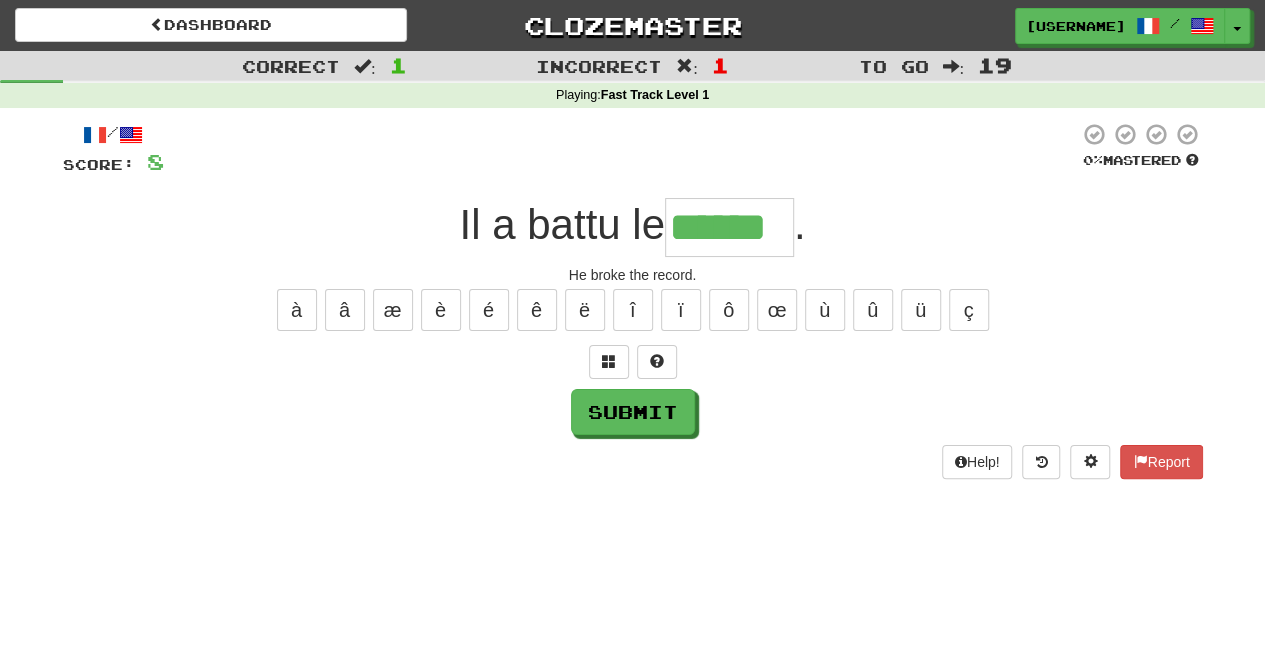 type on "******" 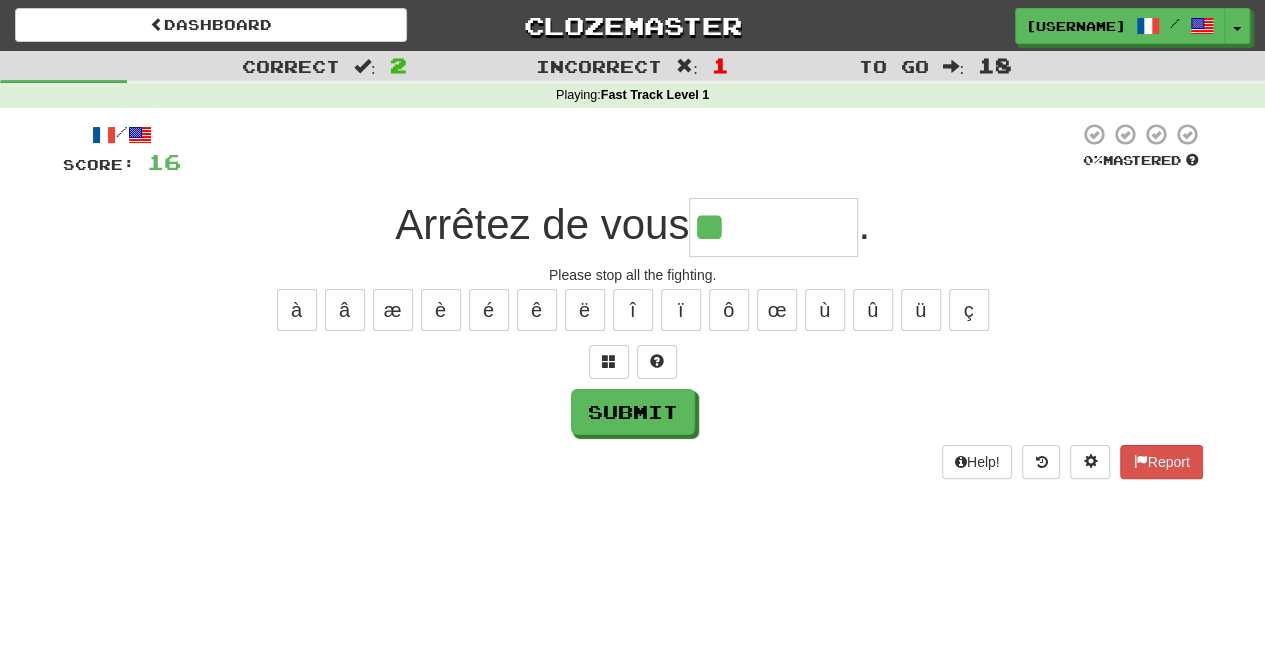 type on "********" 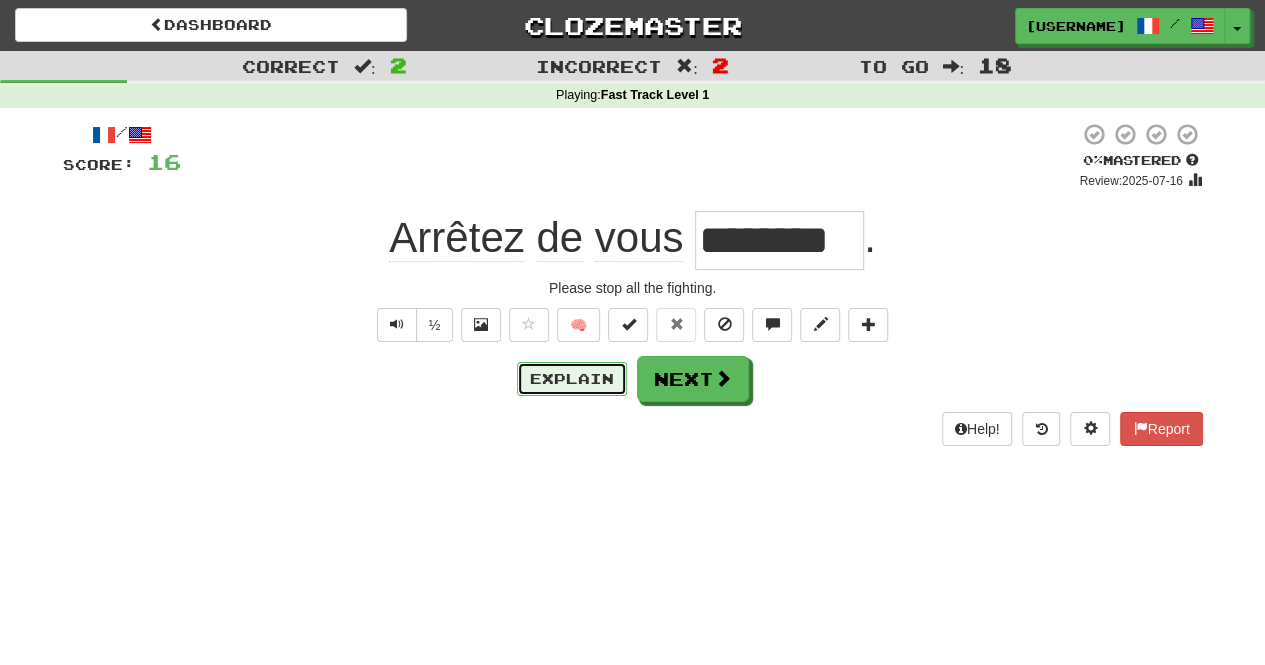 click on "Explain" at bounding box center (572, 379) 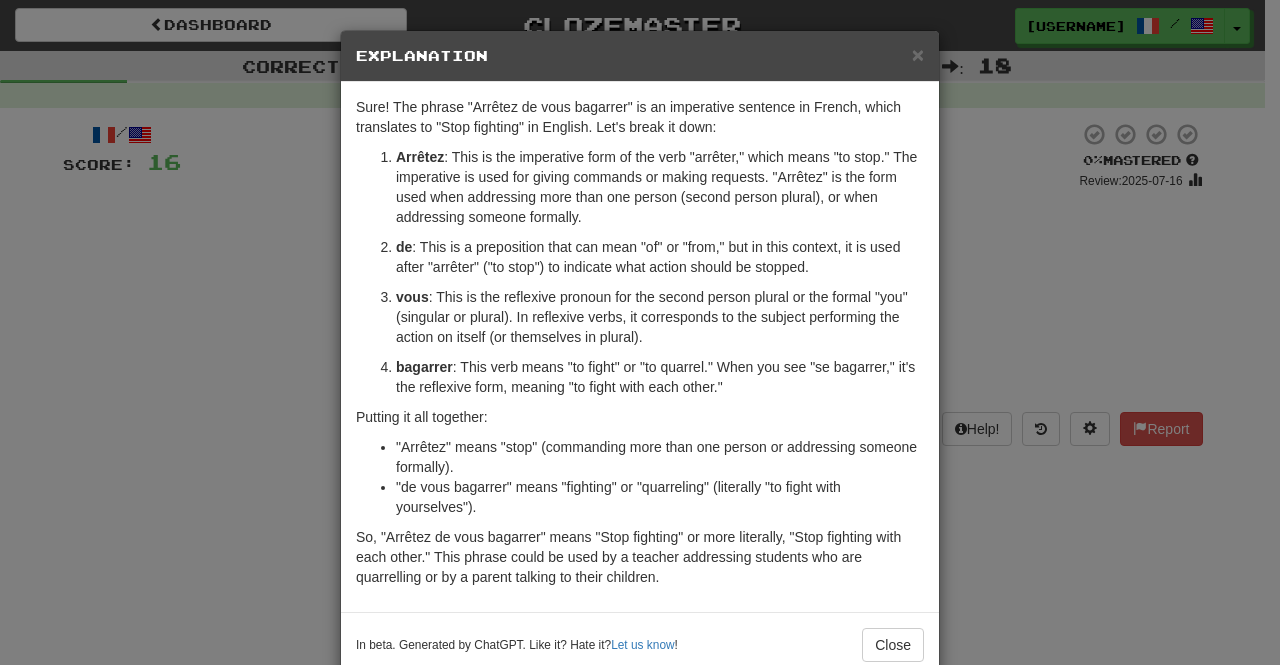 scroll, scrollTop: 40, scrollLeft: 0, axis: vertical 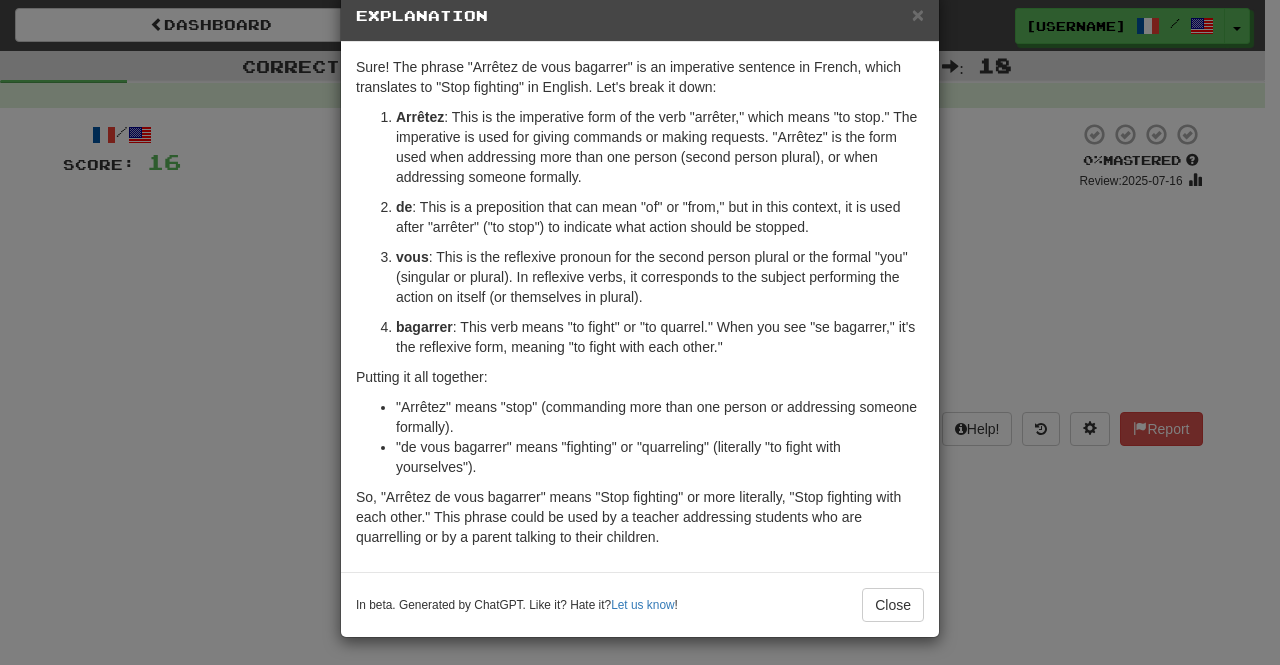click on "× Explanation Sure! The phrase "Arrêtez de vous bagarrer" is an imperative sentence in French, which translates to "Stop fighting" in English. Let's break it down:
Arrêtez : This is the imperative form of the verb "arrêter," which means "to stop." The imperative is used for giving commands or making requests. "Arrêtez" is the form used when addressing more than one person (second person plural), or when addressing someone formally.
de : This is a preposition that can mean "of" or "from," but in this context, it is used after "arrêter" ("to stop") to indicate what action should be stopped.
vous : This is the reflexive pronoun for the second person plural or the formal "you" (singular or plural). In reflexive verbs, it corresponds to the subject performing the action on itself (or themselves in plural).
bagarrer : This verb means "to fight" or "to quarrel." When you see "se bagarrer," it's the reflexive form, meaning "to fight with each other."
Putting it all together:" at bounding box center [640, 332] 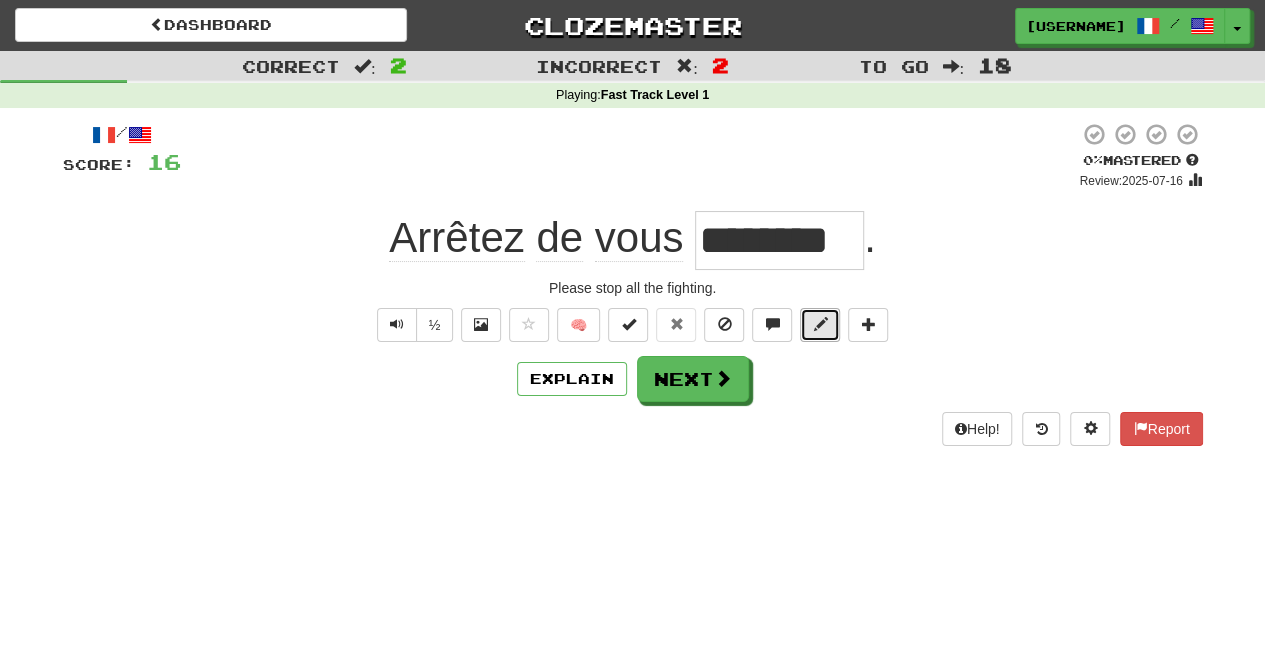 click at bounding box center [820, 324] 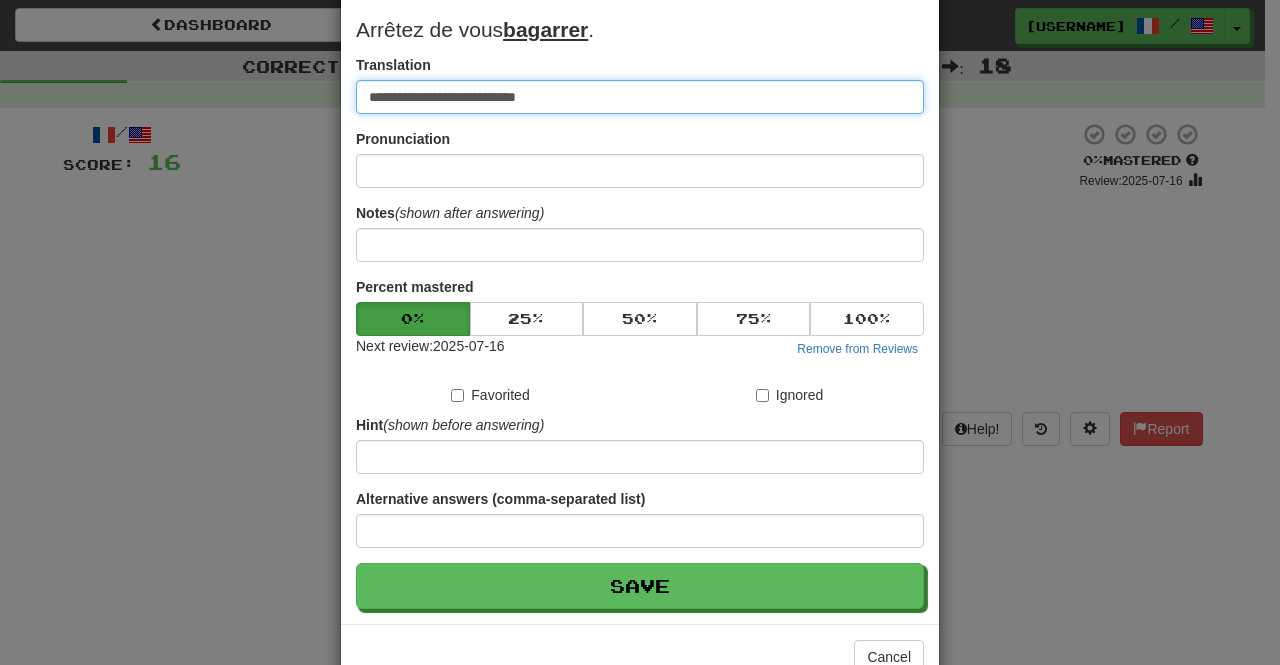 scroll, scrollTop: 132, scrollLeft: 0, axis: vertical 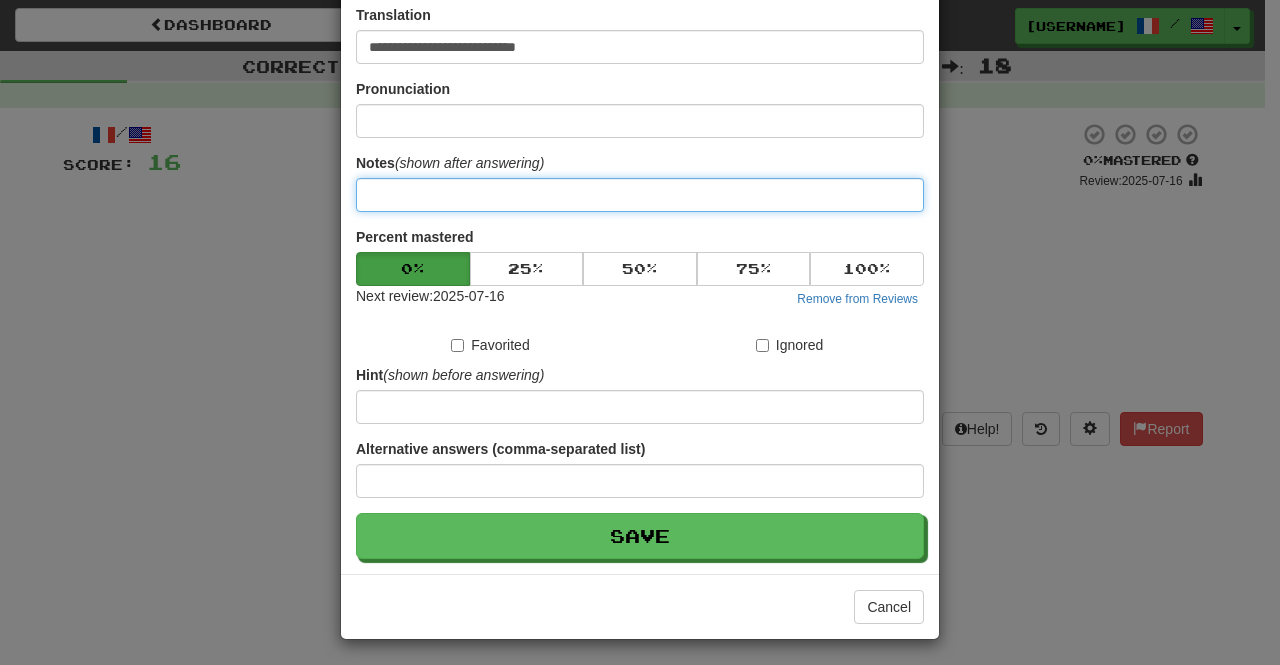 click at bounding box center [640, 195] 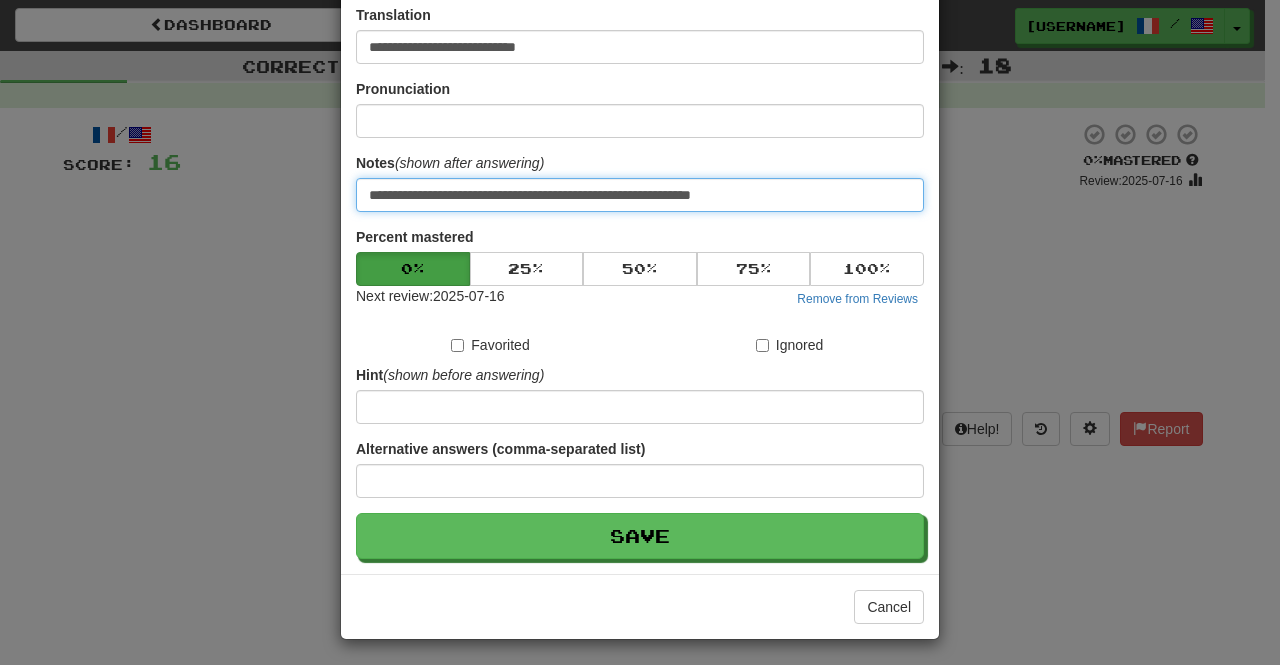 paste on "*********" 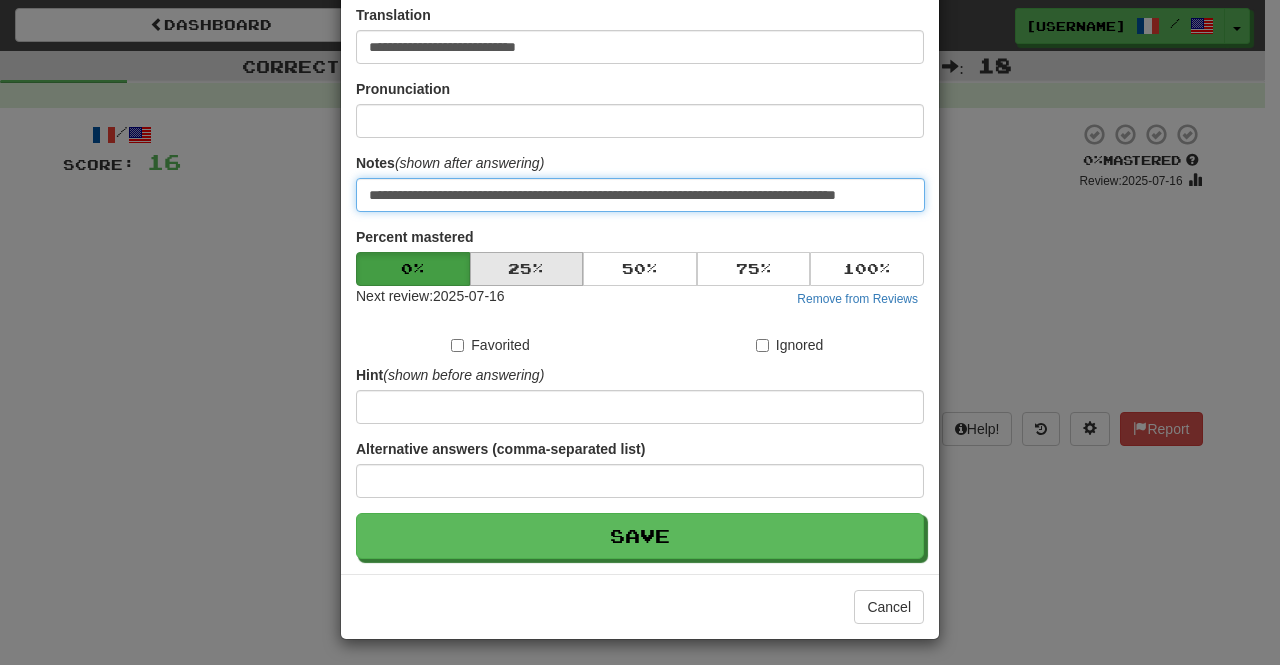 scroll, scrollTop: 0, scrollLeft: 36, axis: horizontal 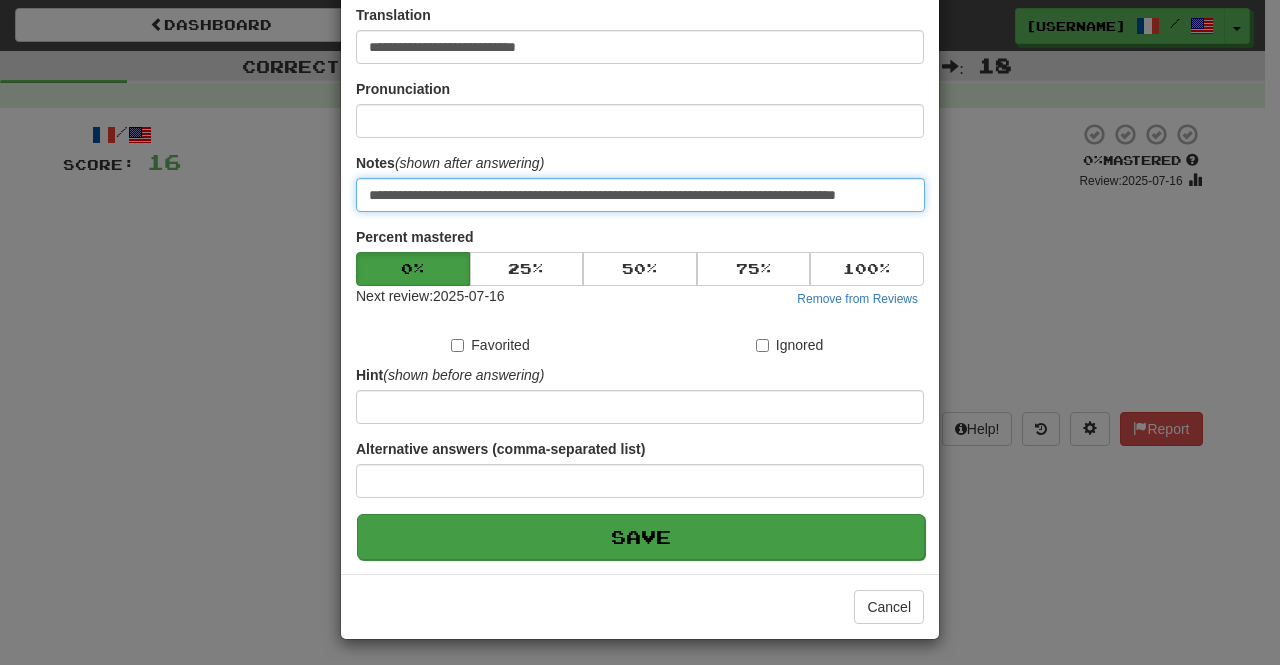 type on "**********" 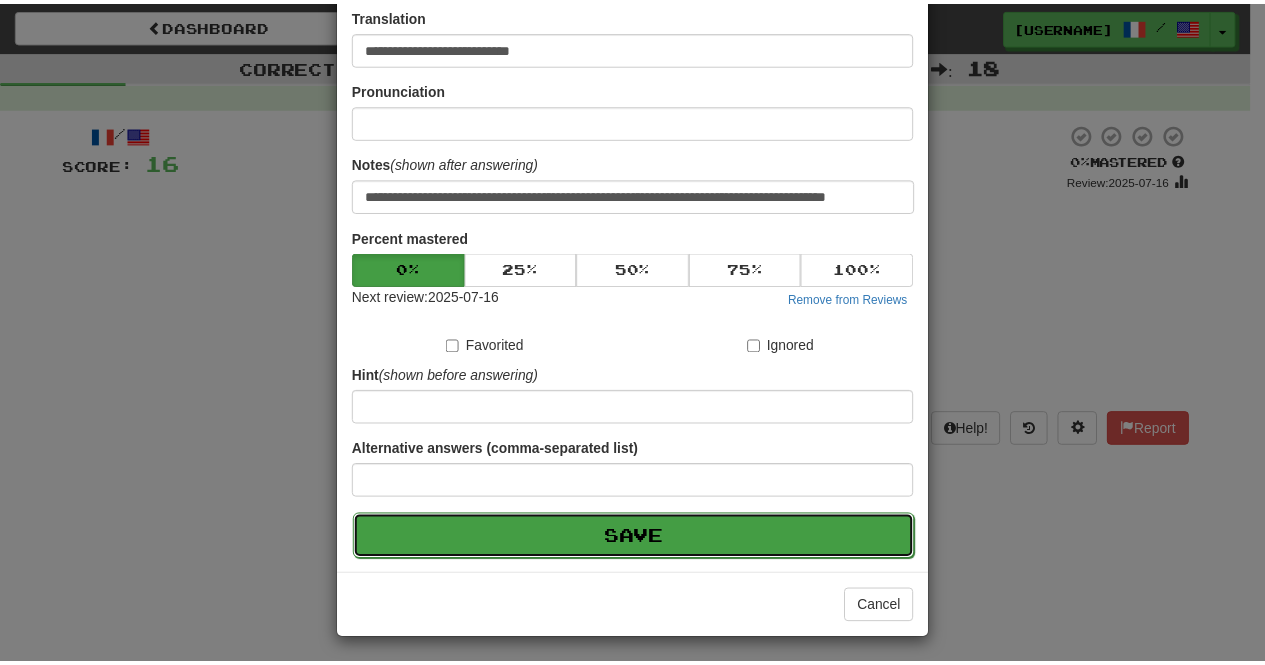 scroll, scrollTop: 0, scrollLeft: 0, axis: both 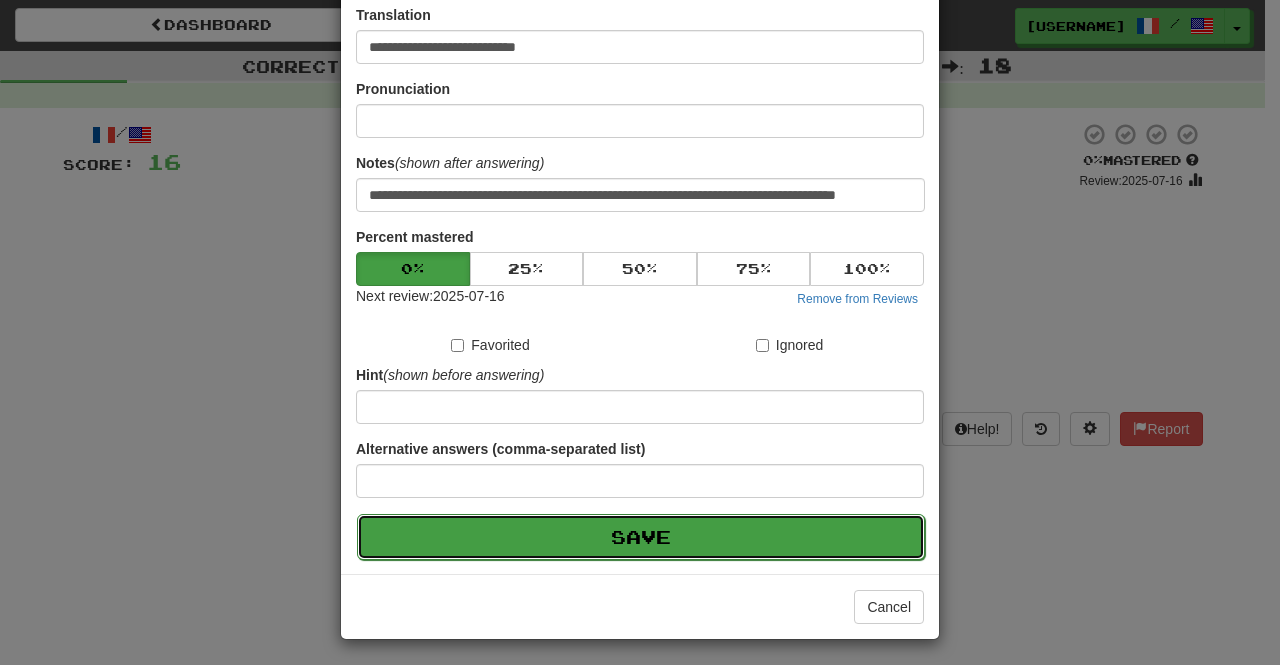 click on "Save" at bounding box center (641, 537) 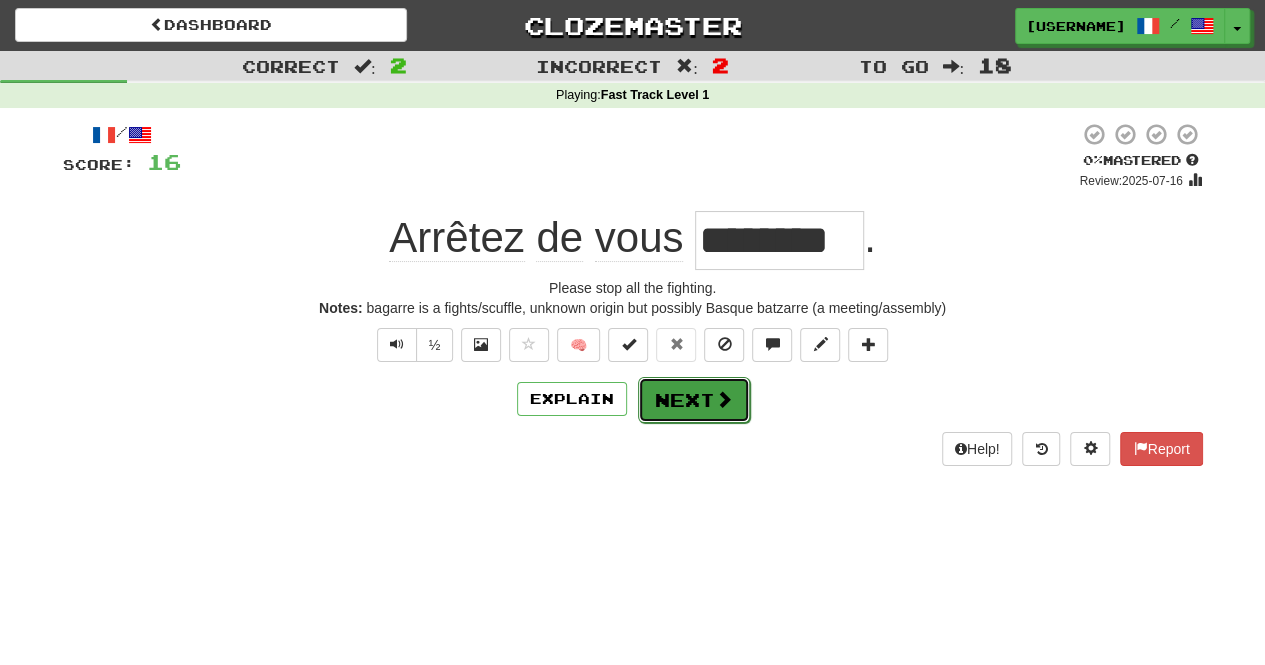 click at bounding box center (724, 399) 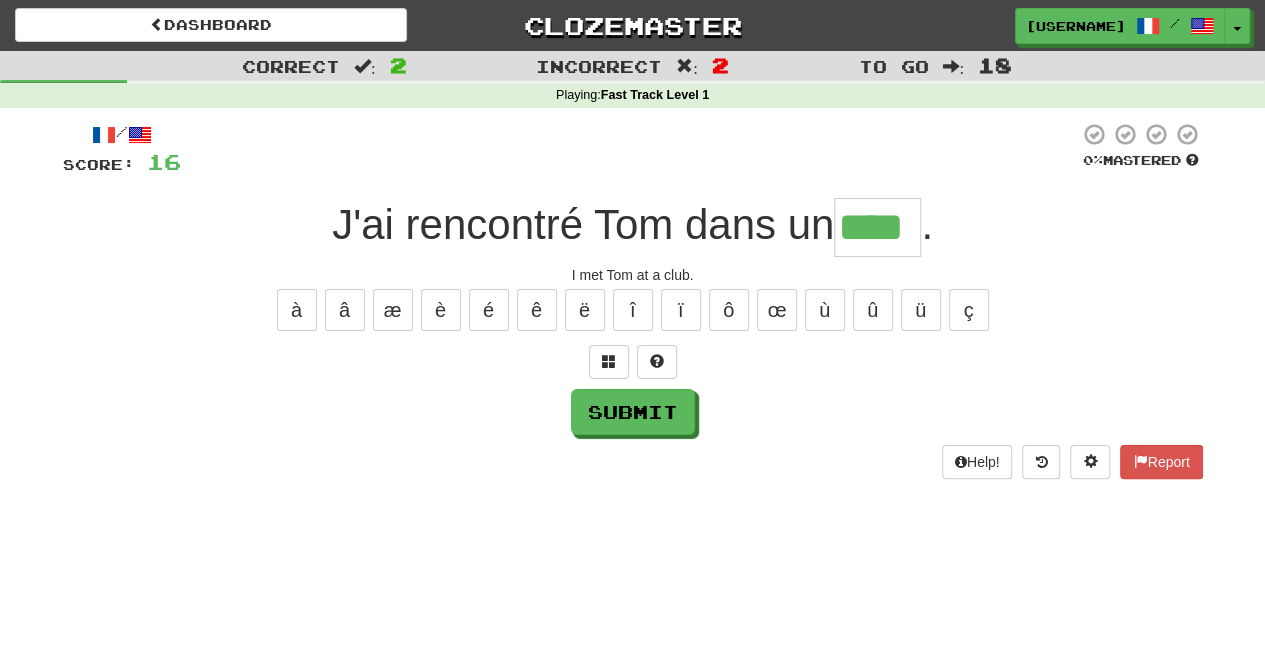 type on "****" 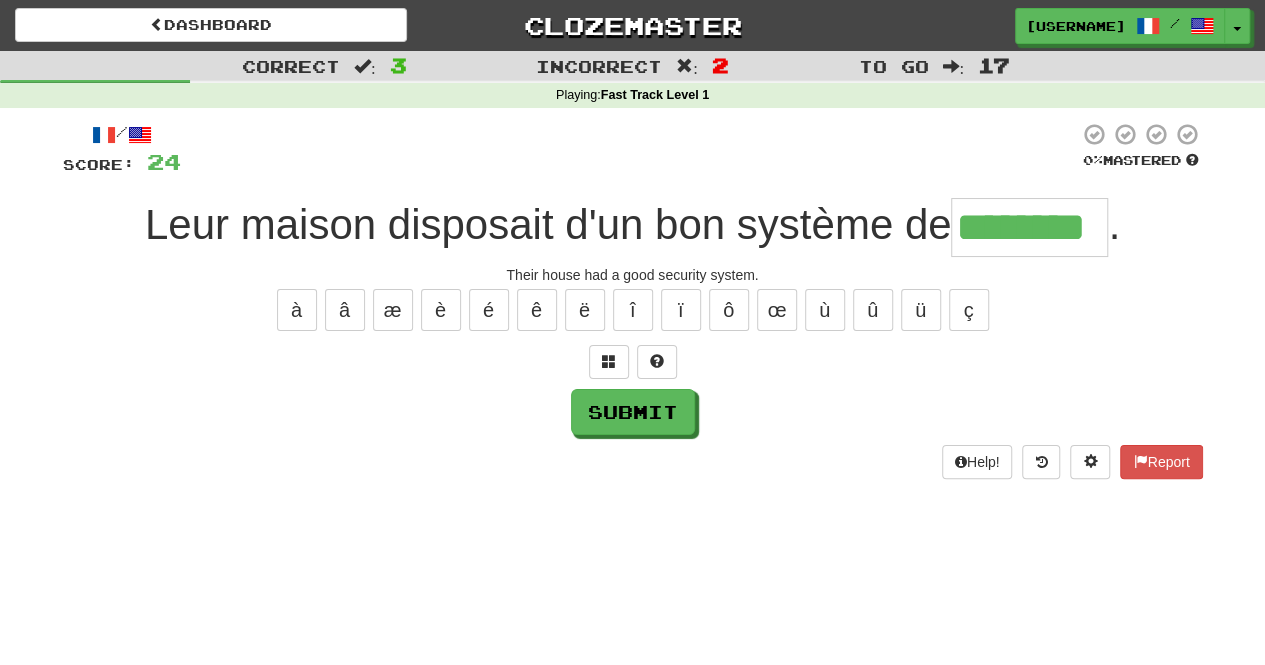 type on "********" 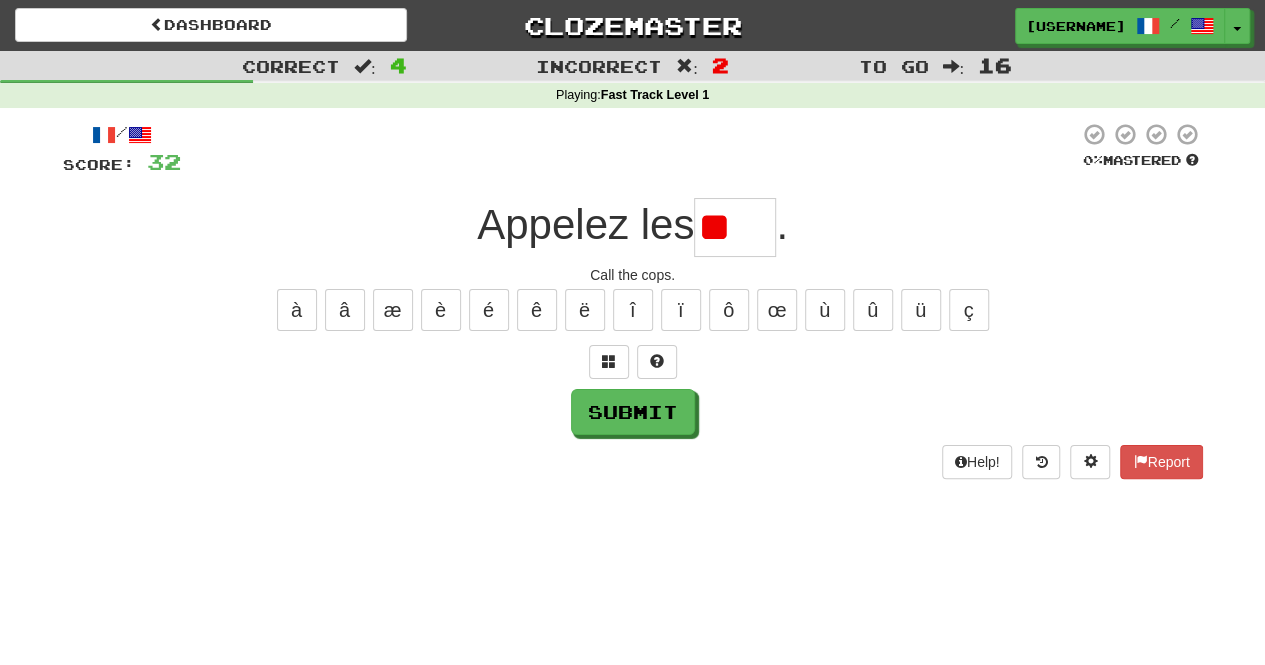 type on "*" 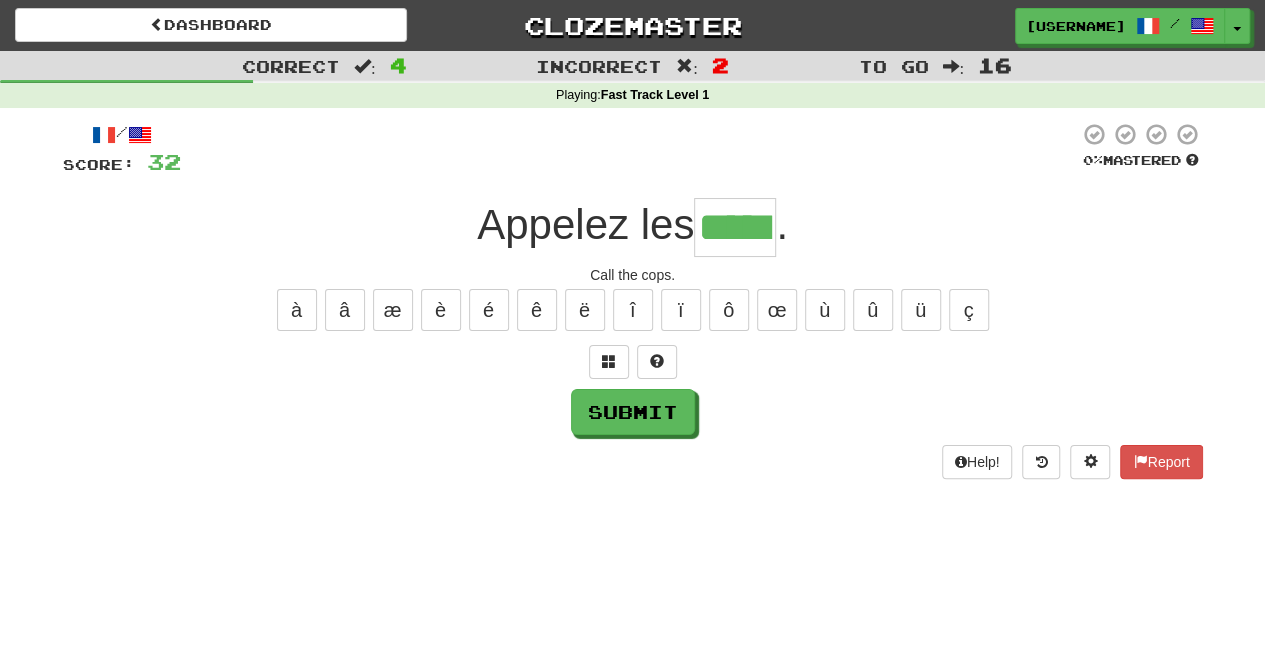 type on "*****" 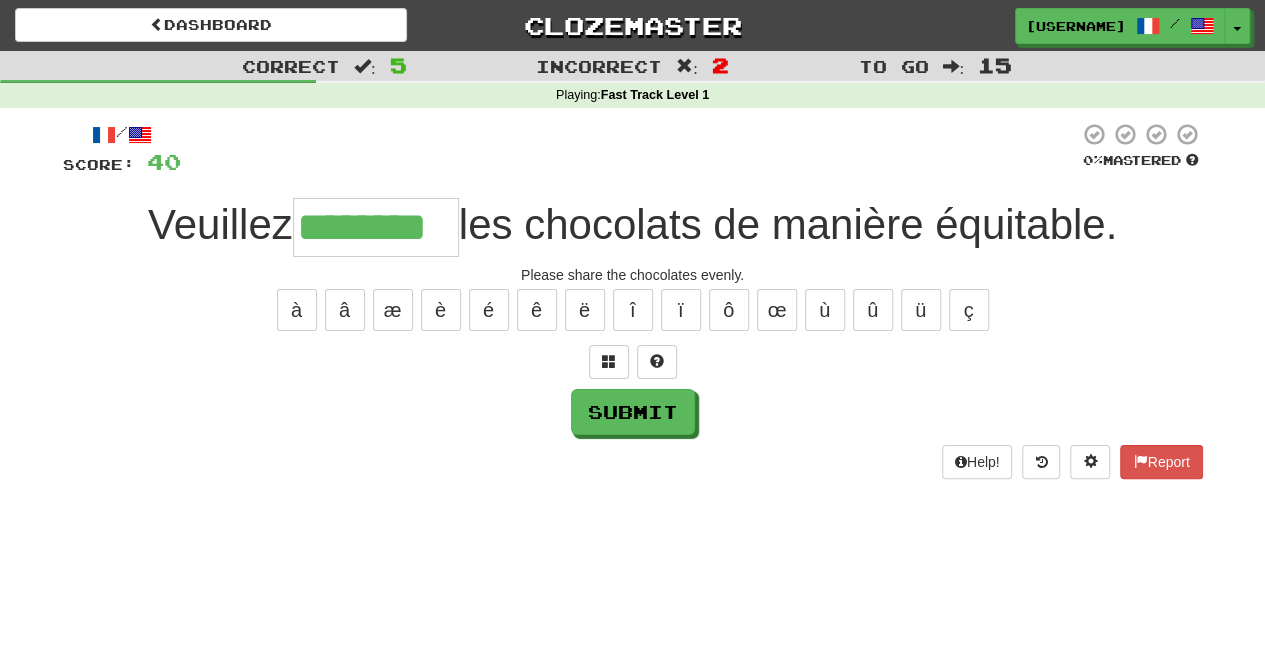 type on "********" 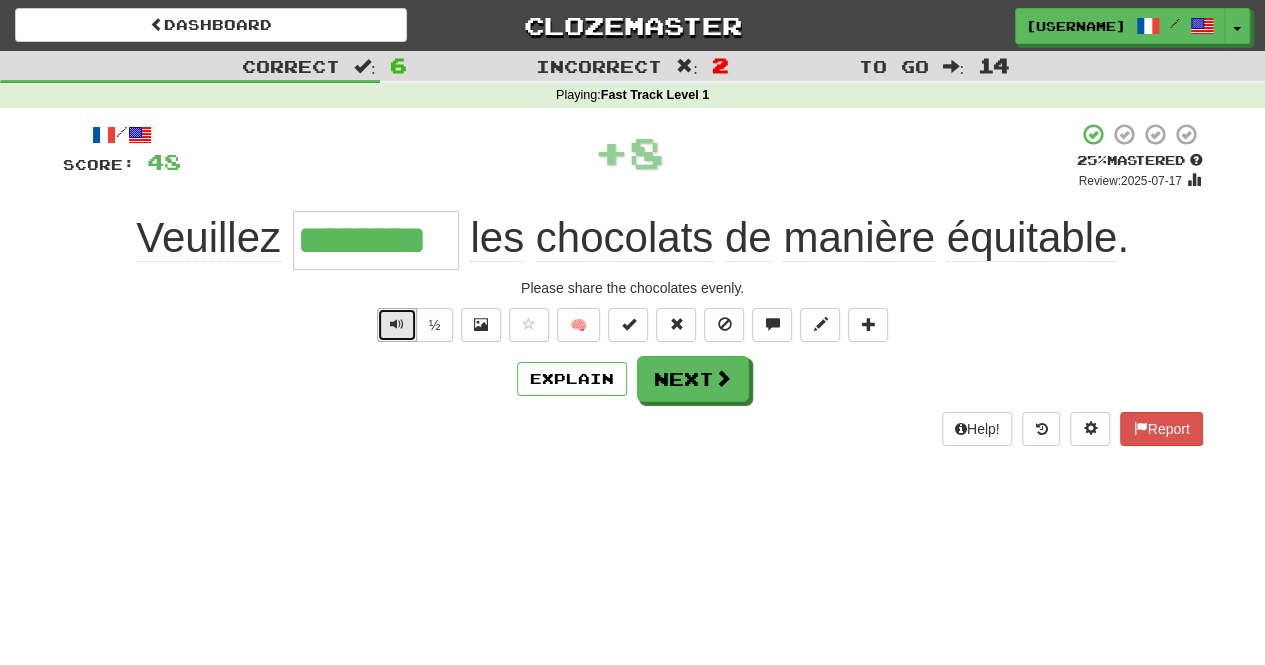 click at bounding box center (397, 325) 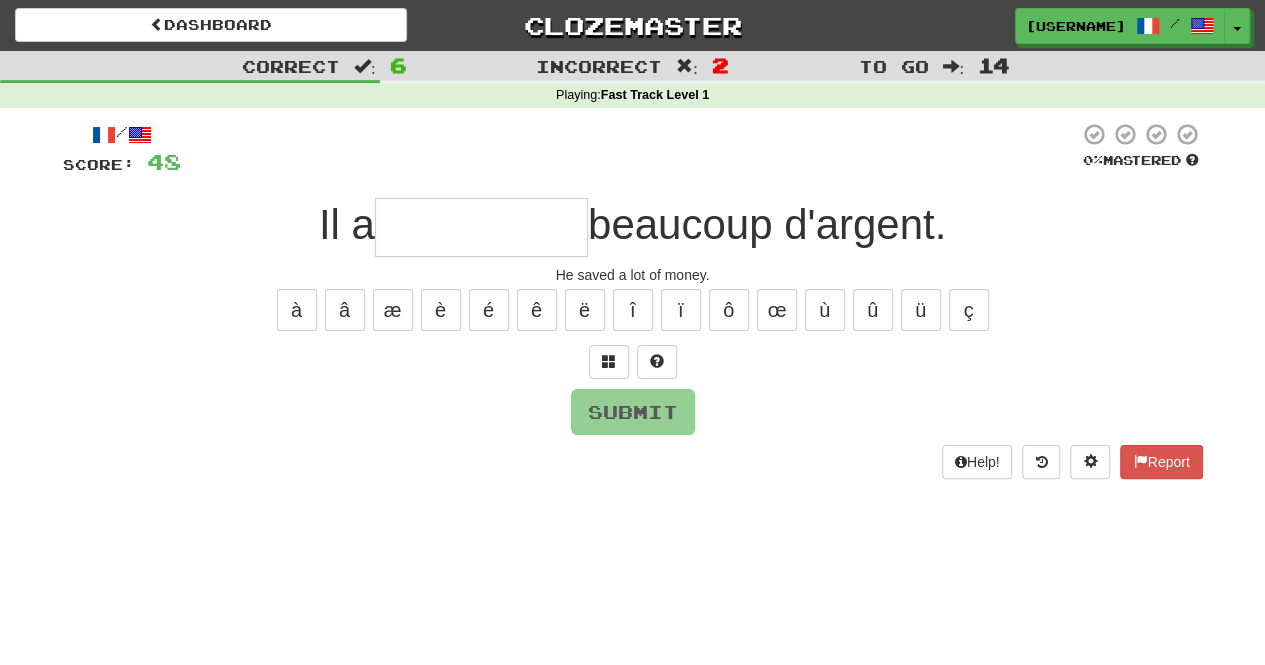 type on "*" 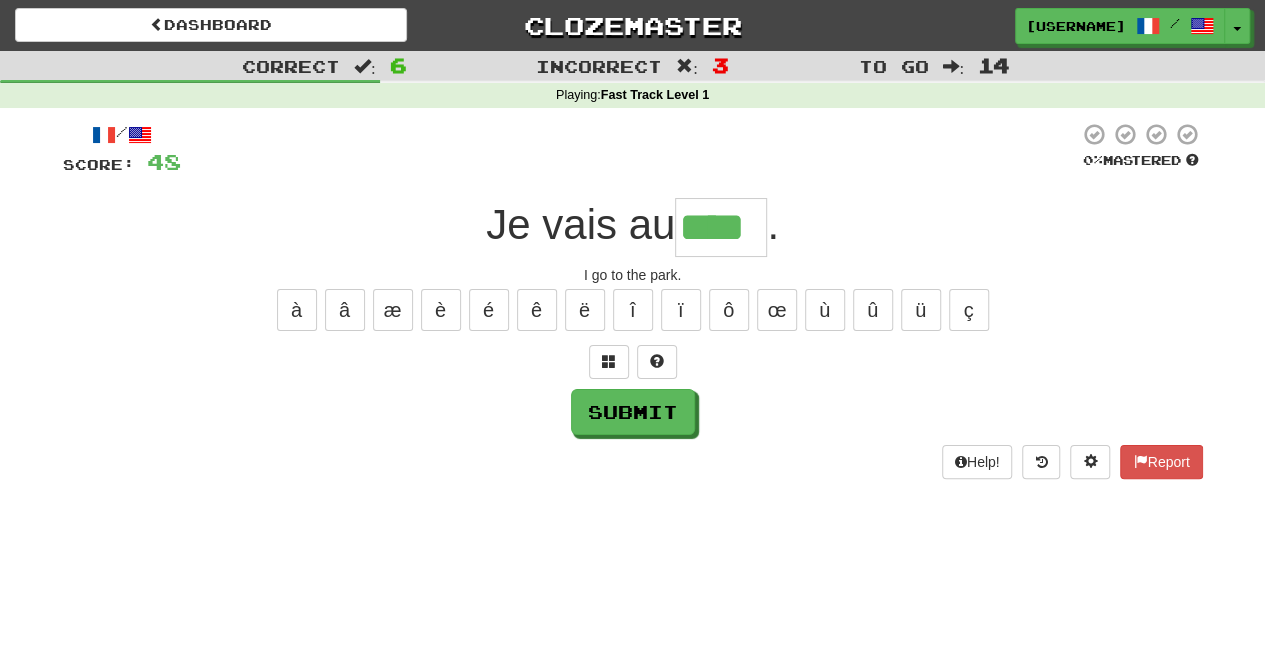 type on "****" 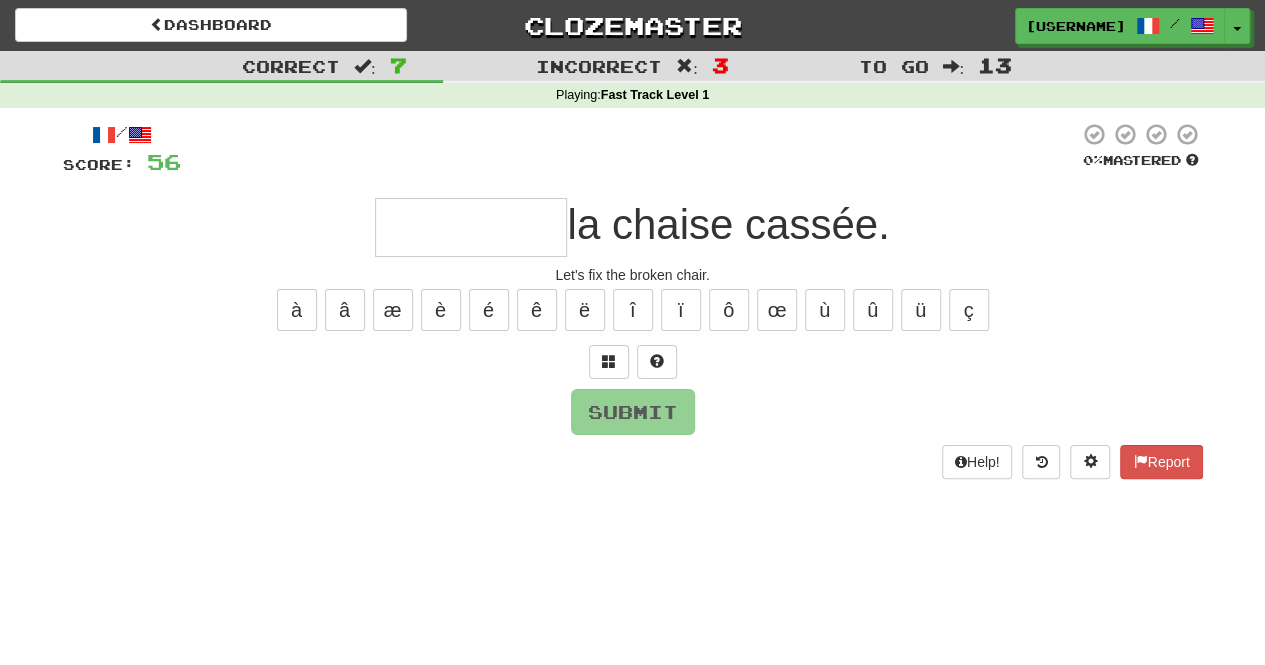 type on "*" 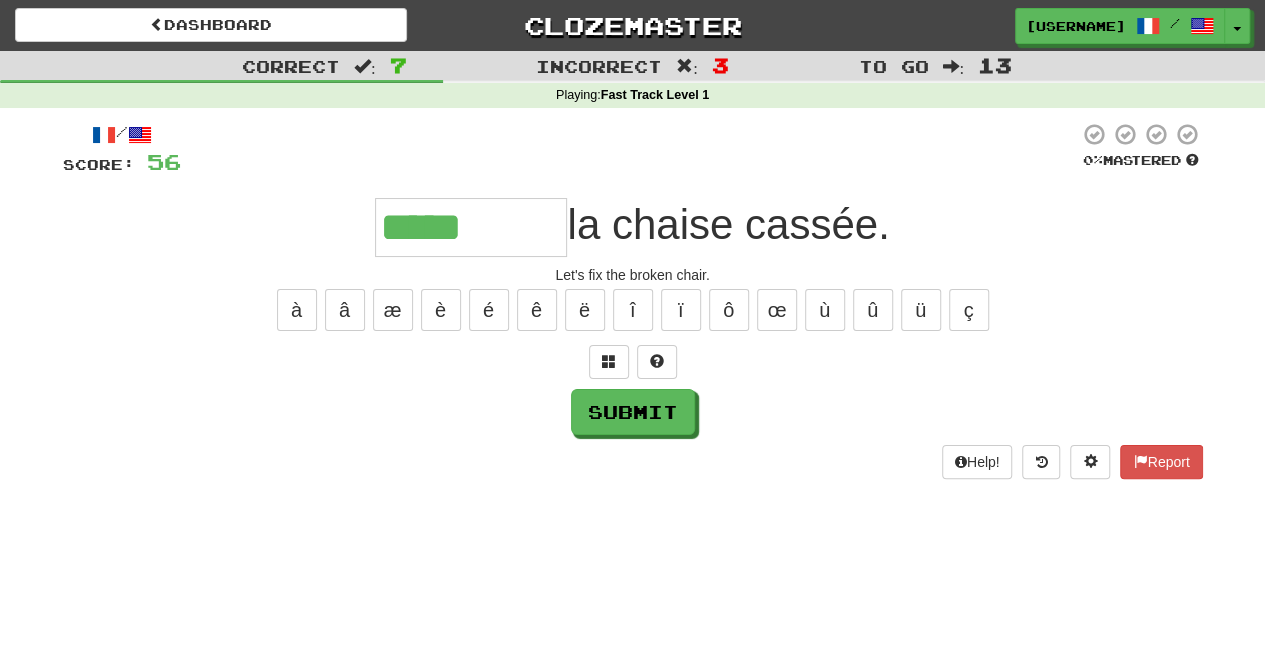 type on "********" 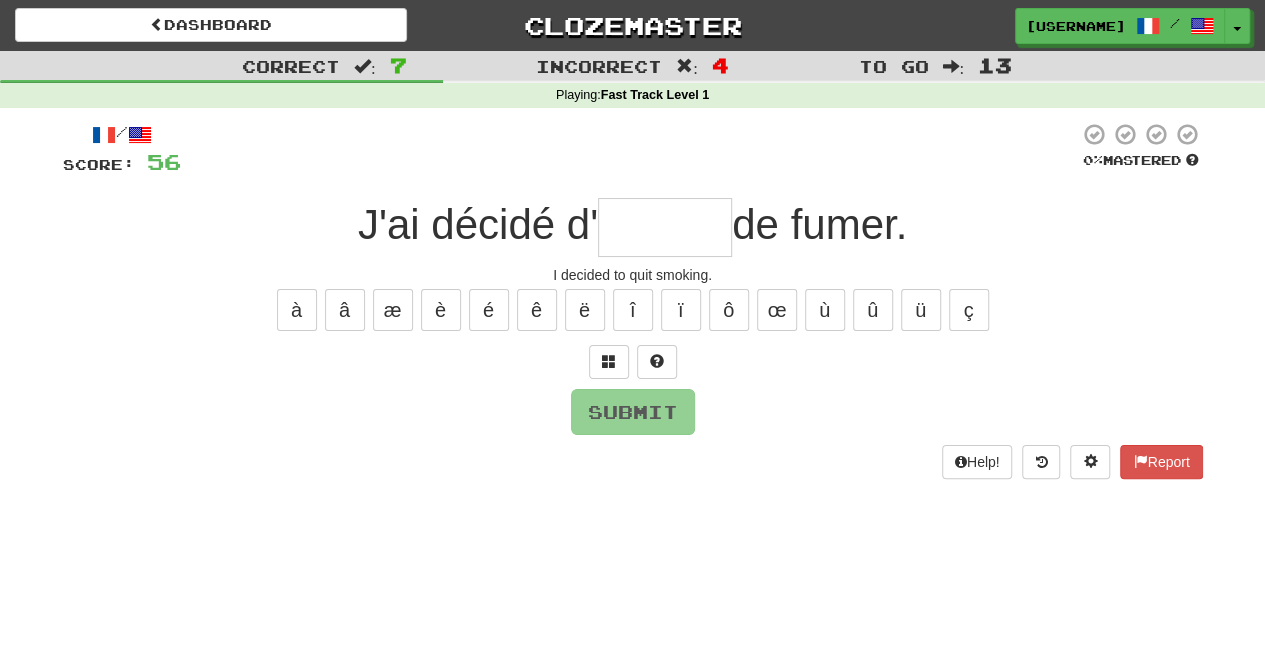 type on "*" 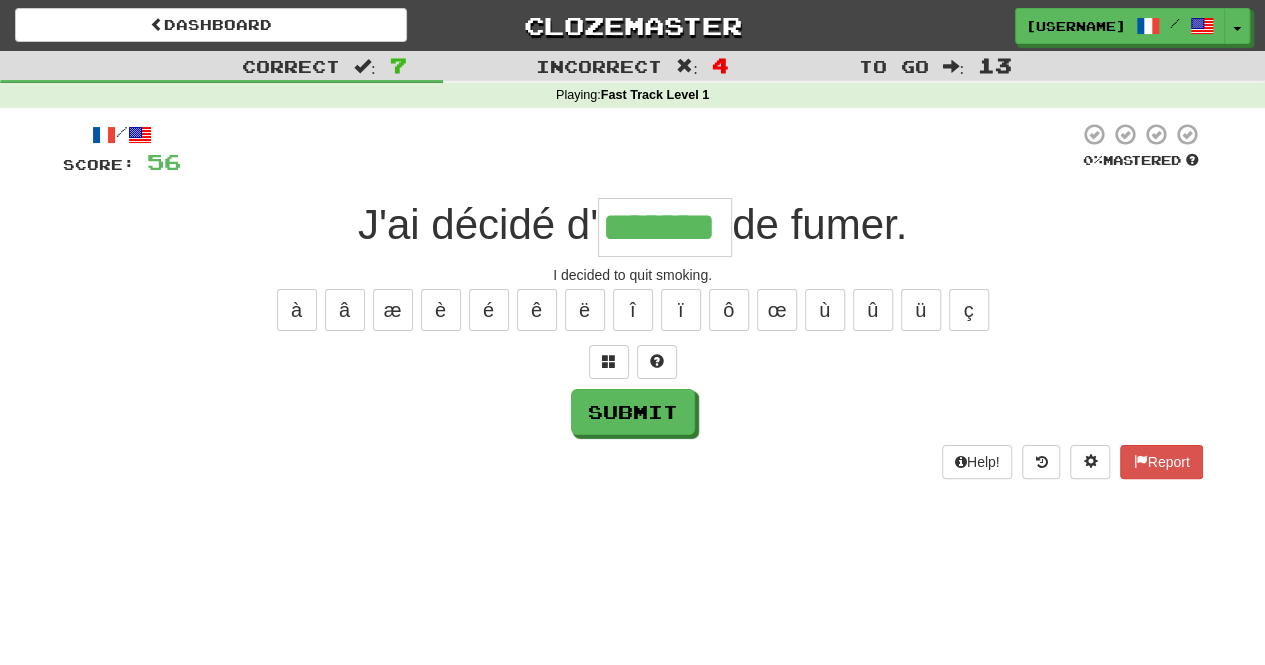 type on "*******" 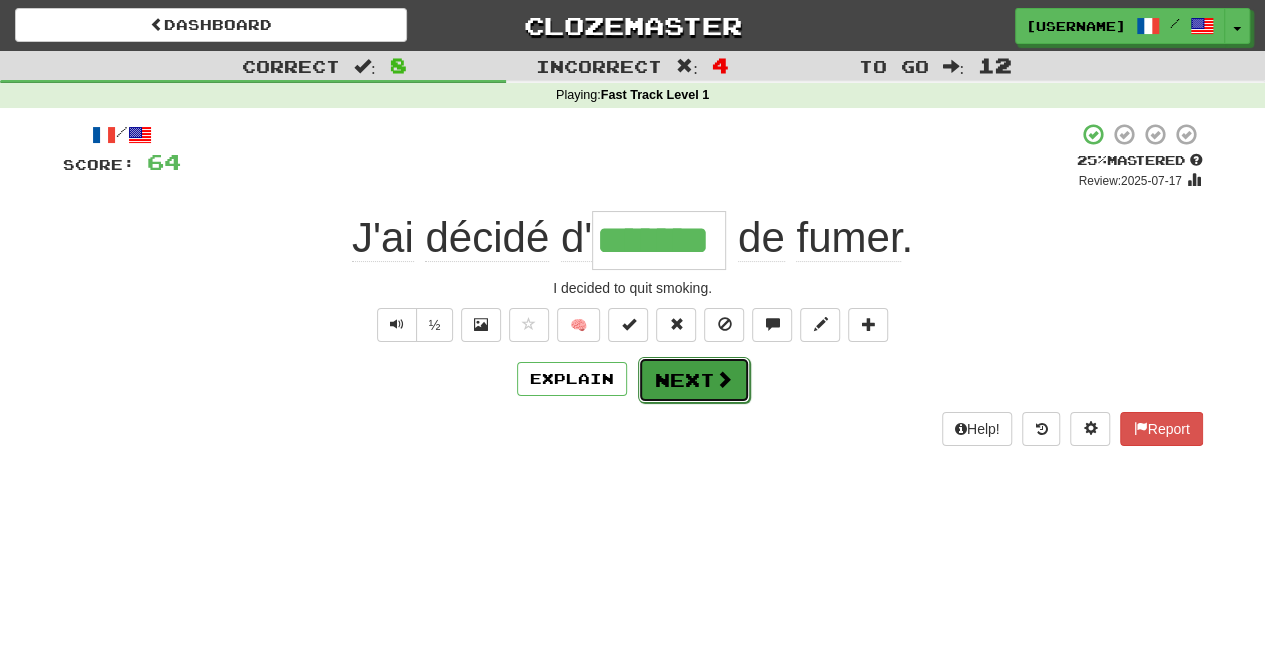click on "Next" at bounding box center [694, 380] 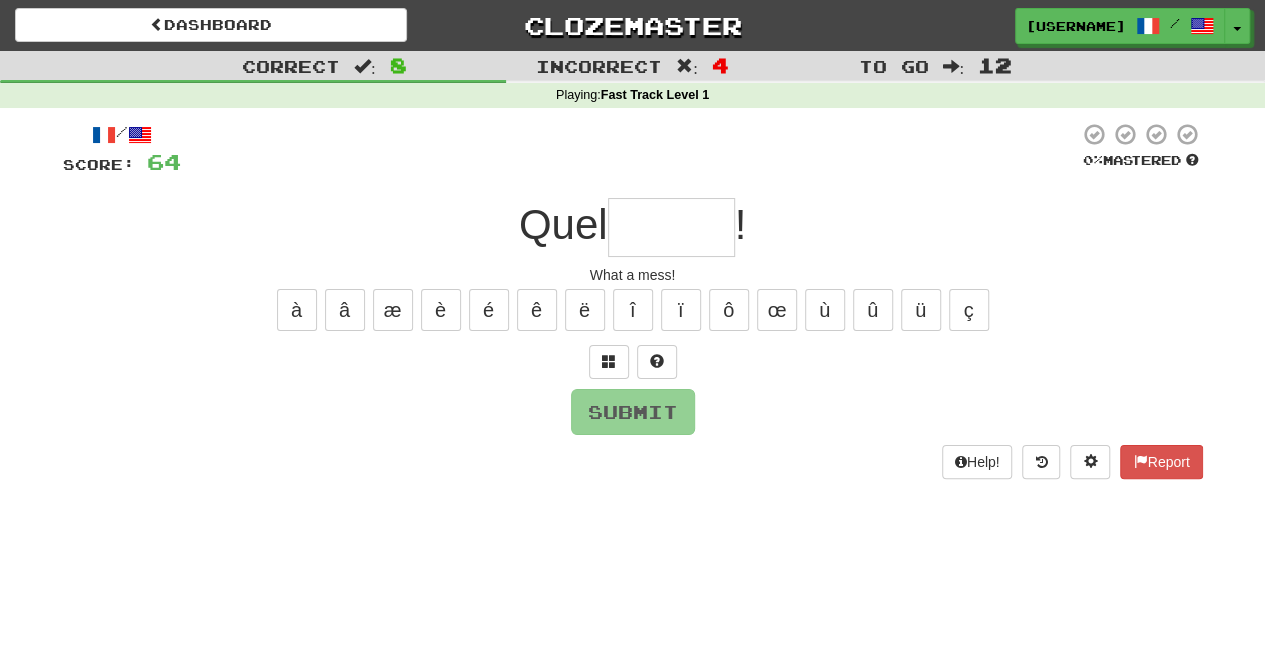 type on "*" 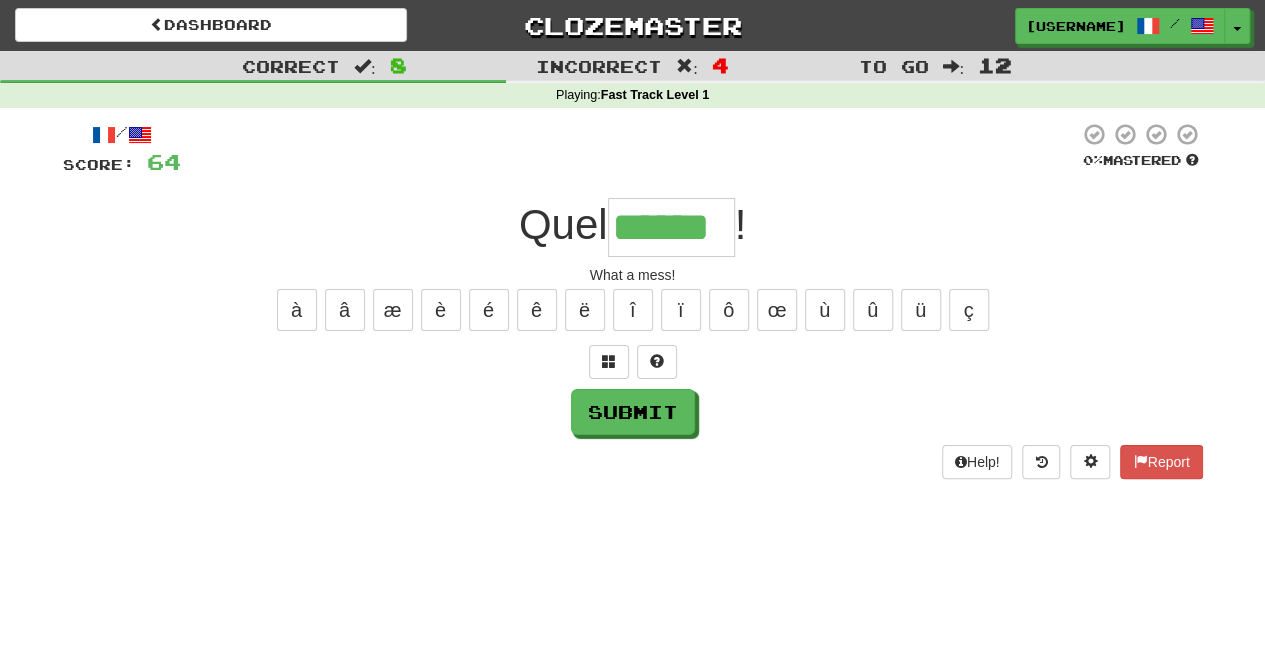 type on "******" 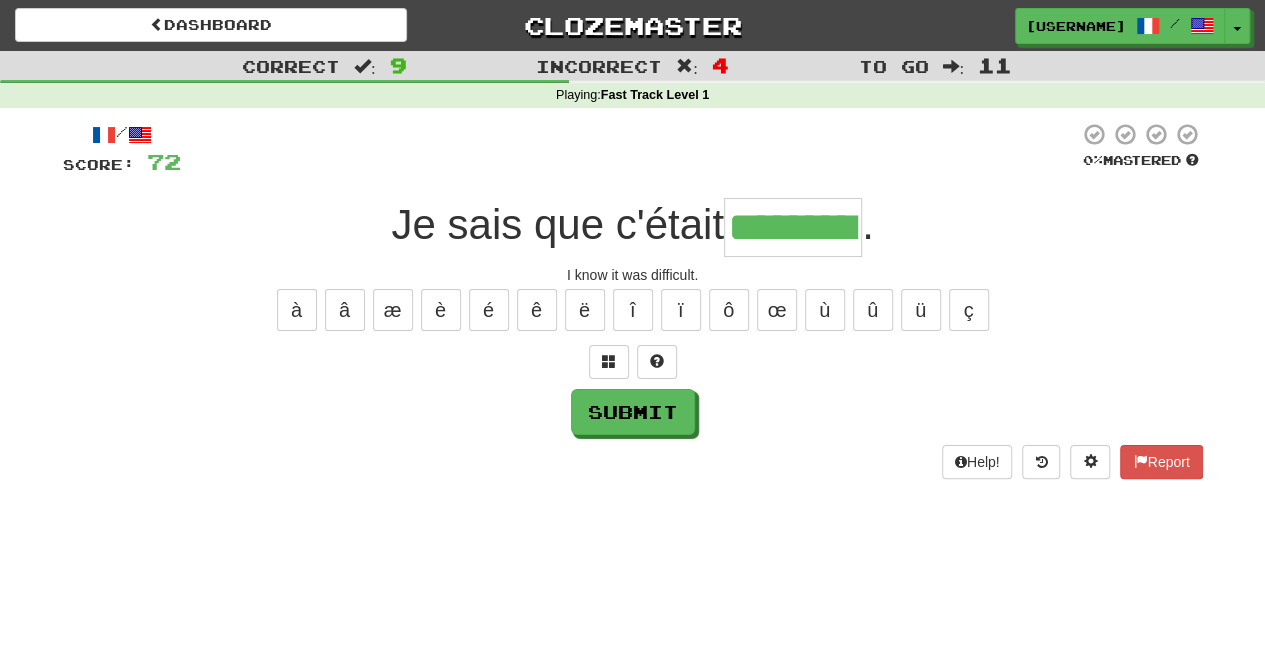 type on "*********" 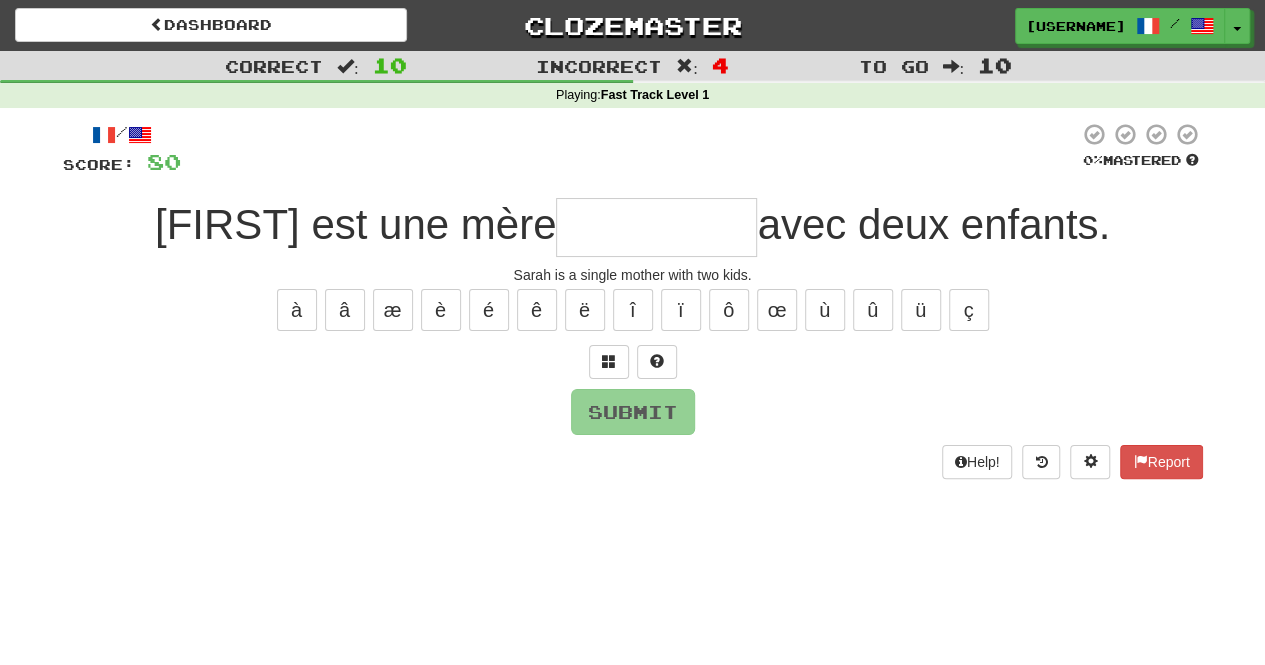 type on "*" 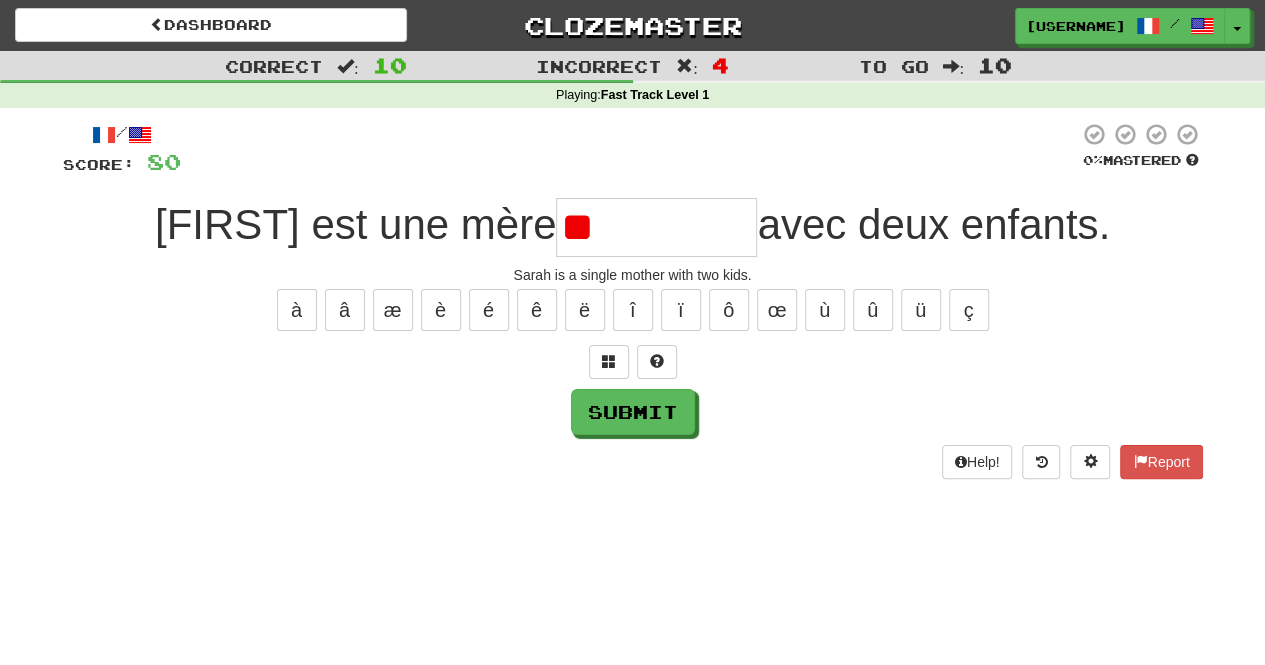 type on "*" 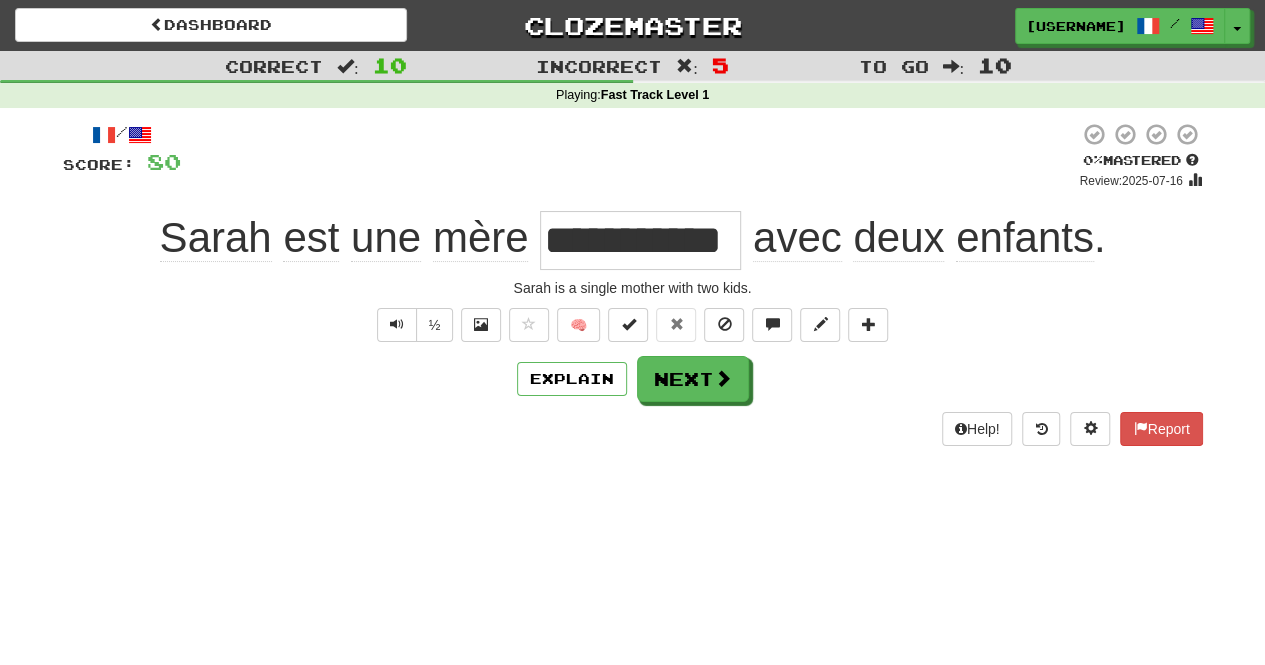 type on "*" 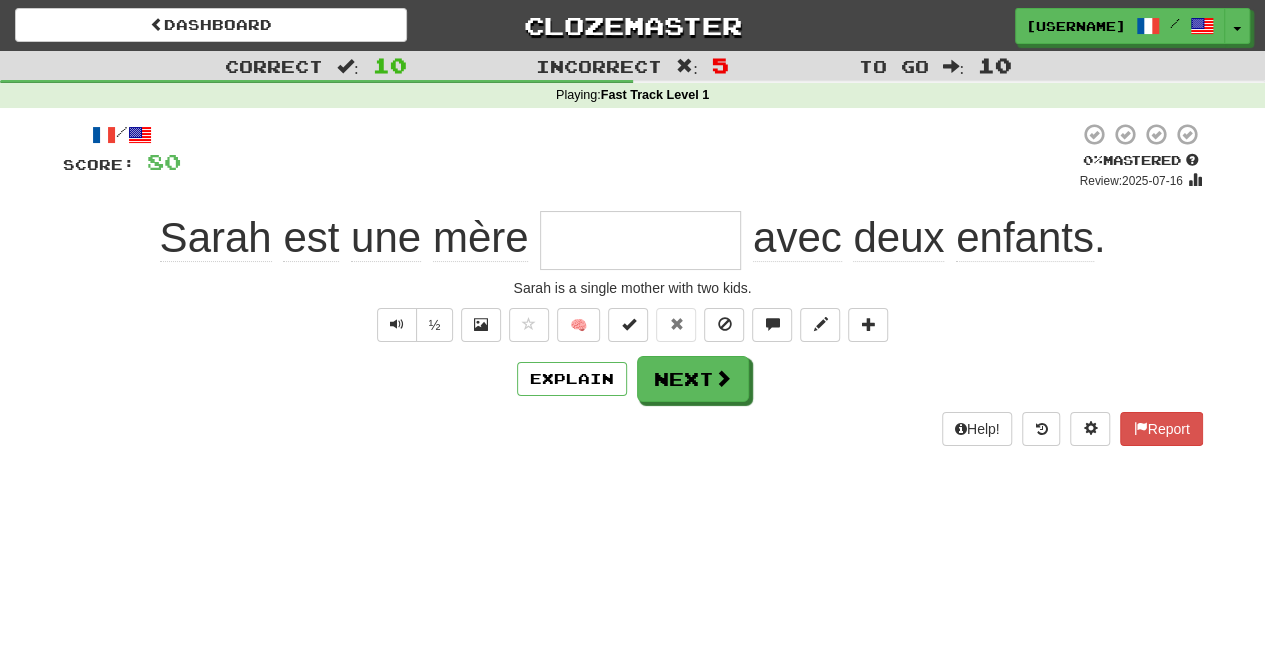 type on "*" 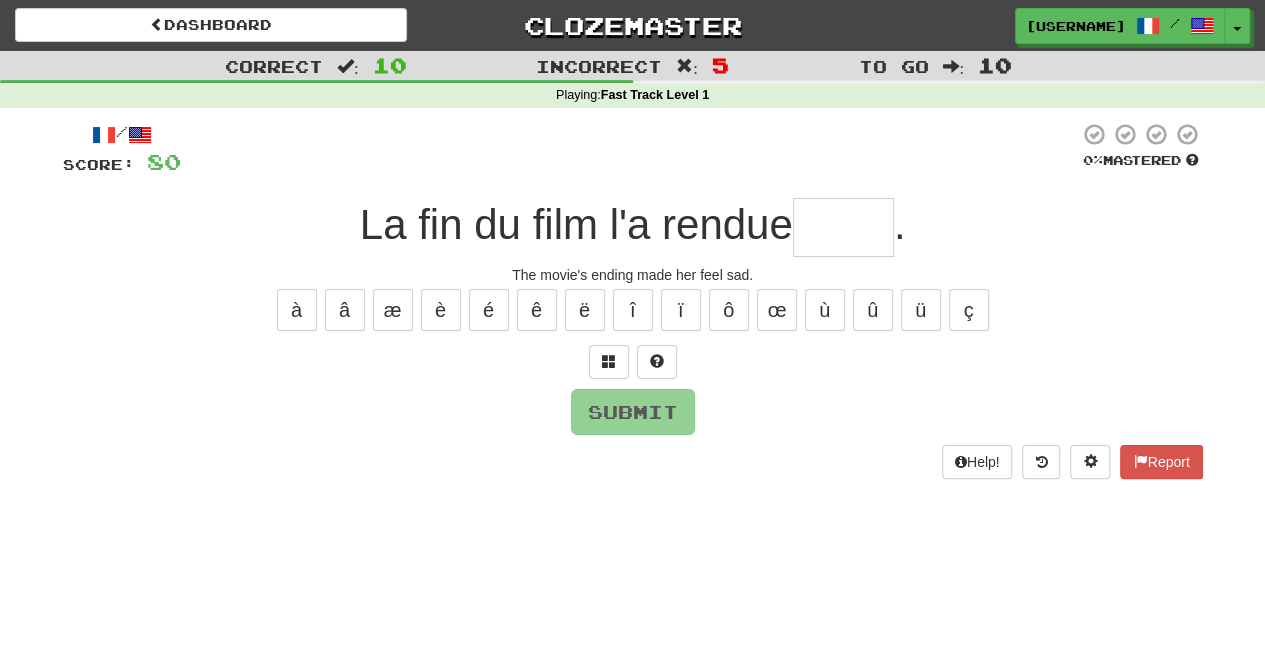 type on "*" 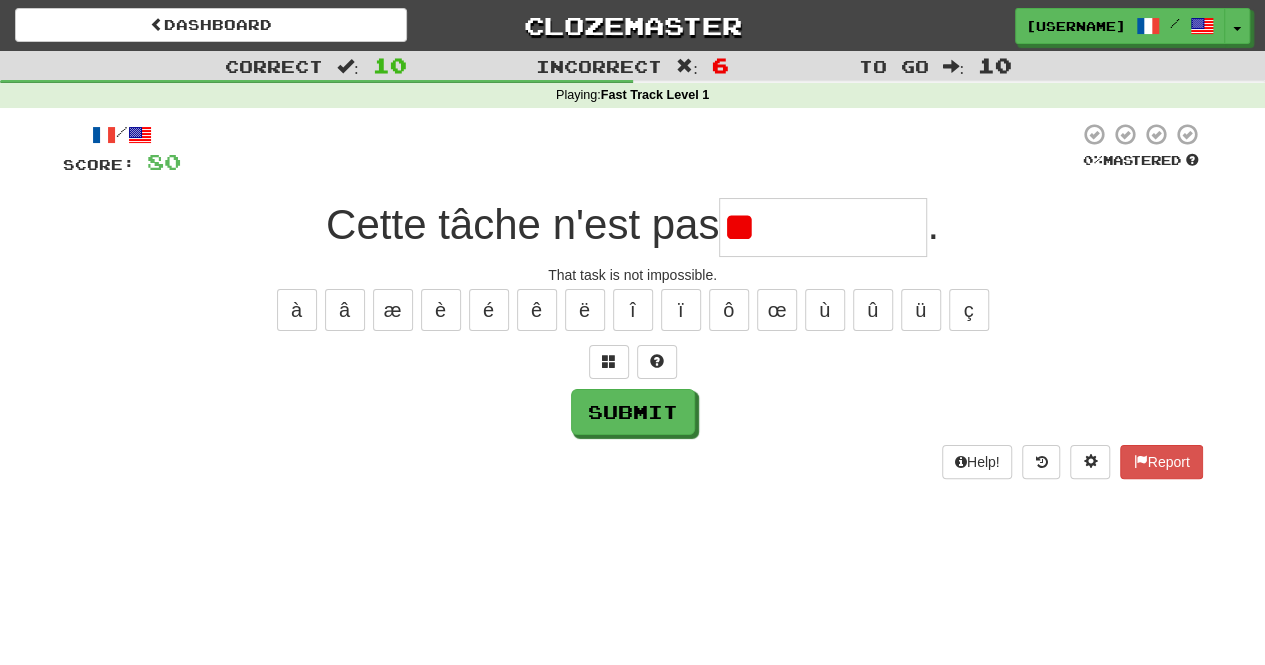 type on "*" 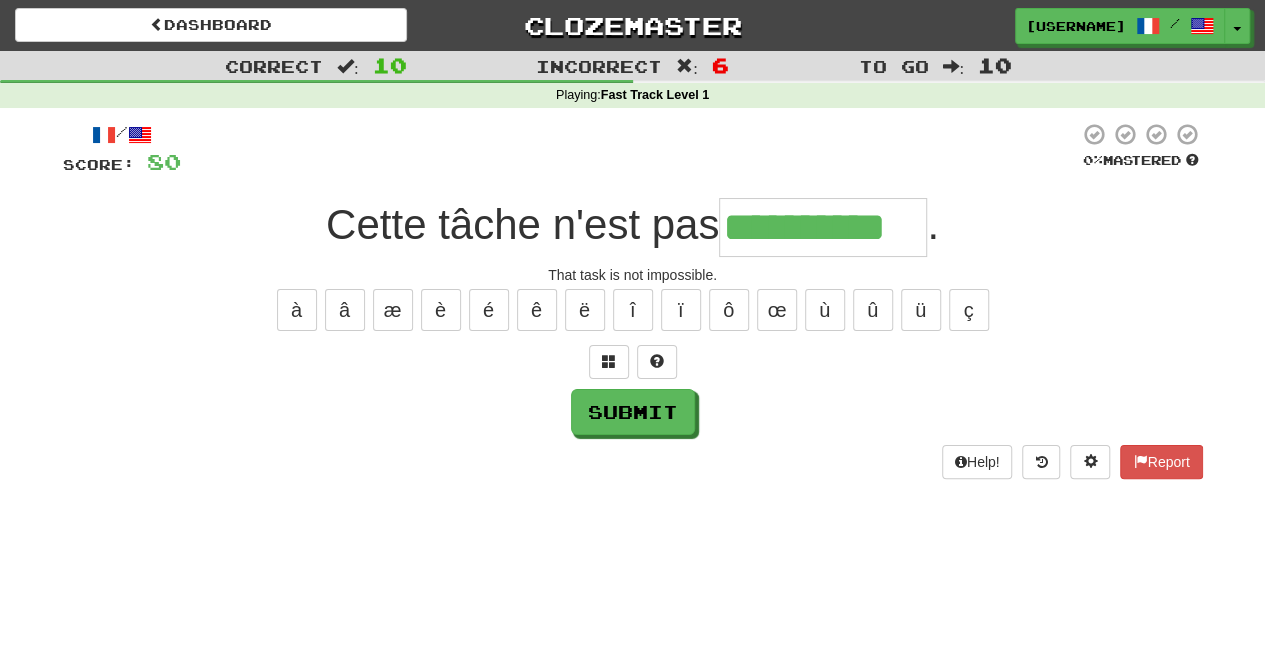 type on "**********" 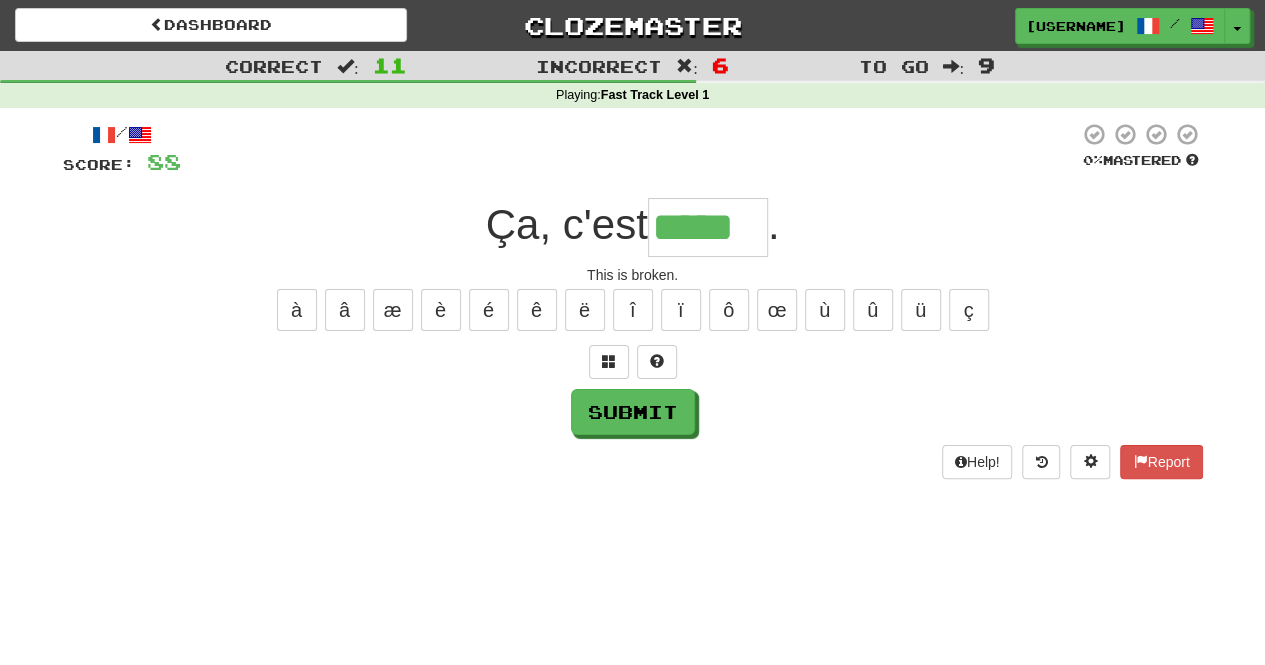 type on "*****" 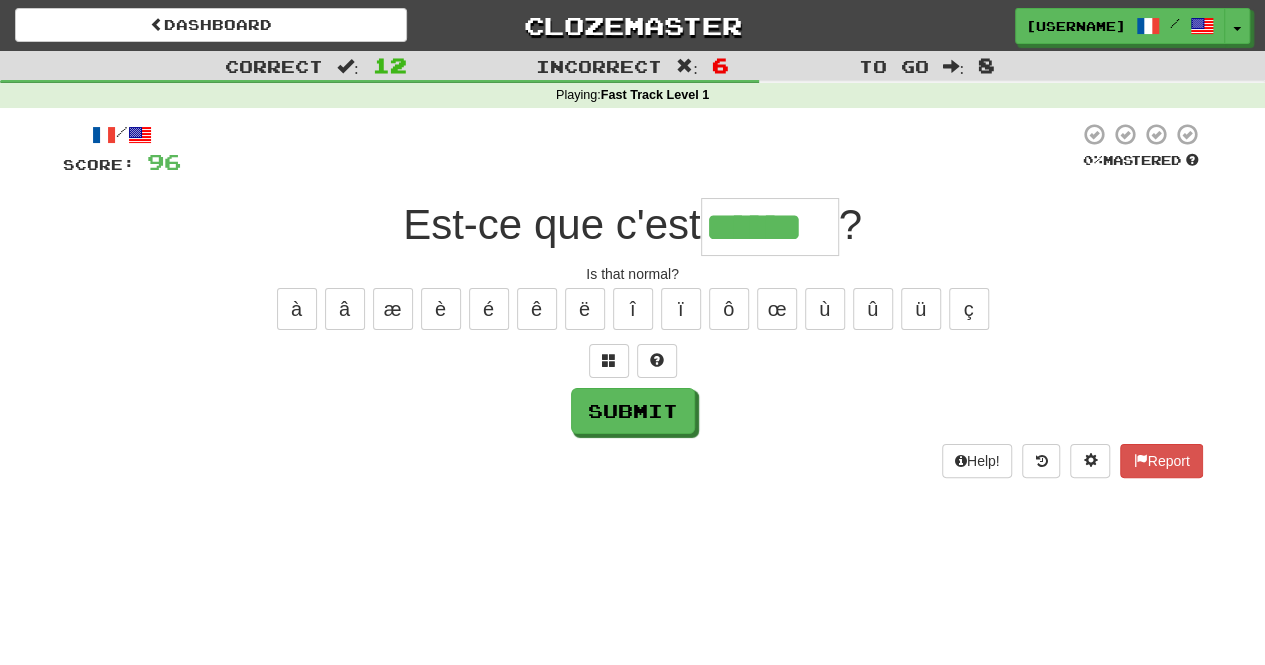 scroll, scrollTop: 0, scrollLeft: 0, axis: both 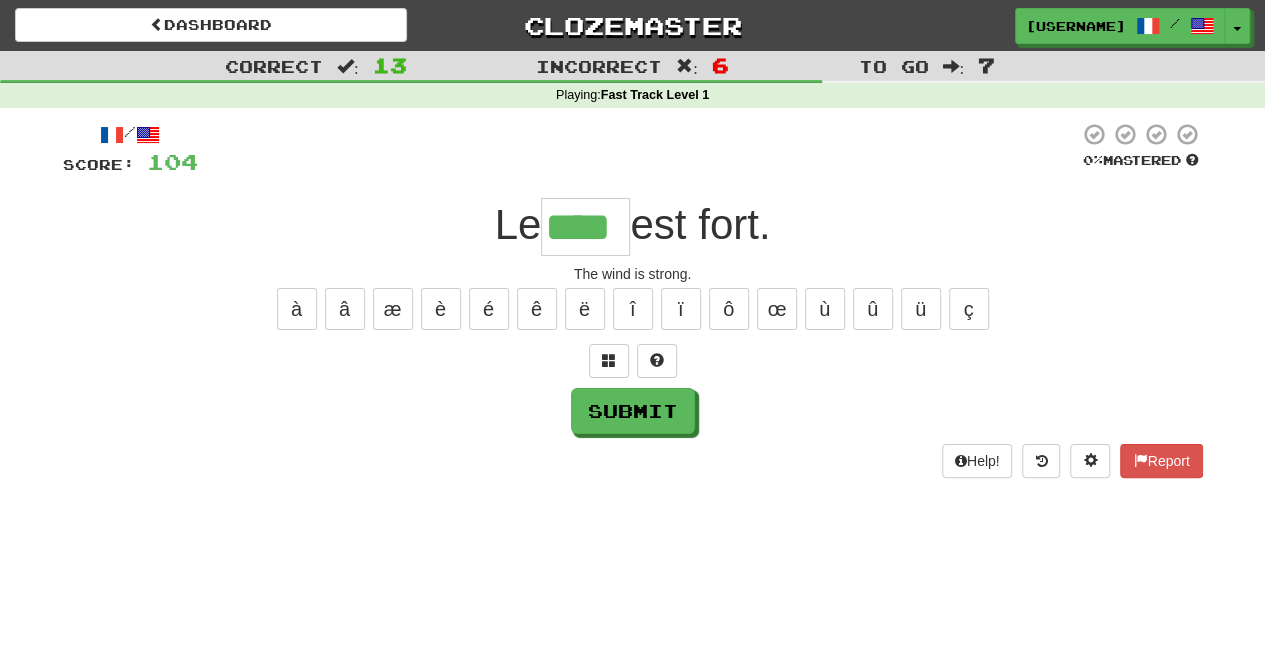 type on "****" 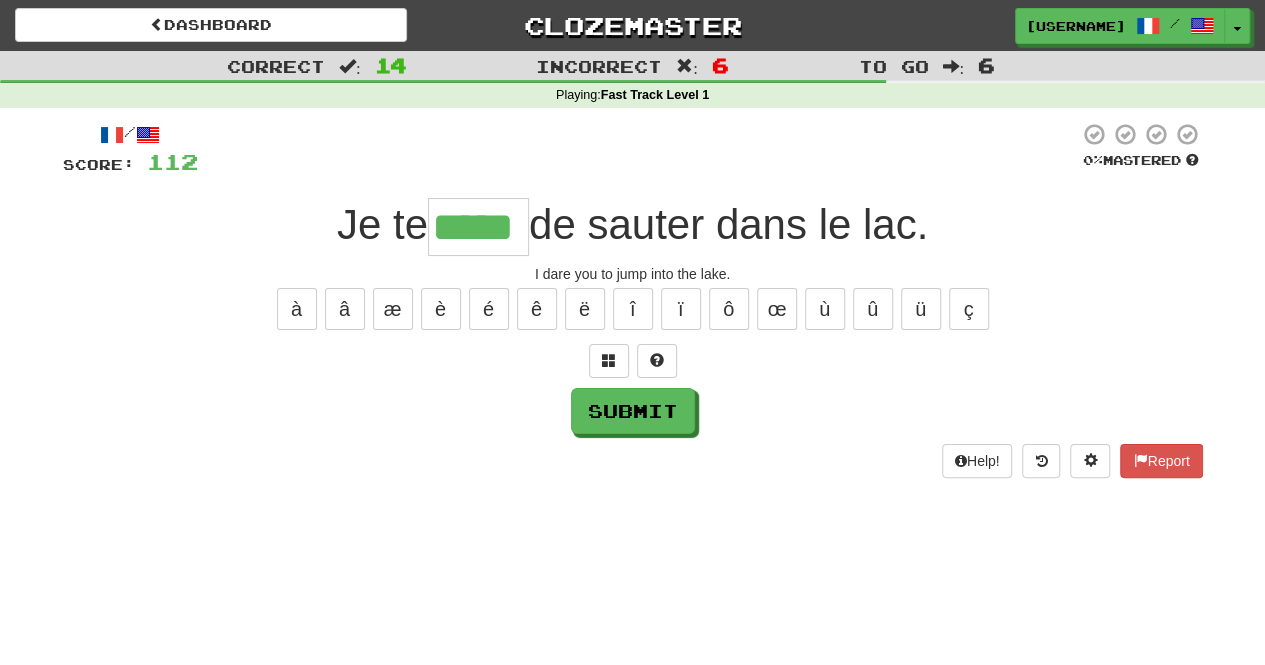 type on "*****" 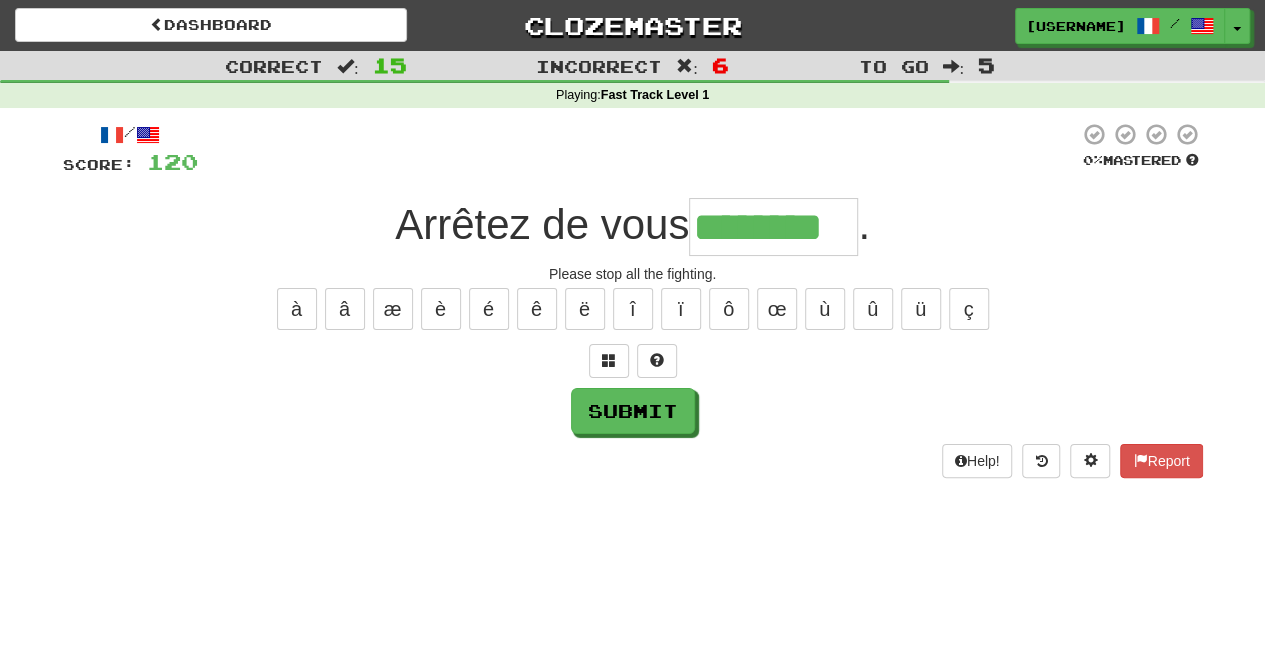 type on "********" 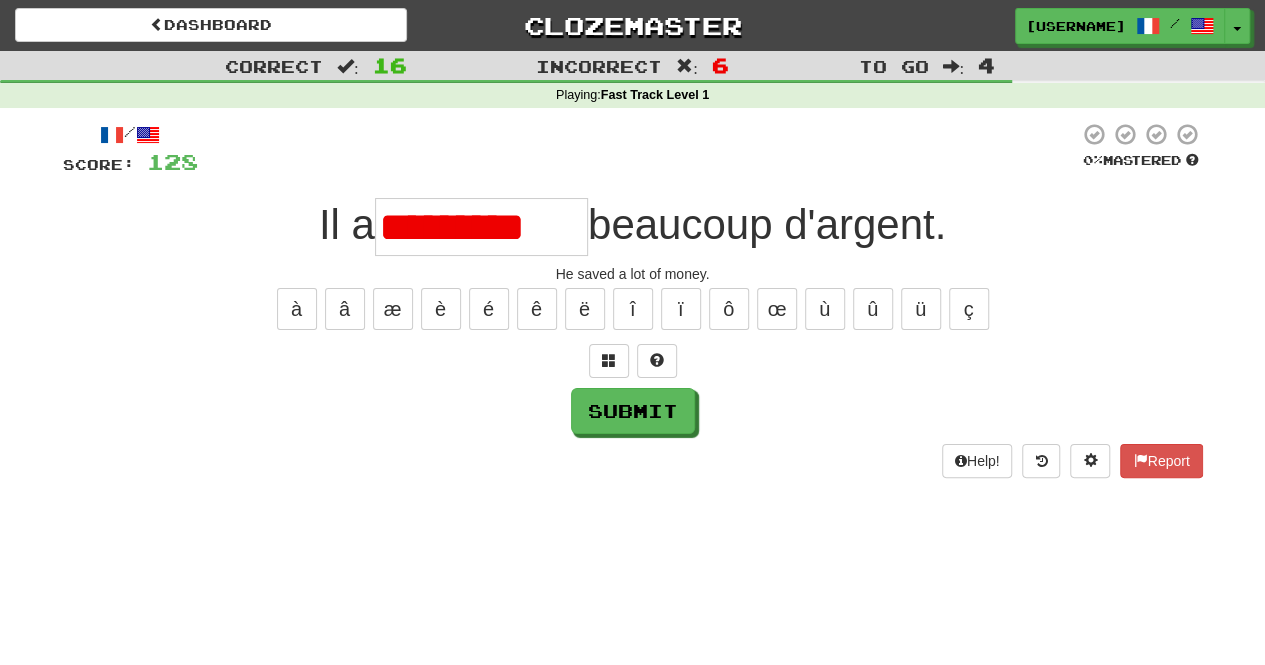 scroll, scrollTop: 0, scrollLeft: 0, axis: both 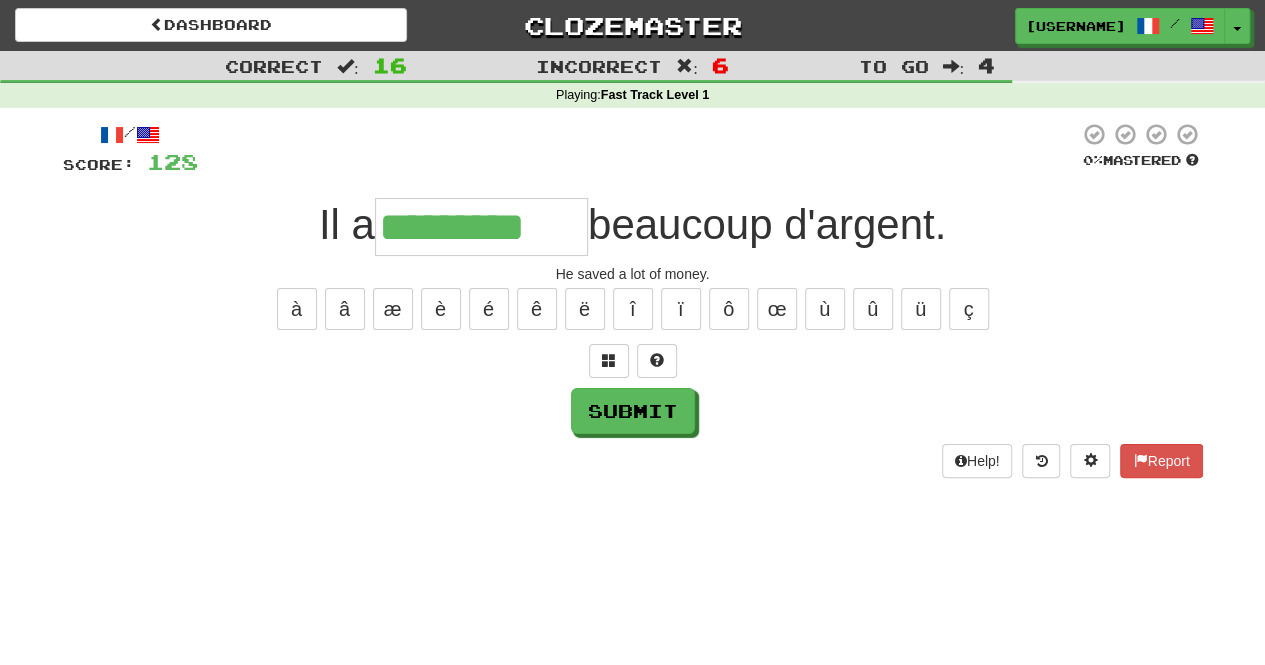 type on "*********" 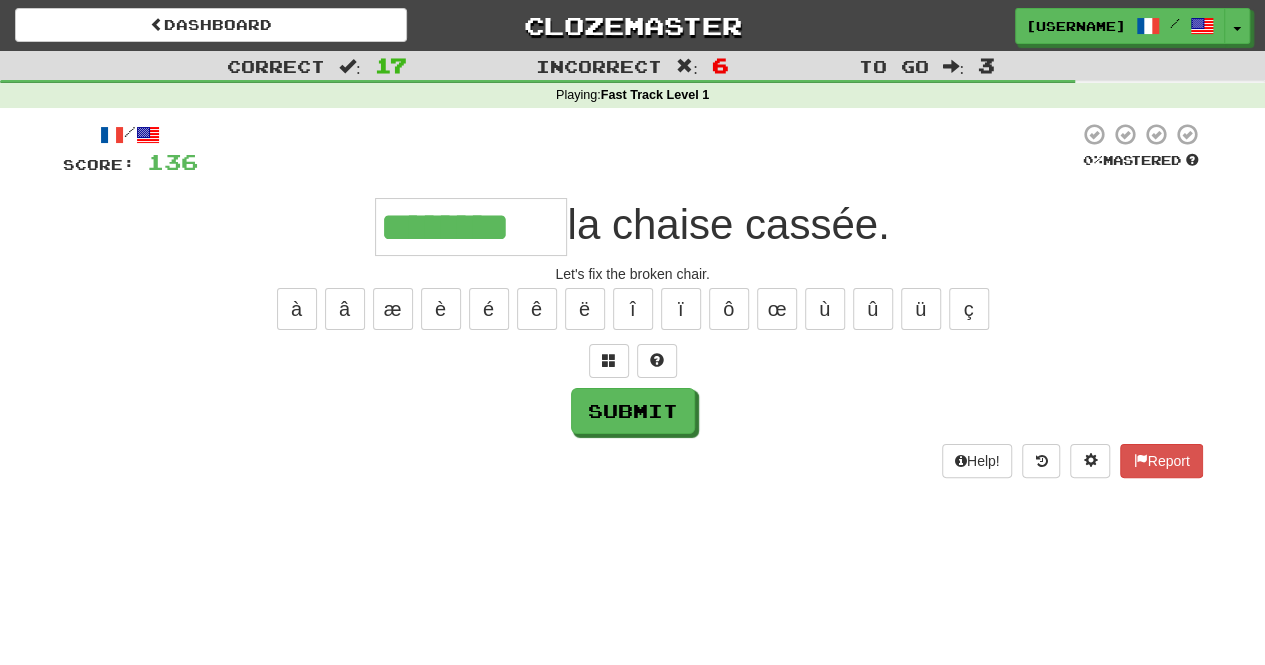 type on "********" 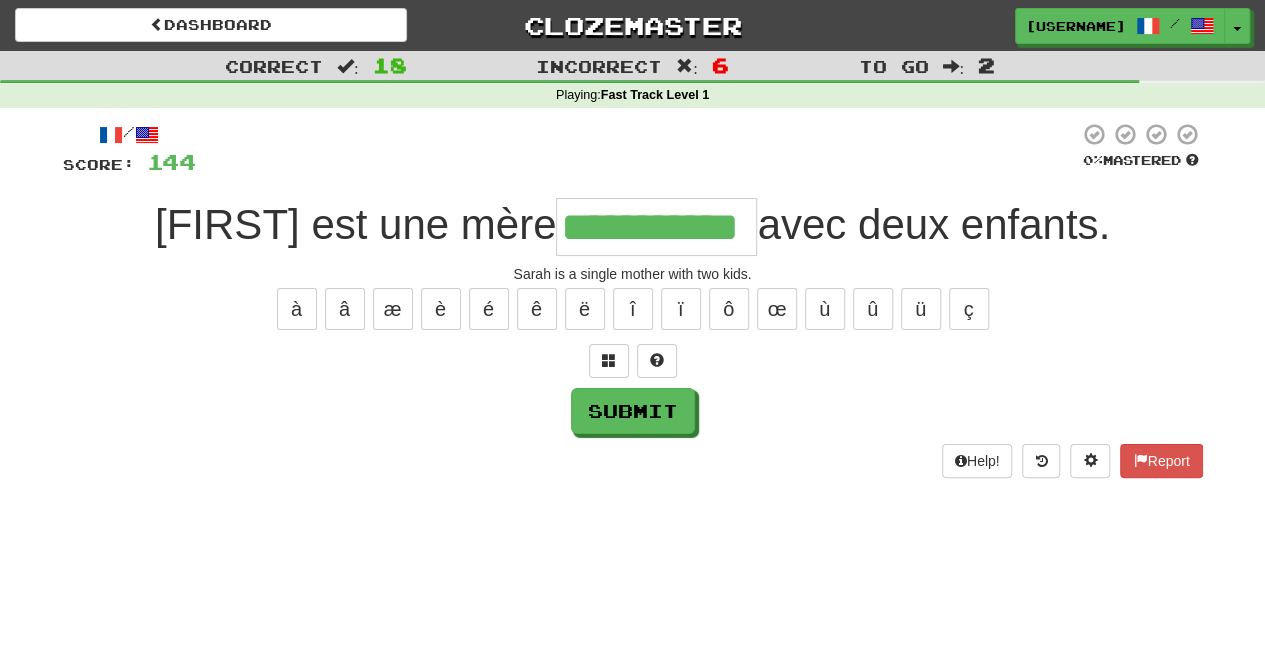 type on "**********" 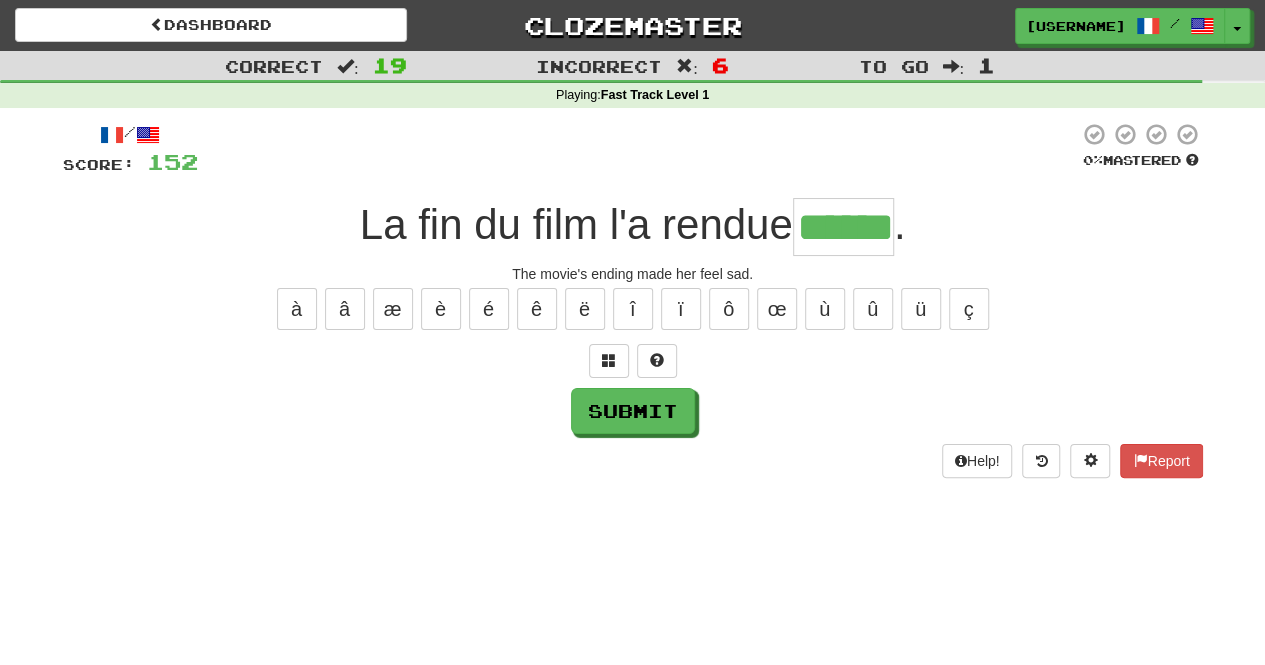type on "******" 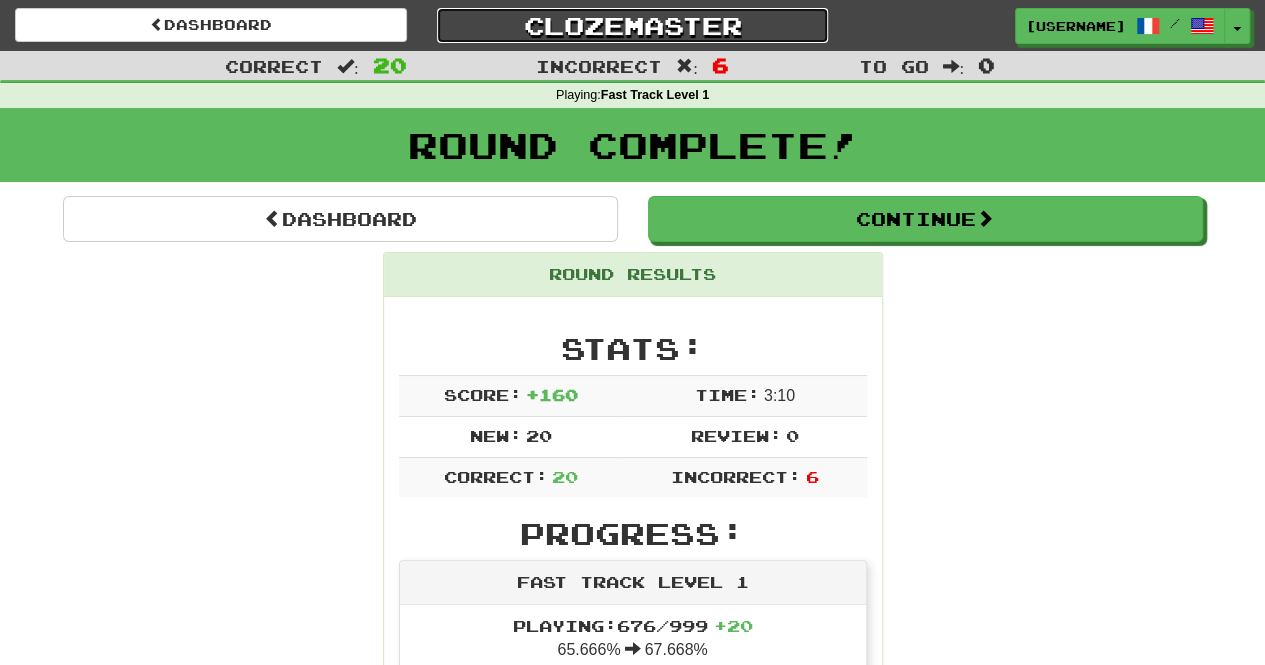click on "Clozemaster" at bounding box center [633, 25] 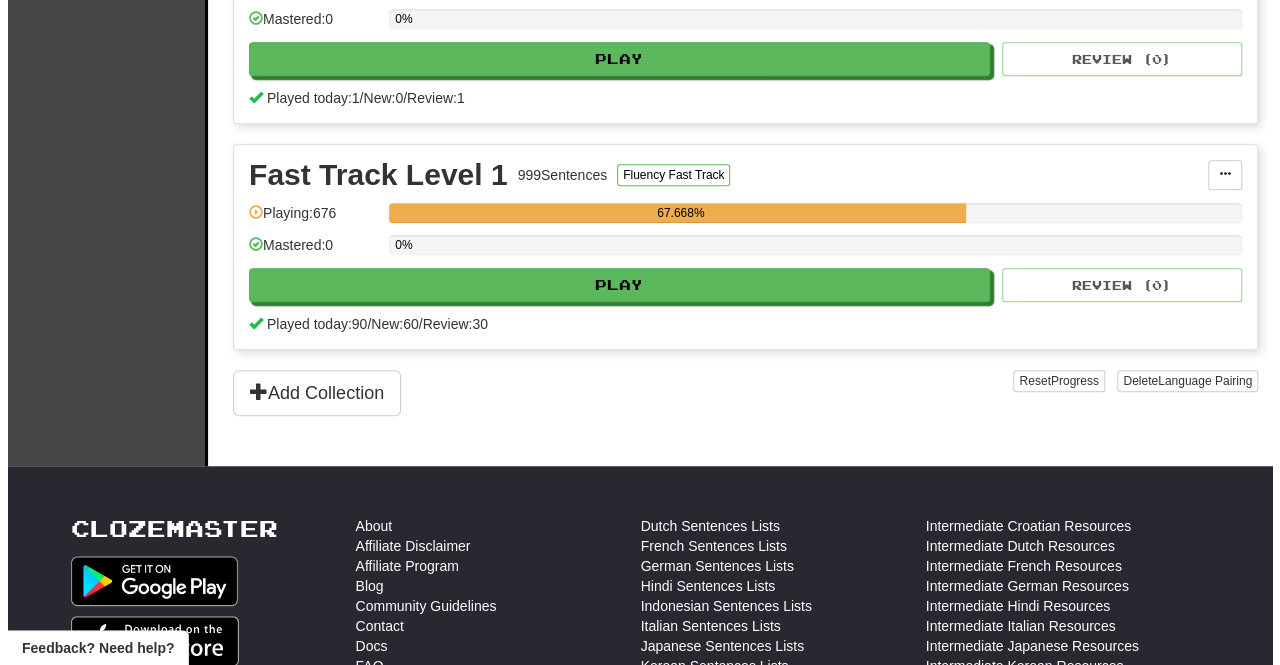 scroll, scrollTop: 415, scrollLeft: 0, axis: vertical 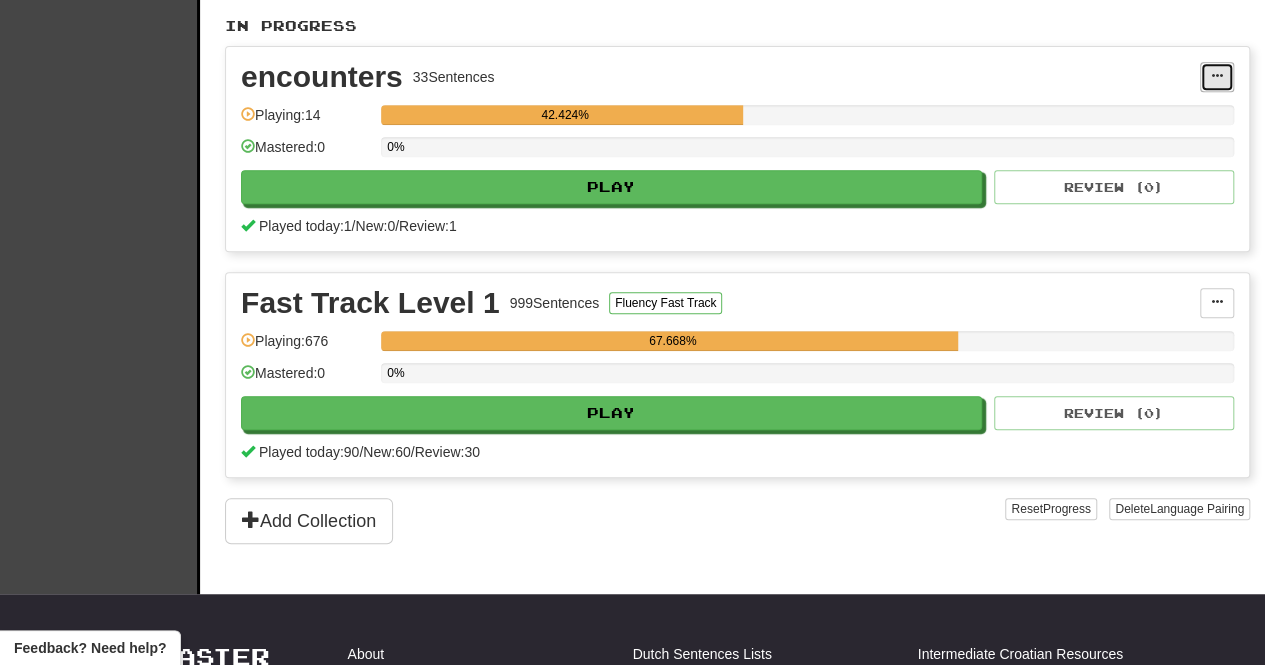 click at bounding box center (1217, 77) 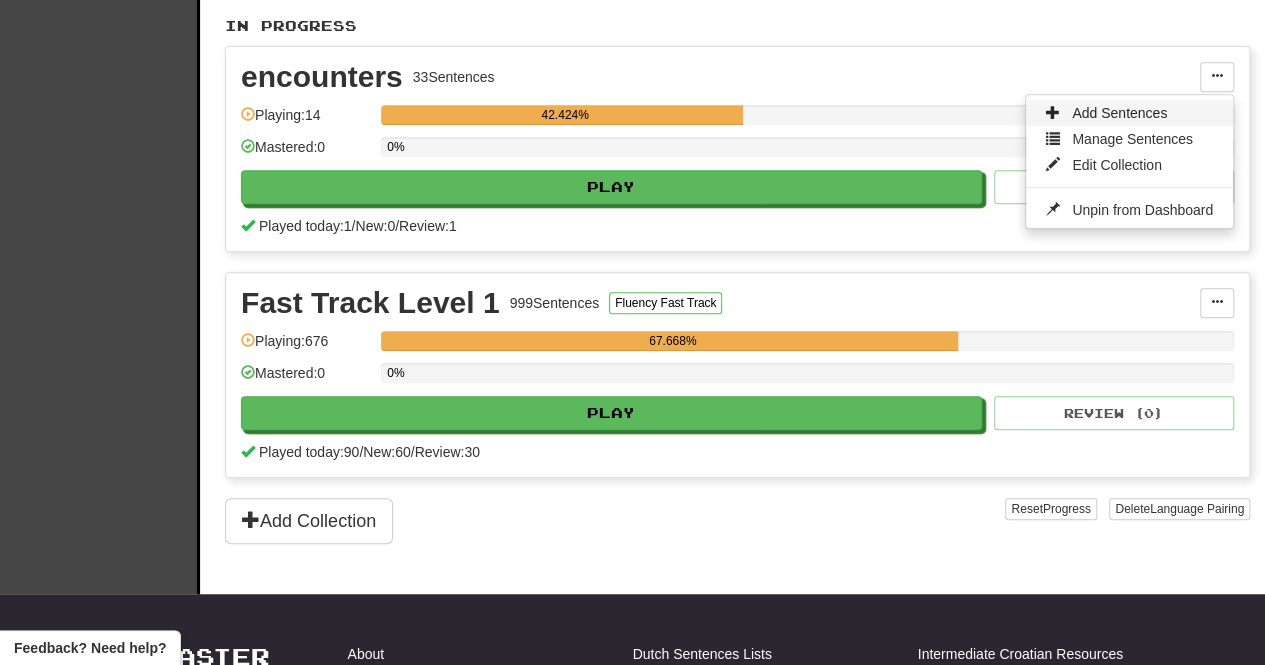 click on "Add Sentences" at bounding box center [1119, 113] 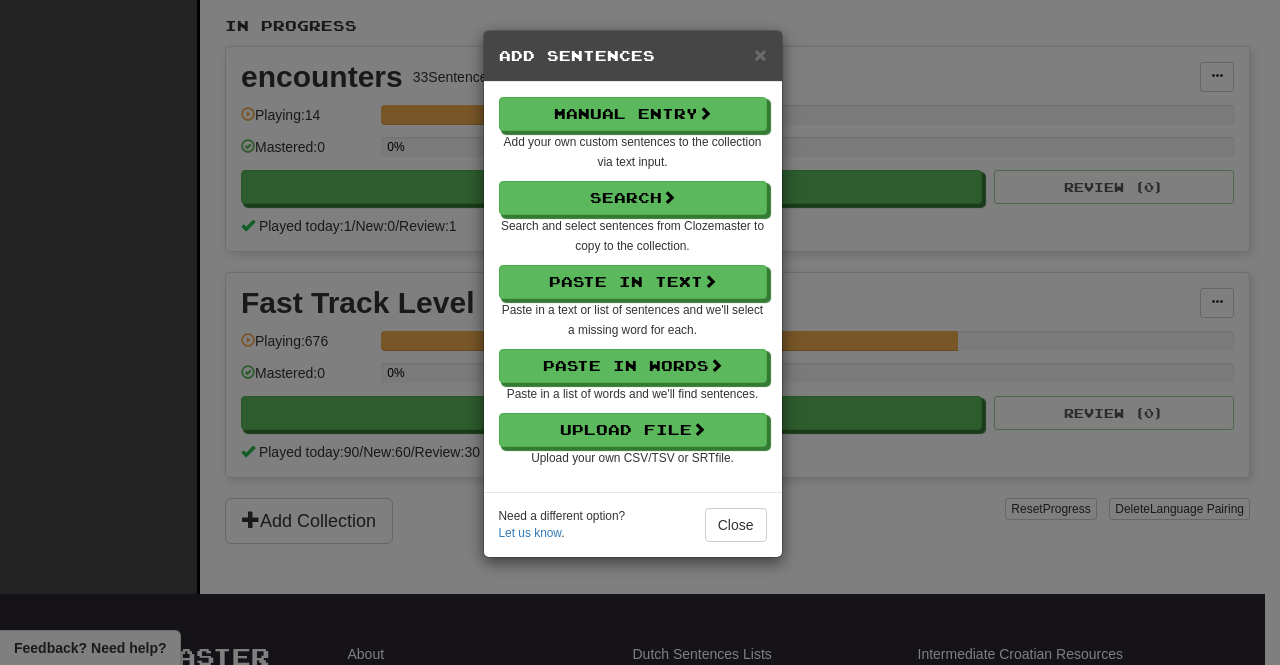 click on "Manual Entry  Add your own custom sentences to the collection via text input." at bounding box center (633, 134) 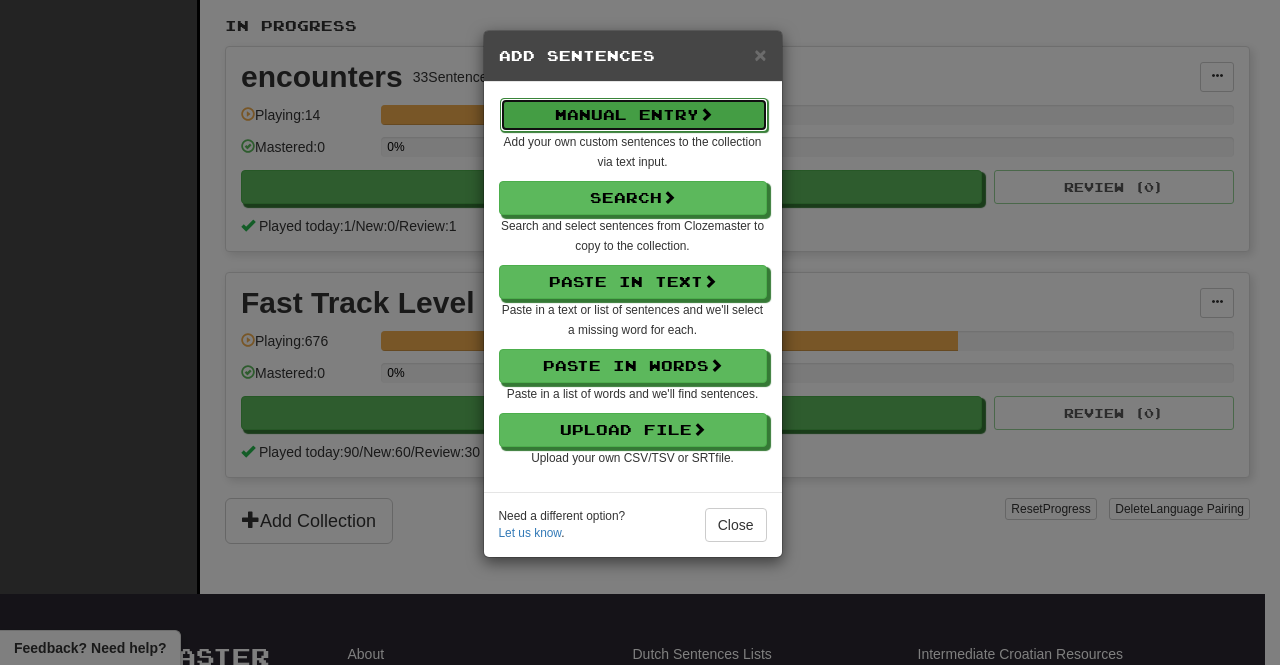 click on "Manual Entry" at bounding box center (634, 115) 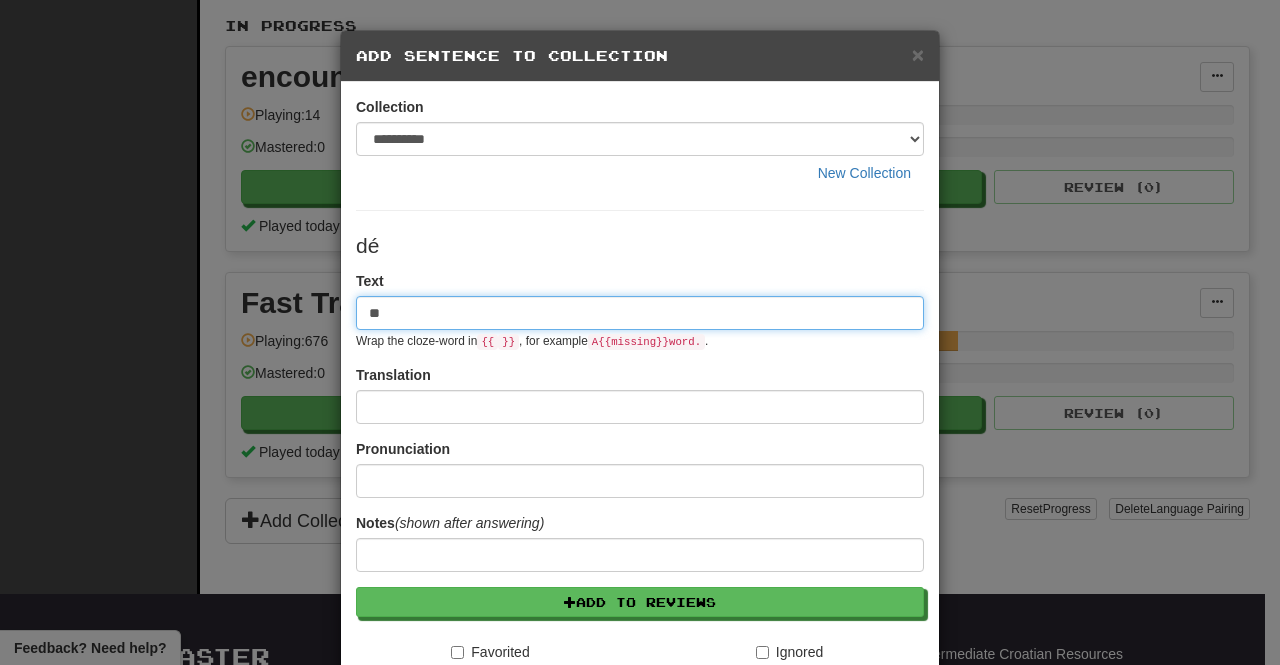 type on "*" 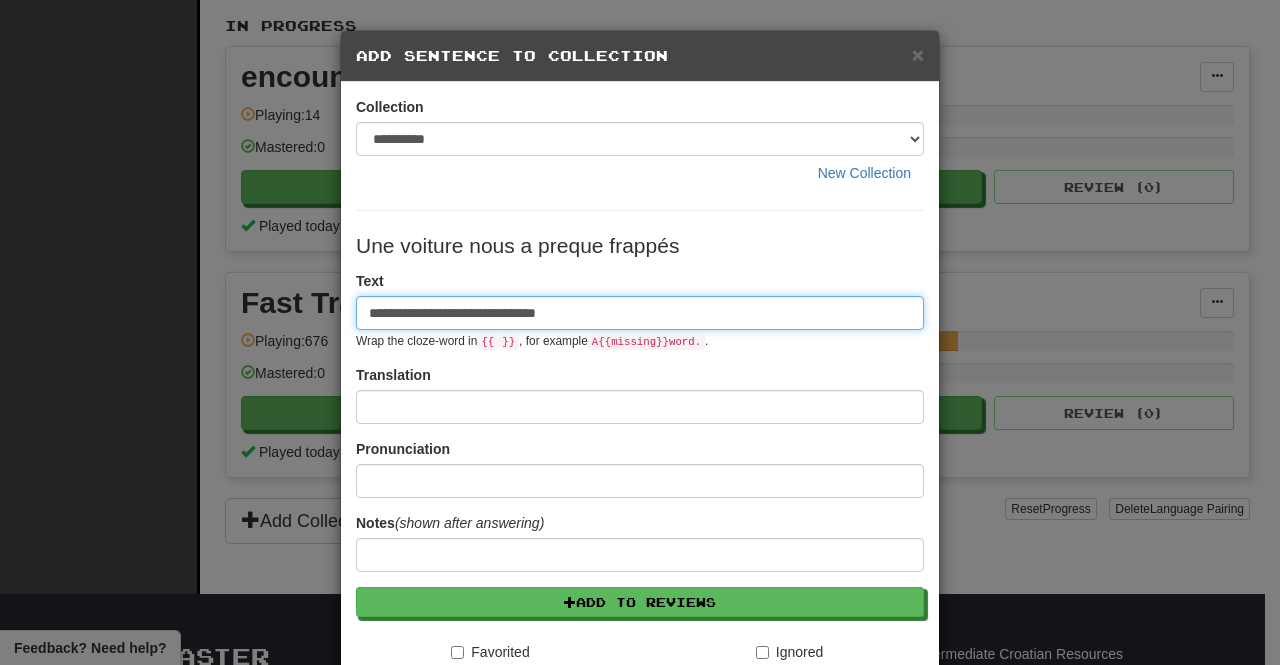 click on "**********" at bounding box center [640, 313] 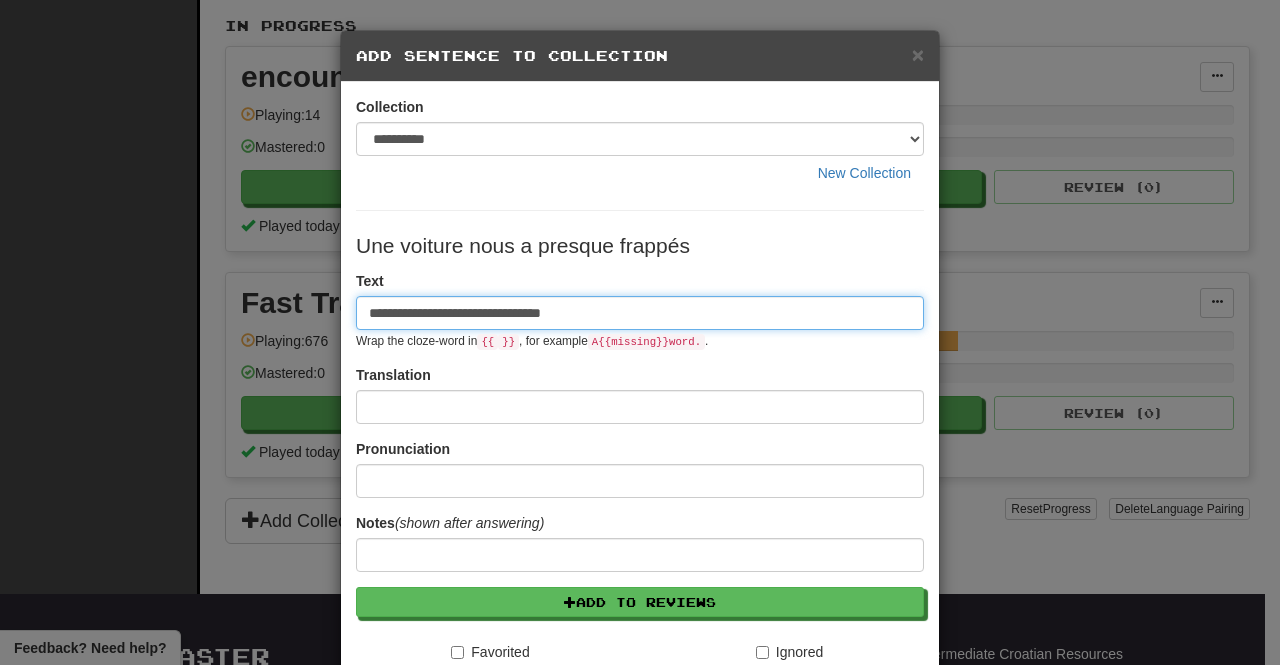 click on "**********" at bounding box center (640, 313) 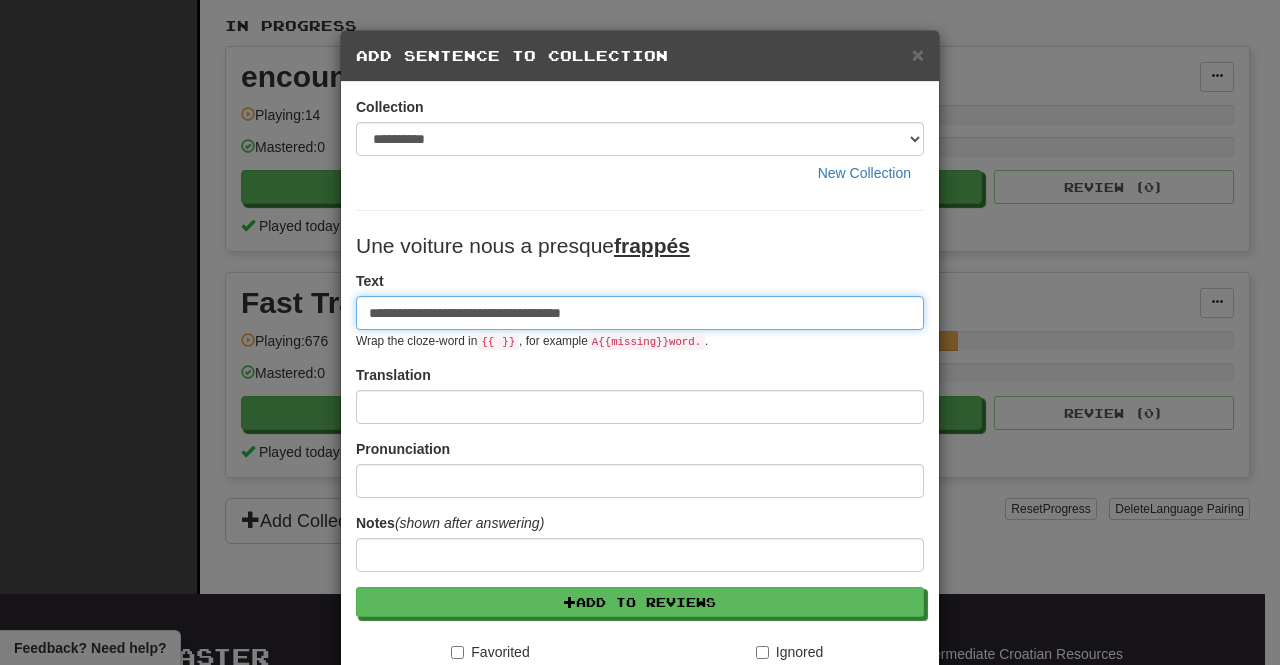 type on "**********" 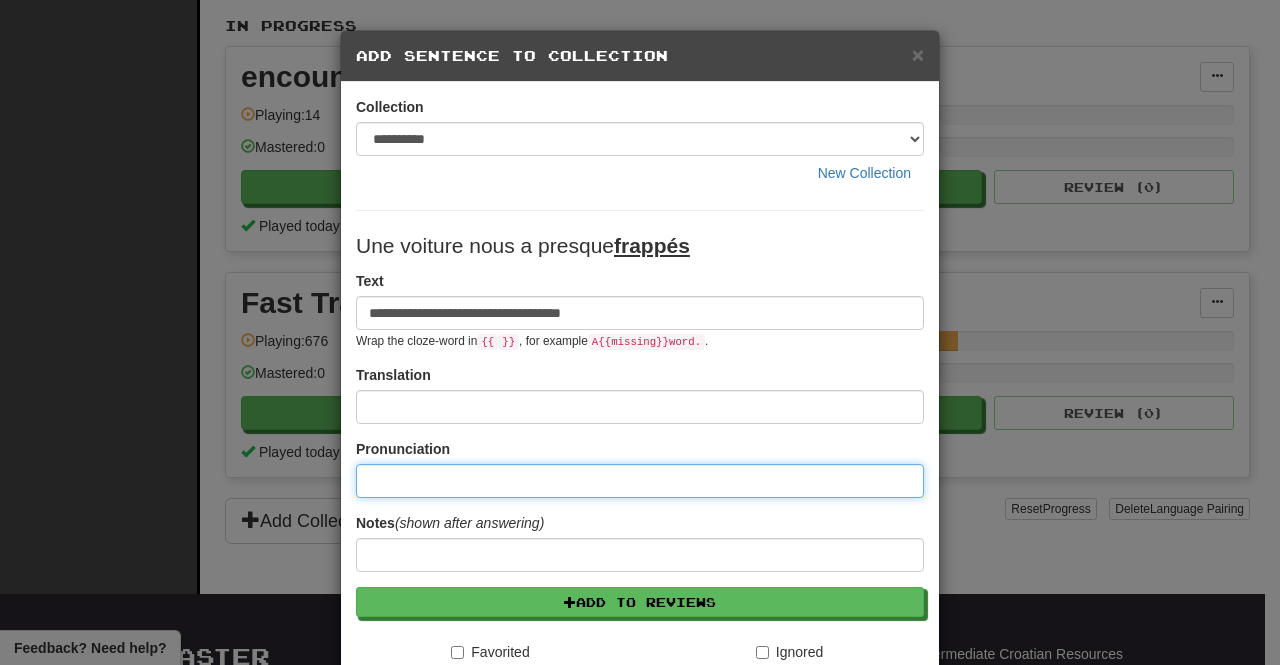 click at bounding box center [640, 481] 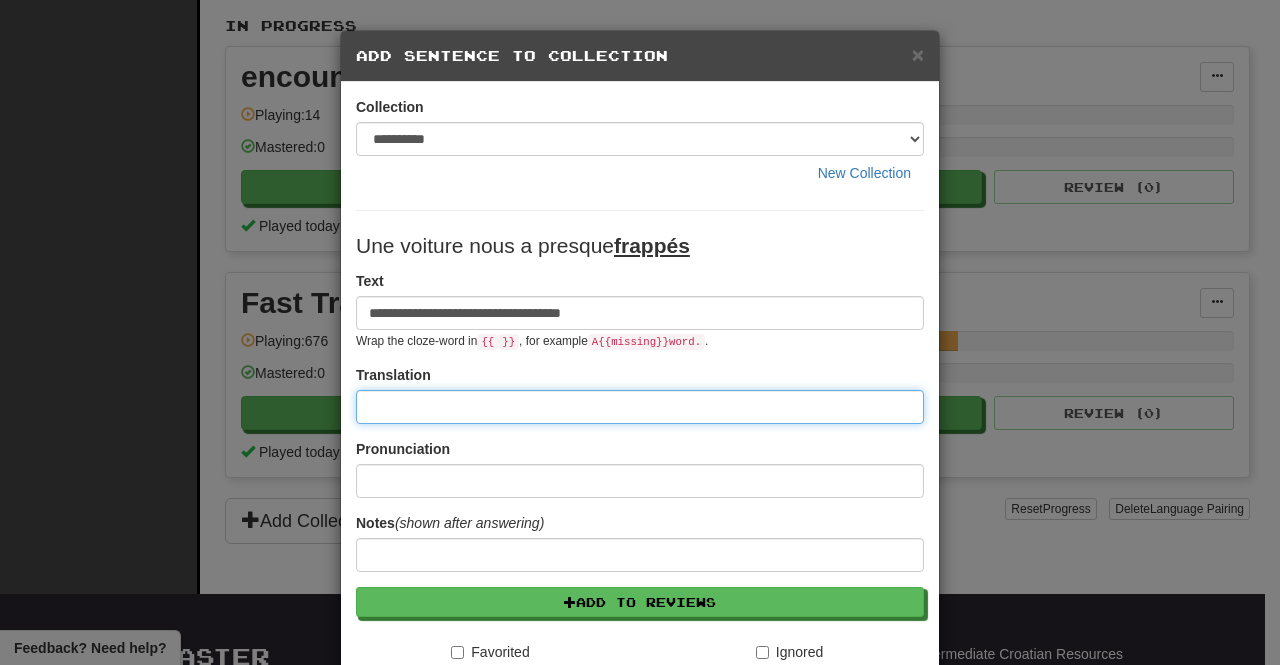 click at bounding box center [640, 407] 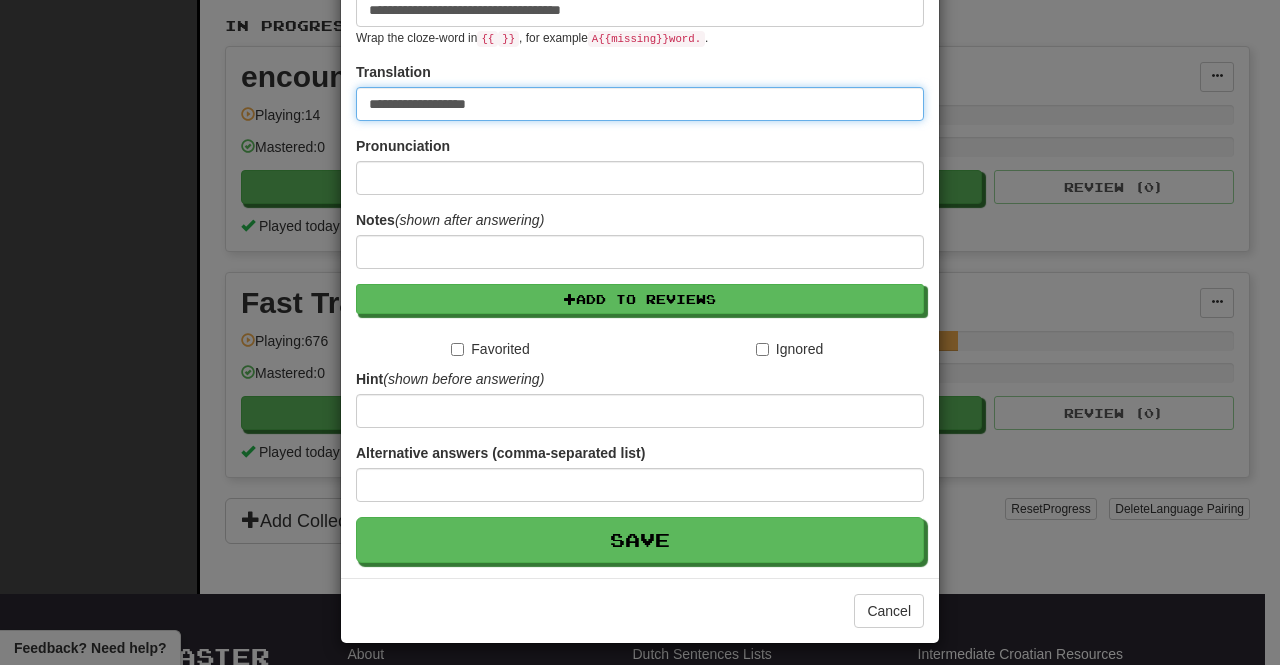 scroll, scrollTop: 307, scrollLeft: 0, axis: vertical 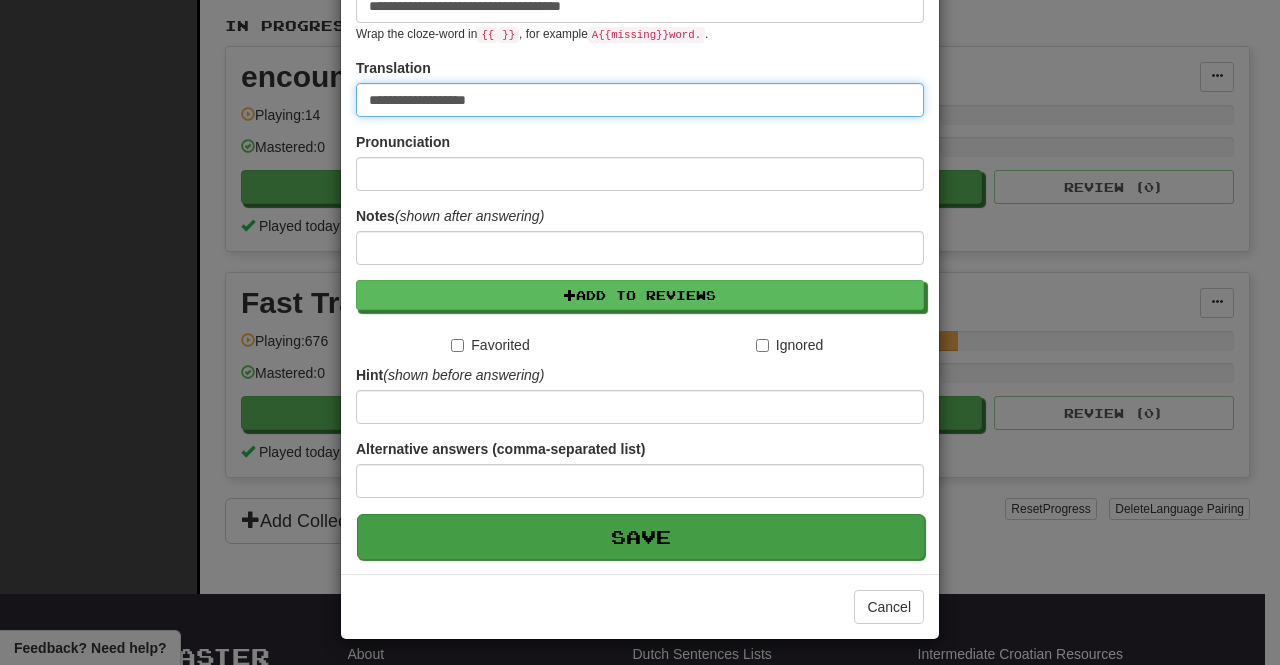 type on "**********" 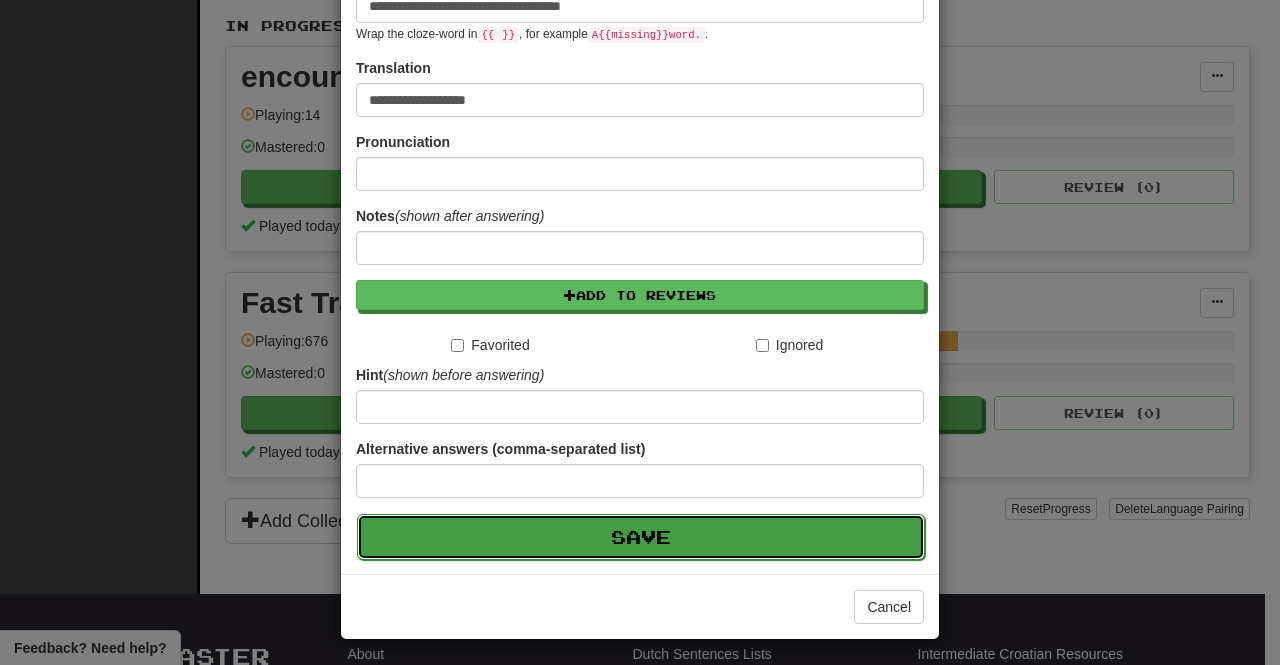click on "Save" at bounding box center [641, 537] 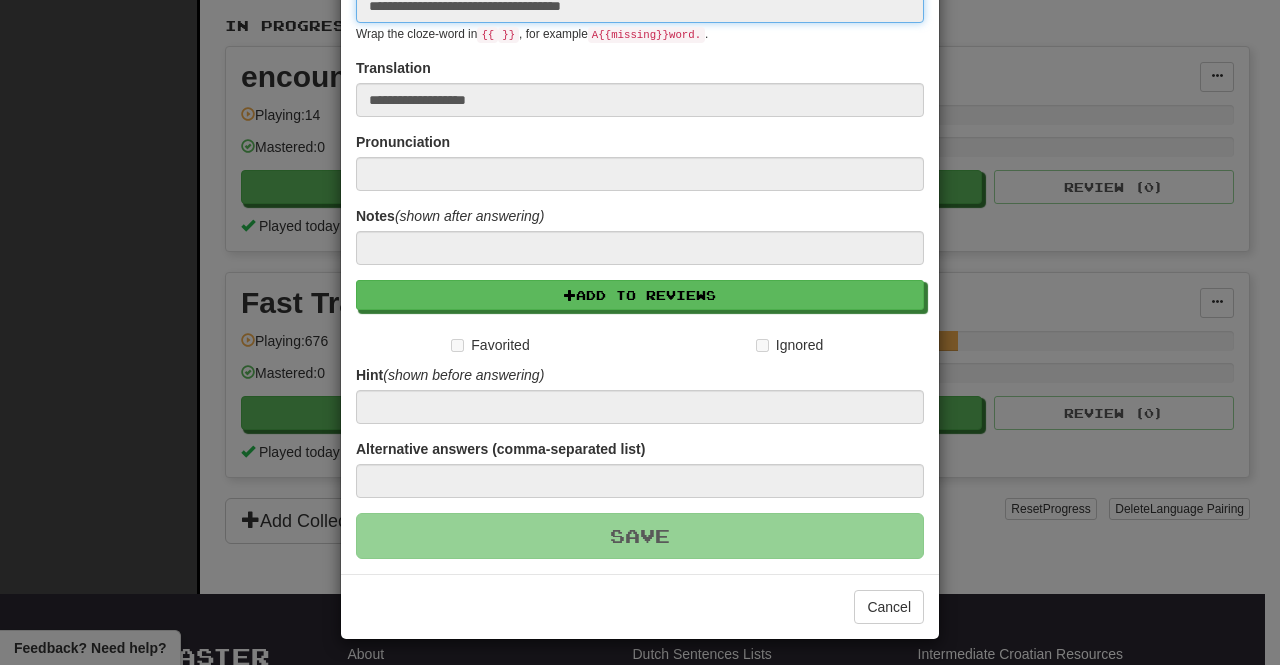 type 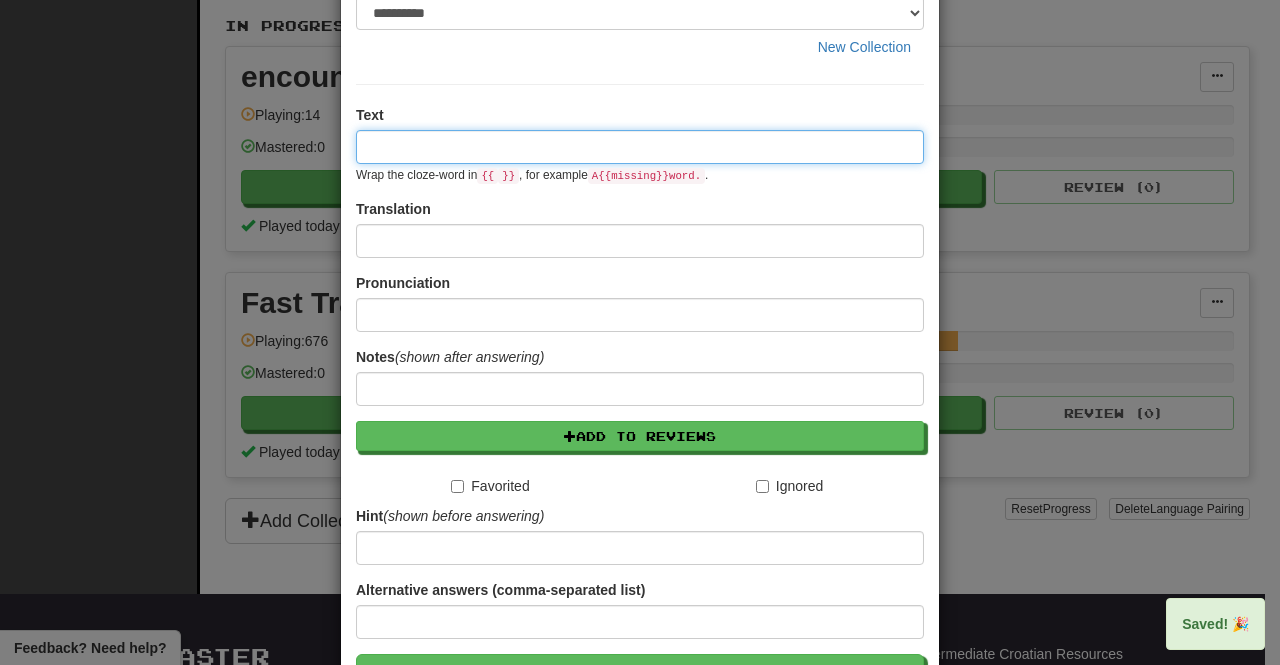 scroll, scrollTop: 0, scrollLeft: 0, axis: both 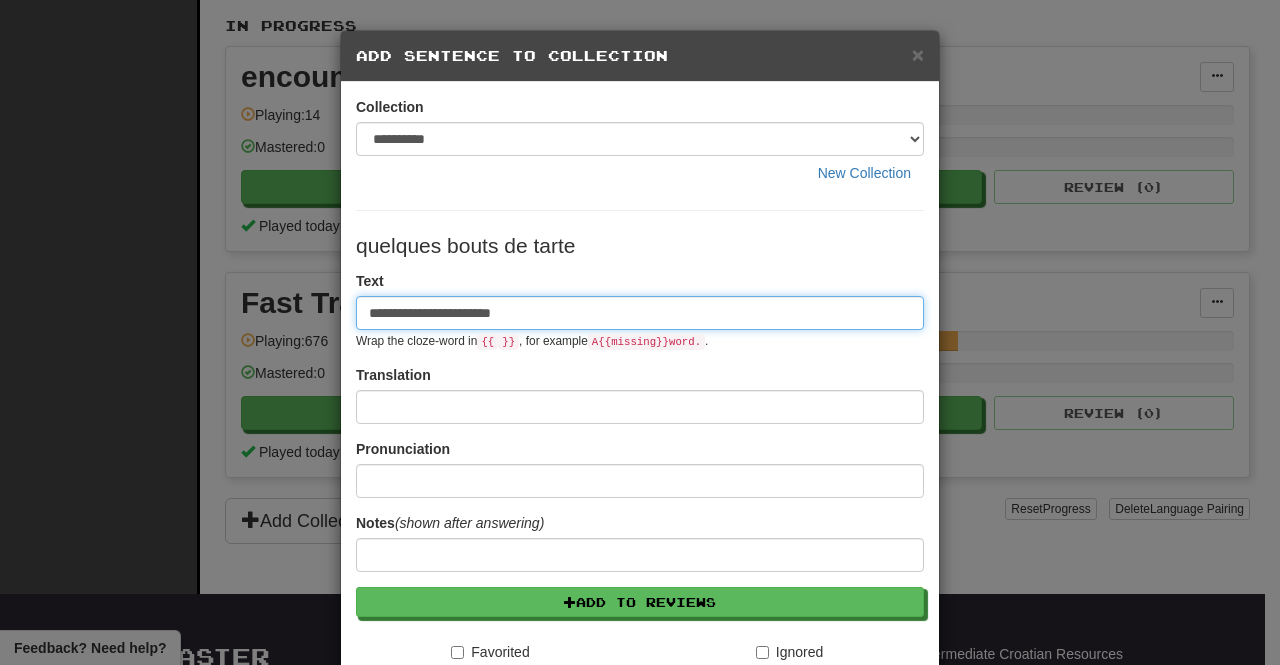 click on "**********" at bounding box center [640, 313] 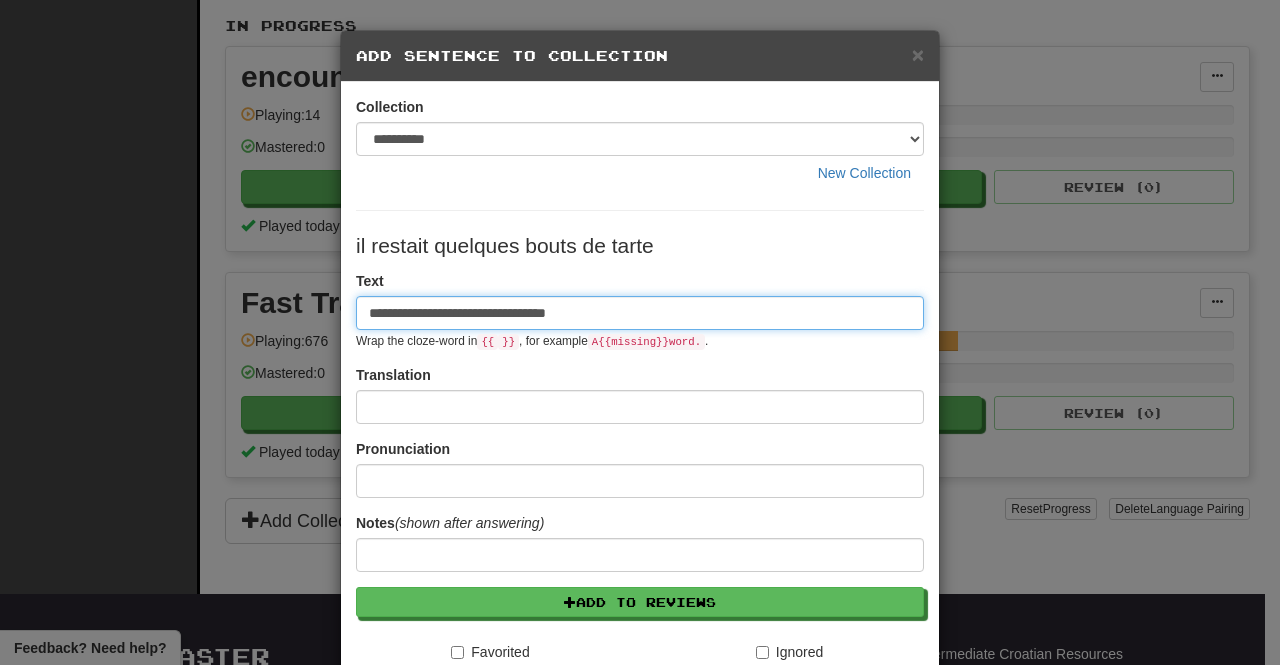 click on "**********" at bounding box center (640, 313) 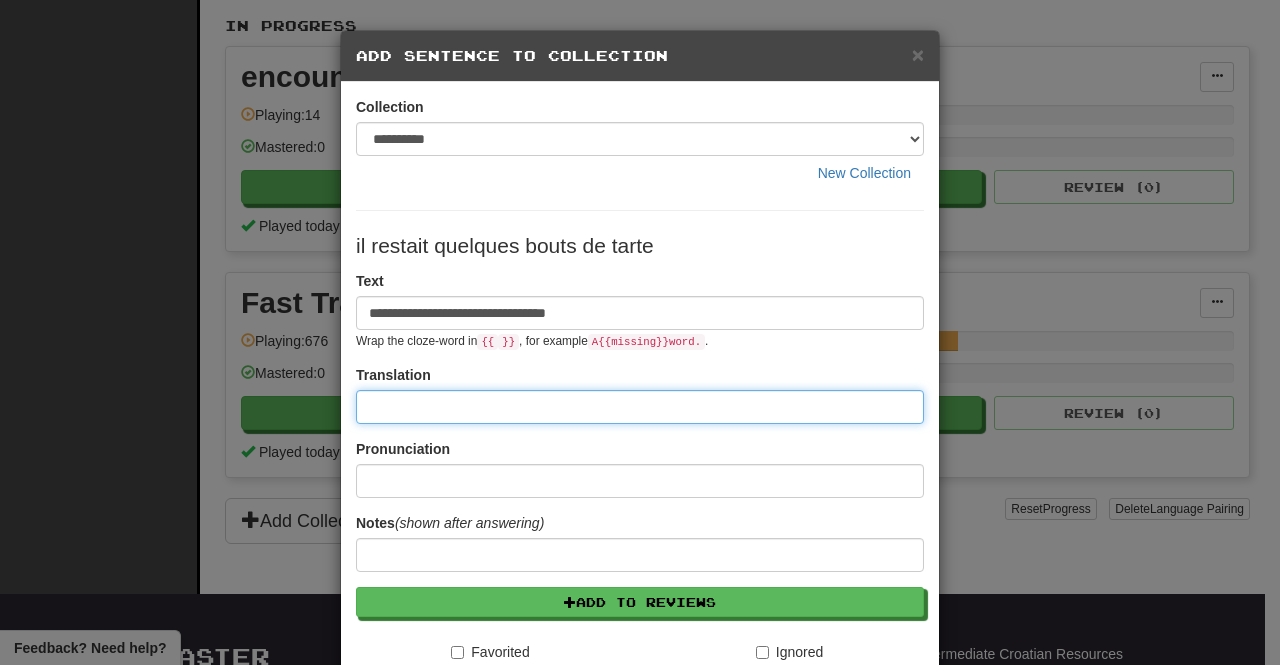 click at bounding box center (640, 407) 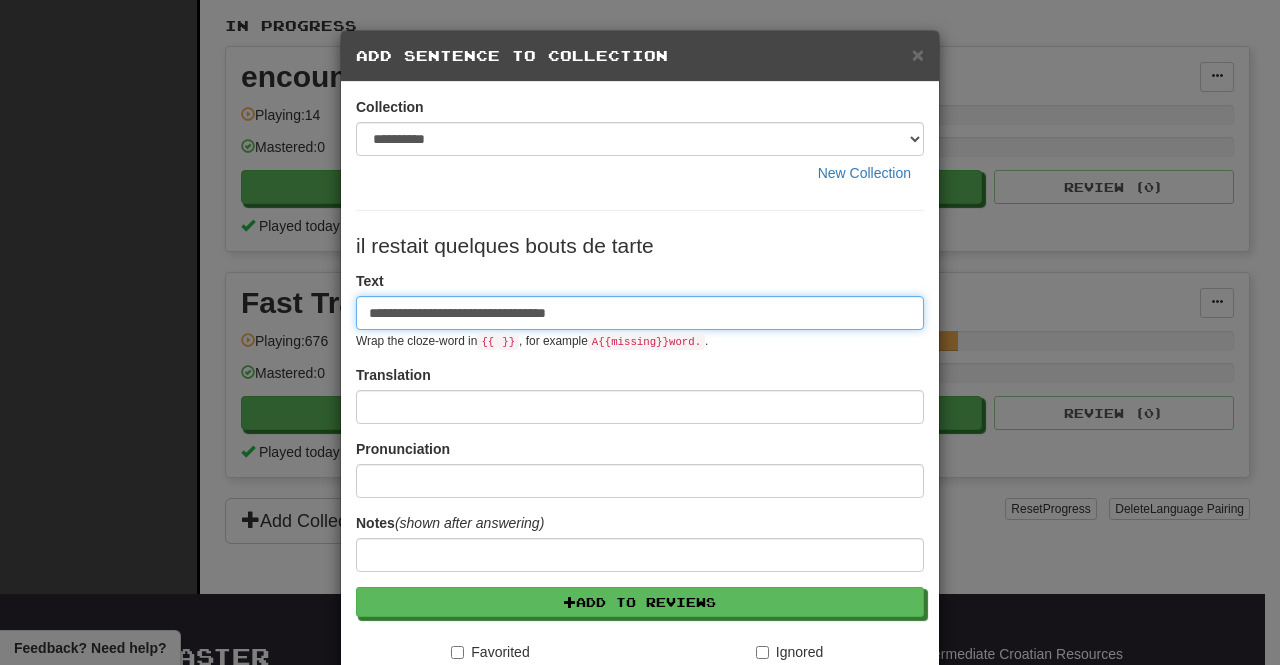 click on "**********" at bounding box center [640, 313] 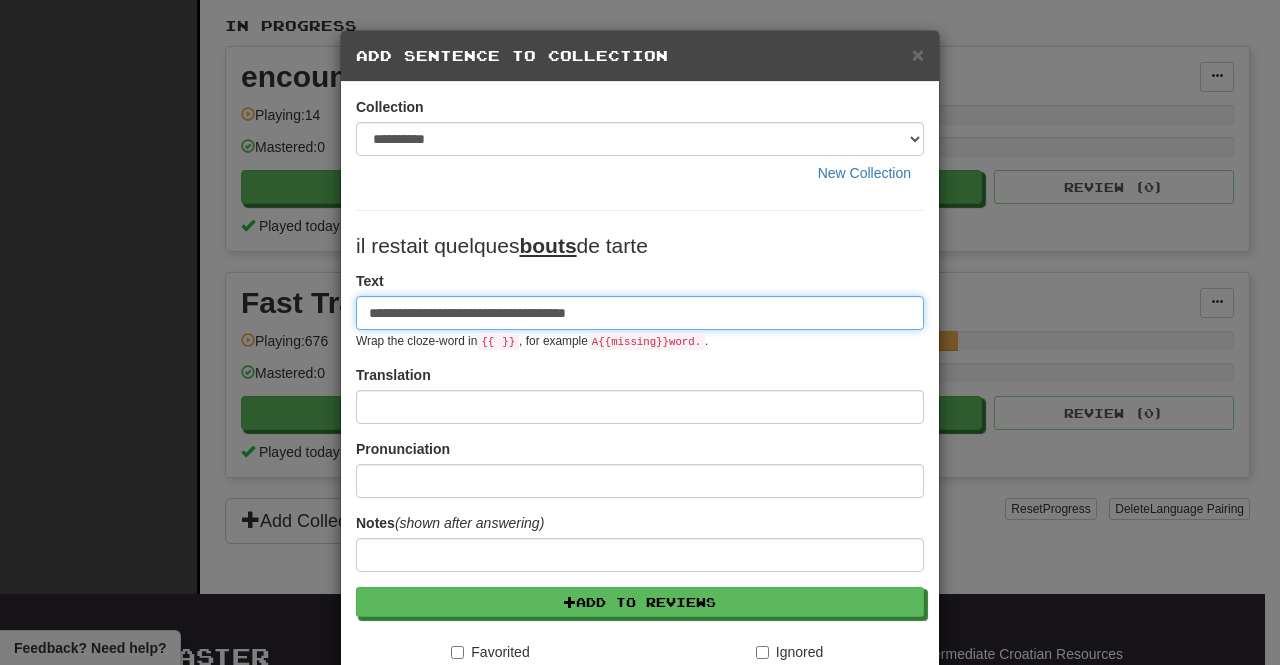 type on "**********" 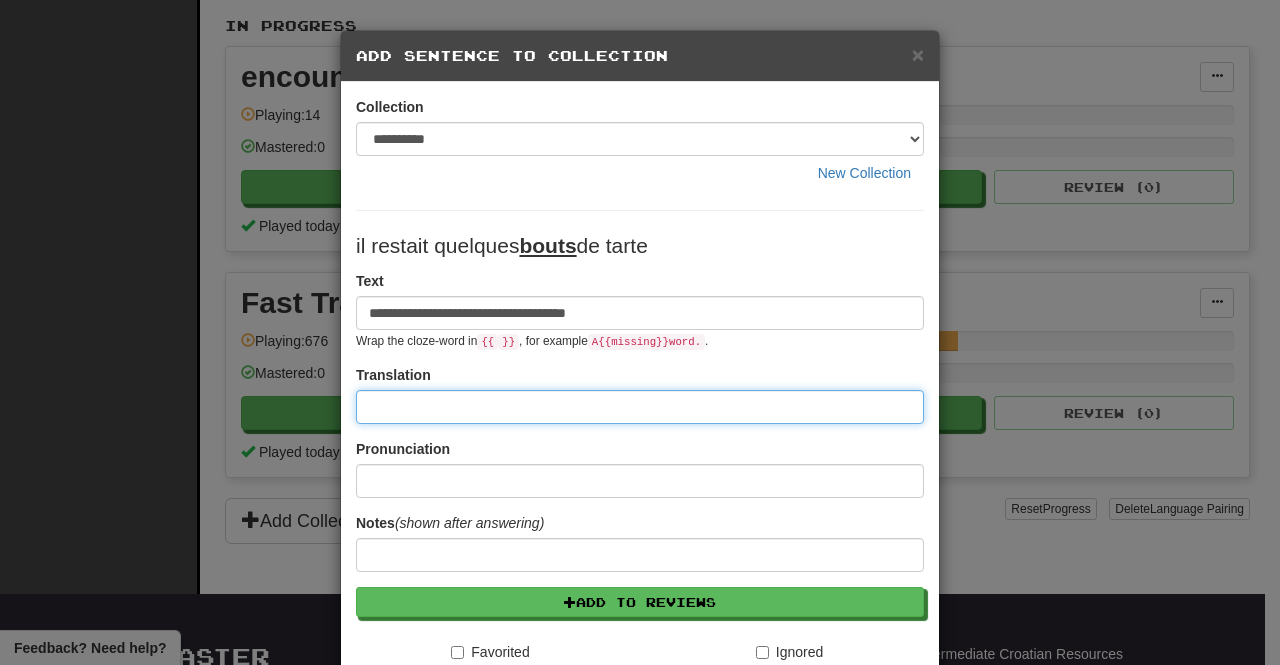 click at bounding box center (640, 407) 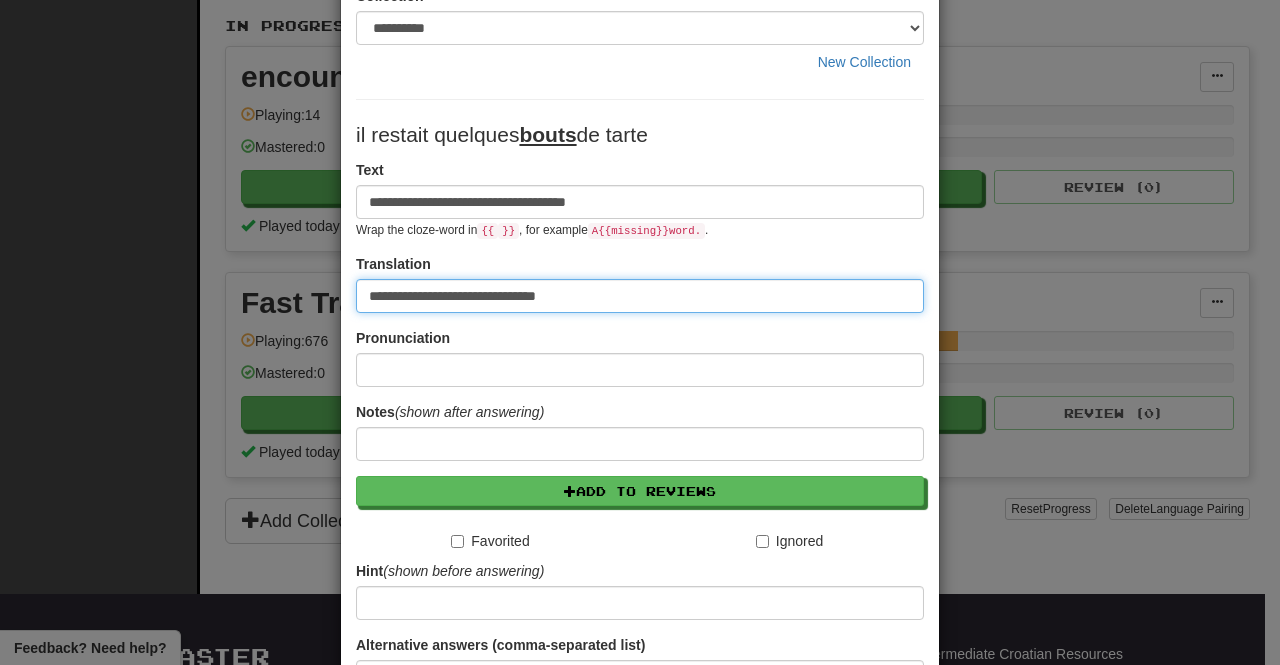 scroll, scrollTop: 307, scrollLeft: 0, axis: vertical 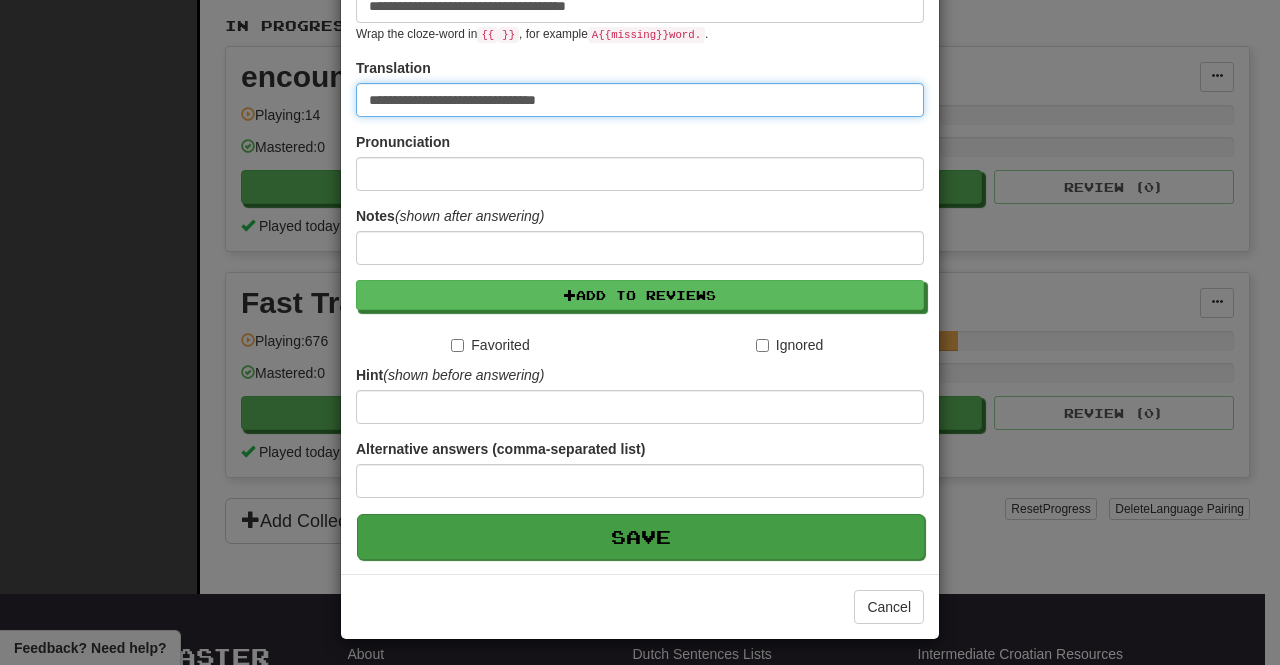 type on "**********" 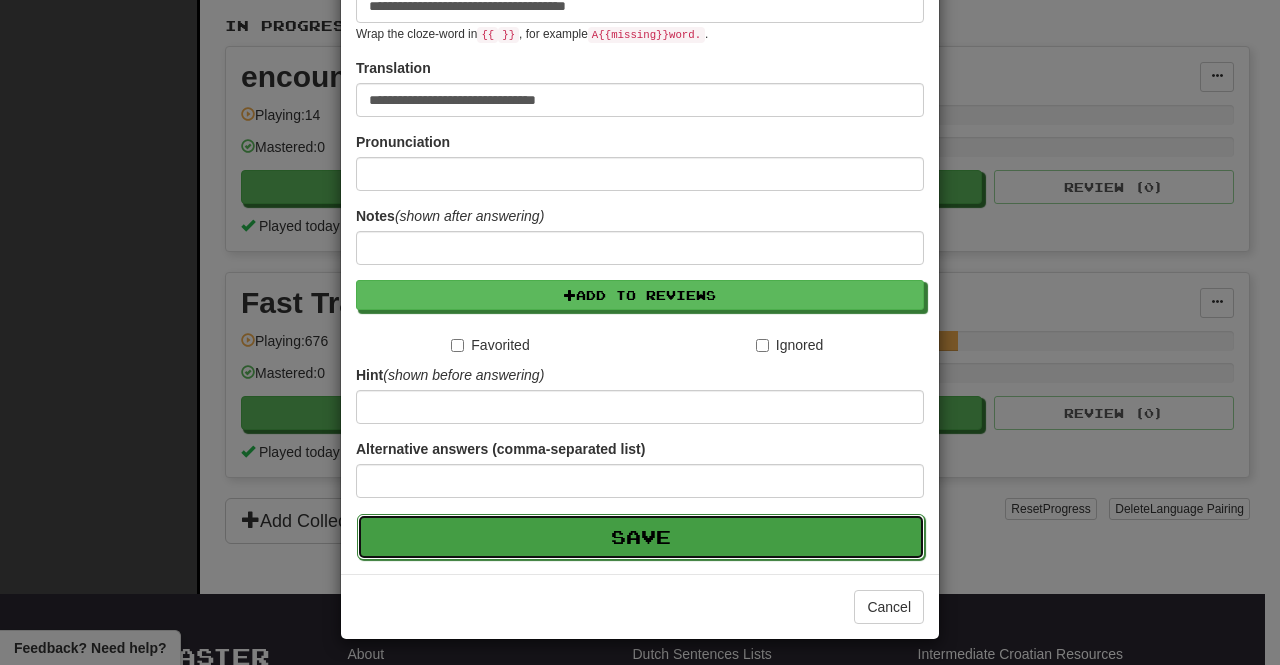 click on "Save" at bounding box center (641, 537) 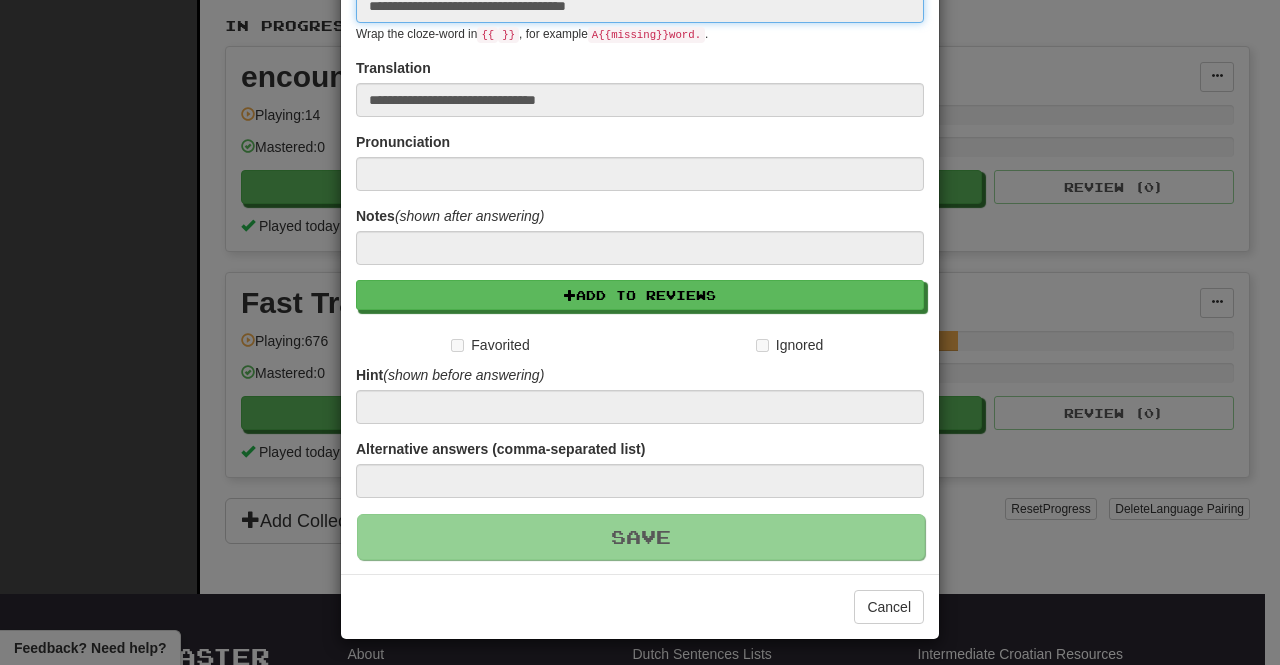 type 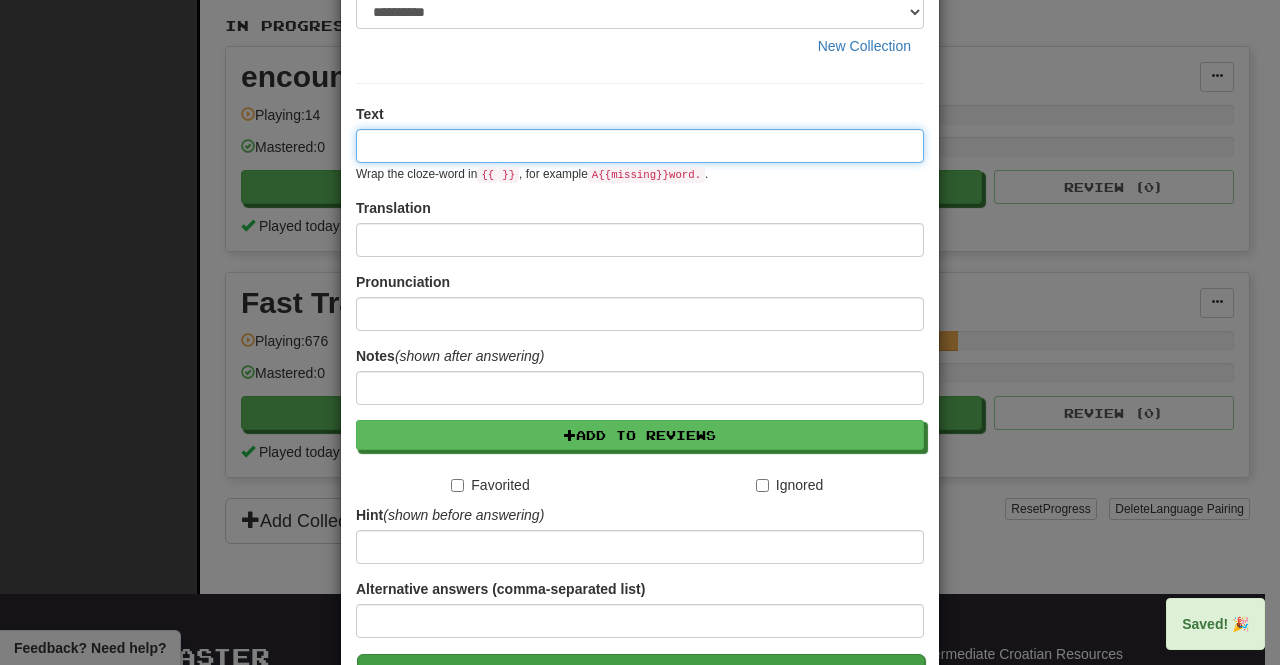 scroll, scrollTop: 0, scrollLeft: 0, axis: both 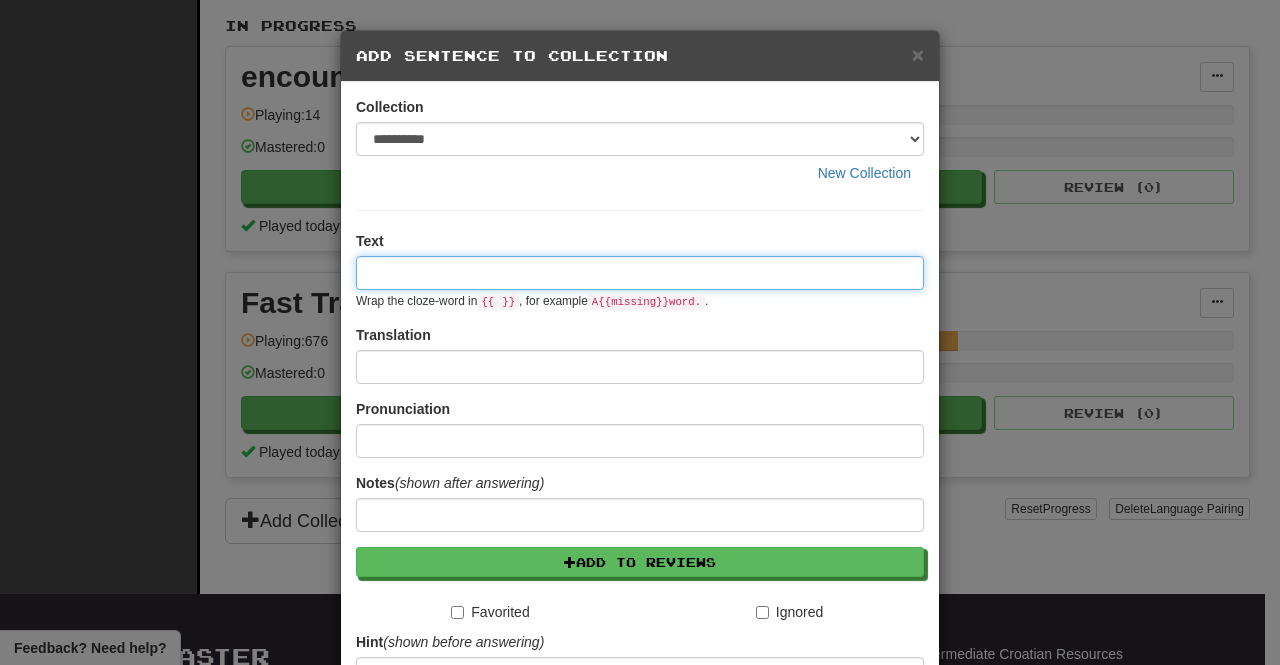 type on "*" 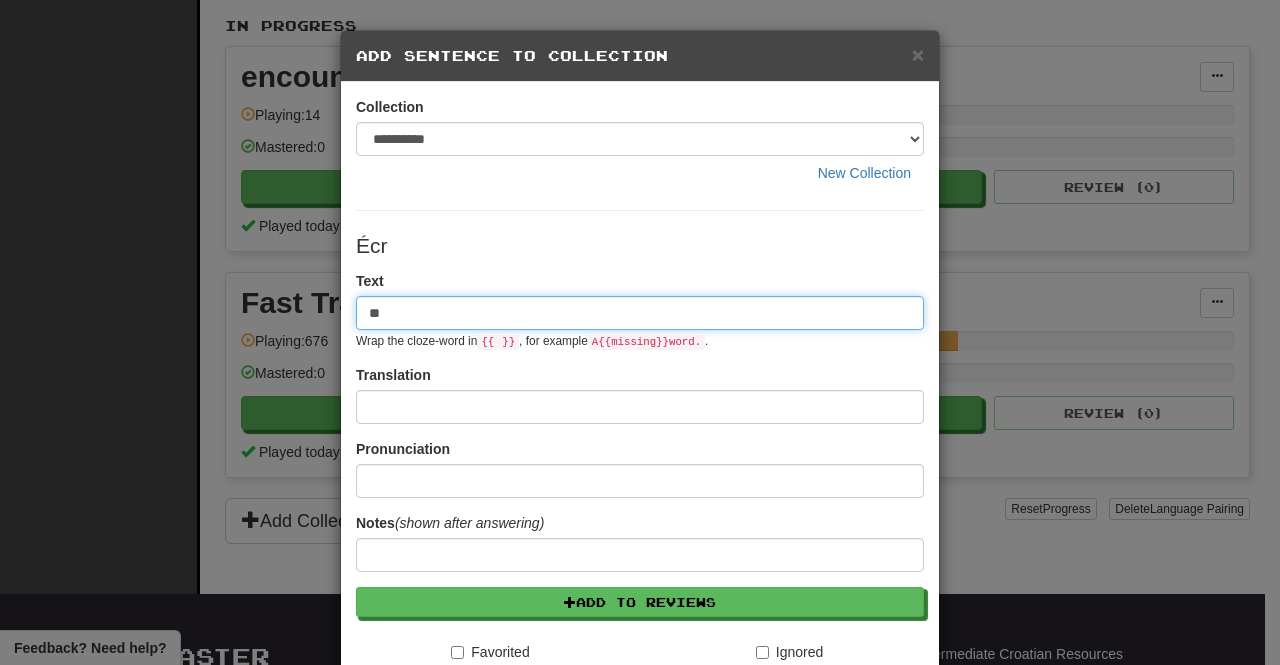 type on "*" 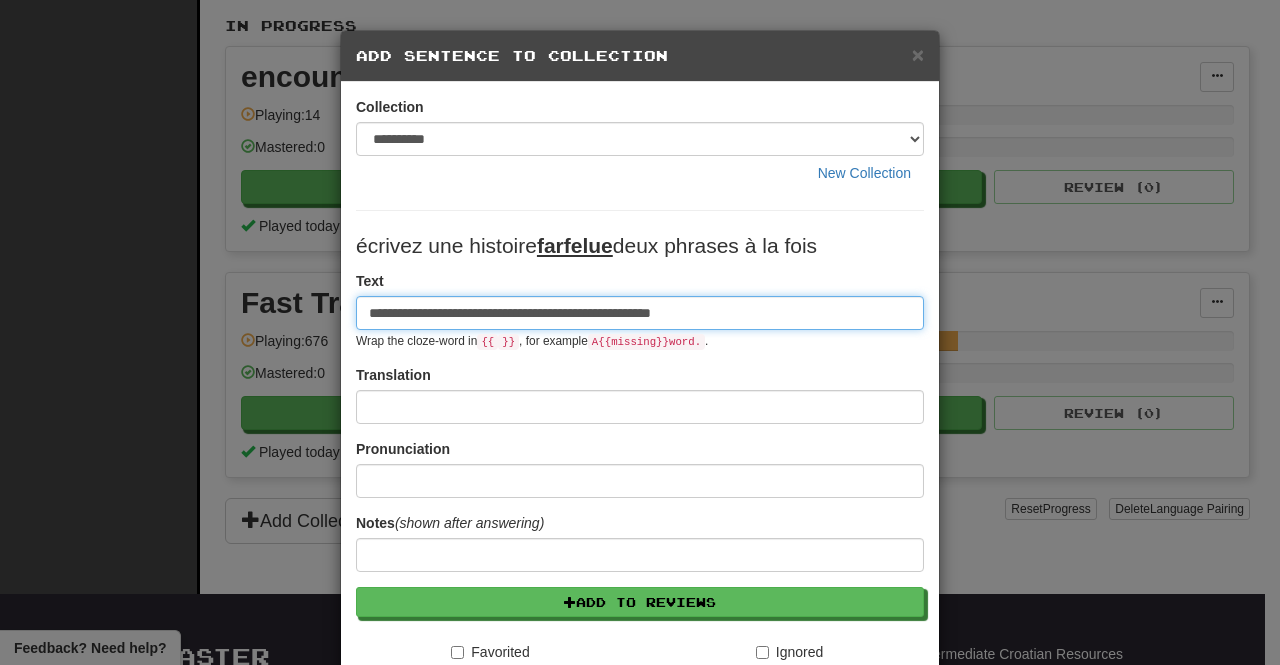 type on "**********" 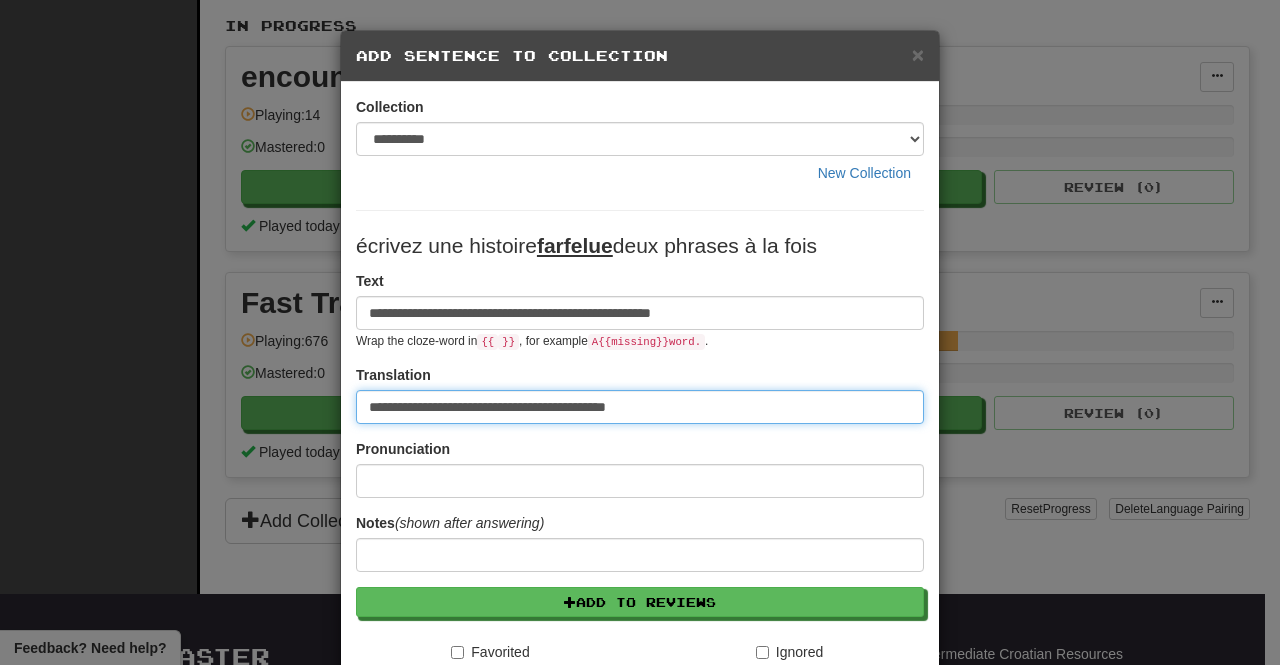 type on "**********" 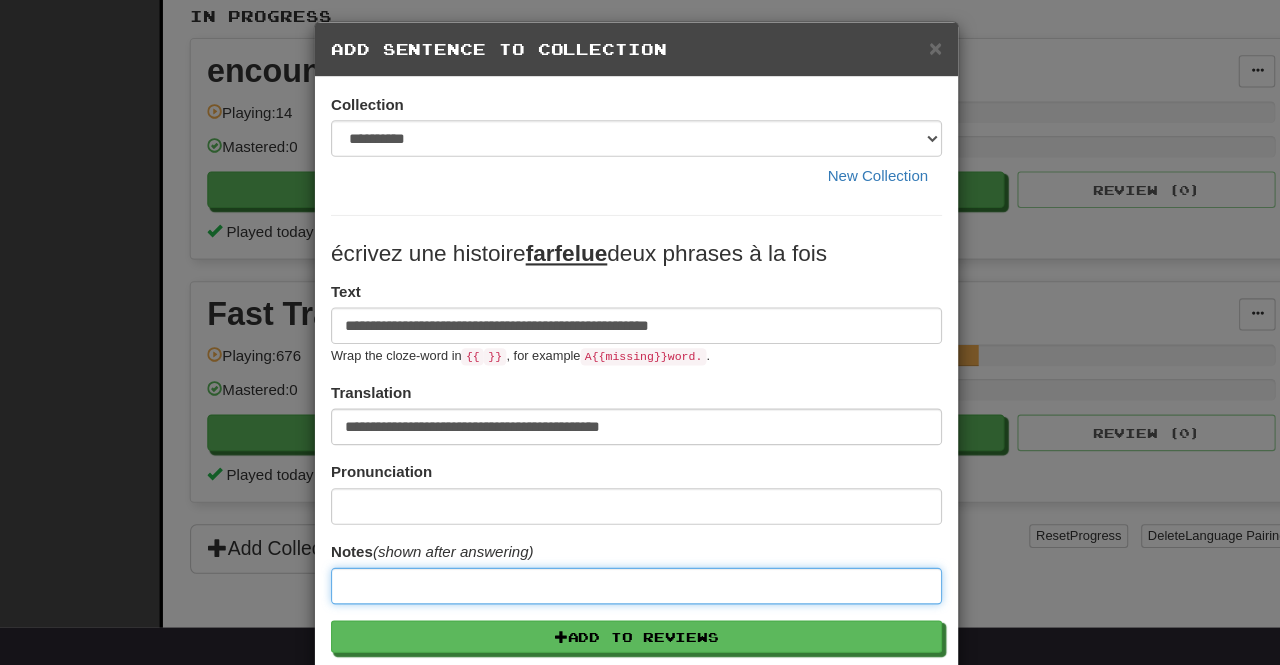 scroll, scrollTop: 415, scrollLeft: 0, axis: vertical 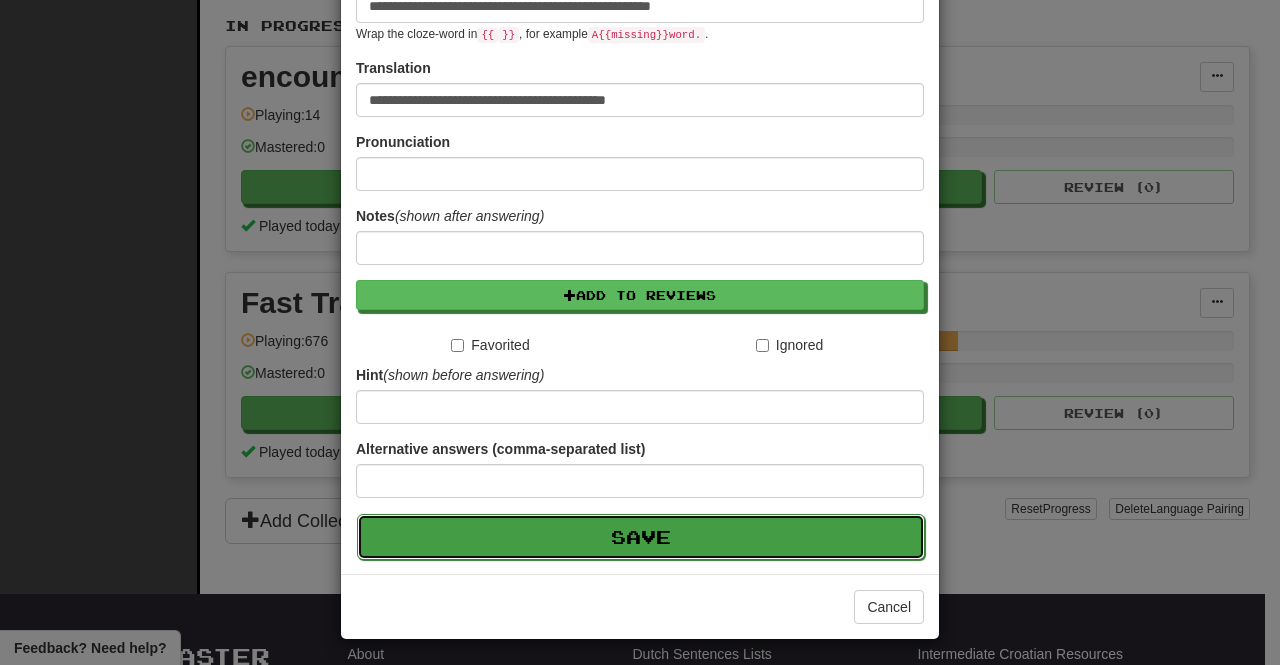 click on "Save" at bounding box center [641, 537] 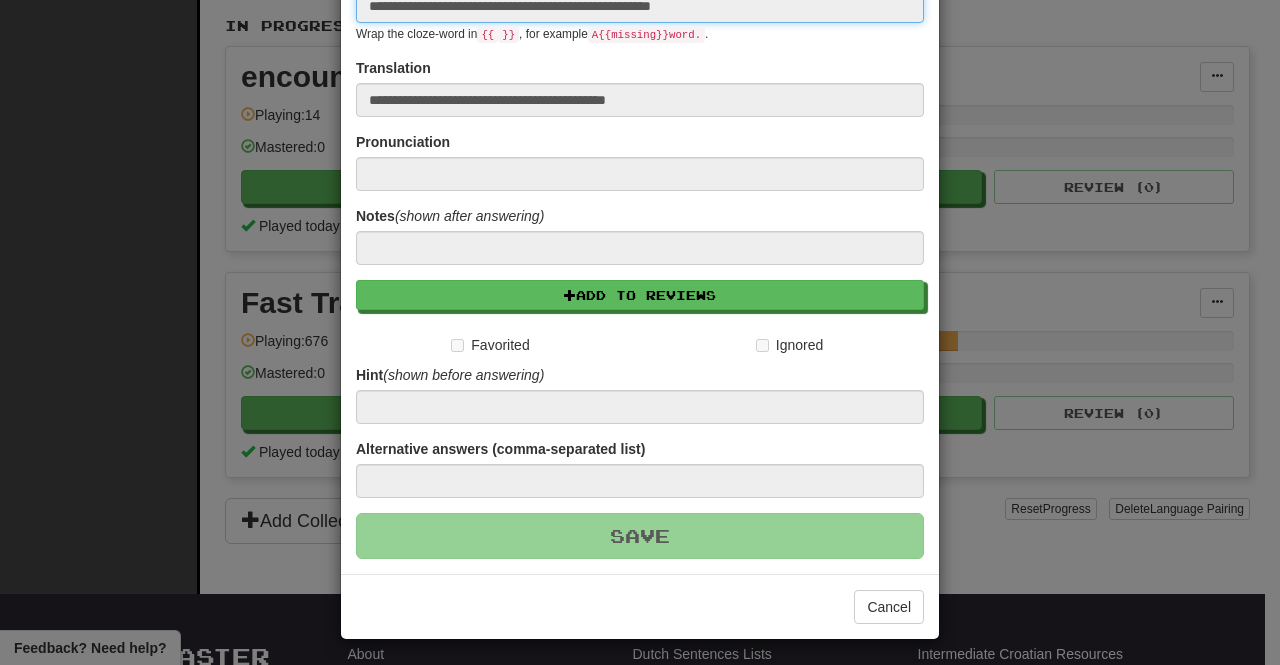 type 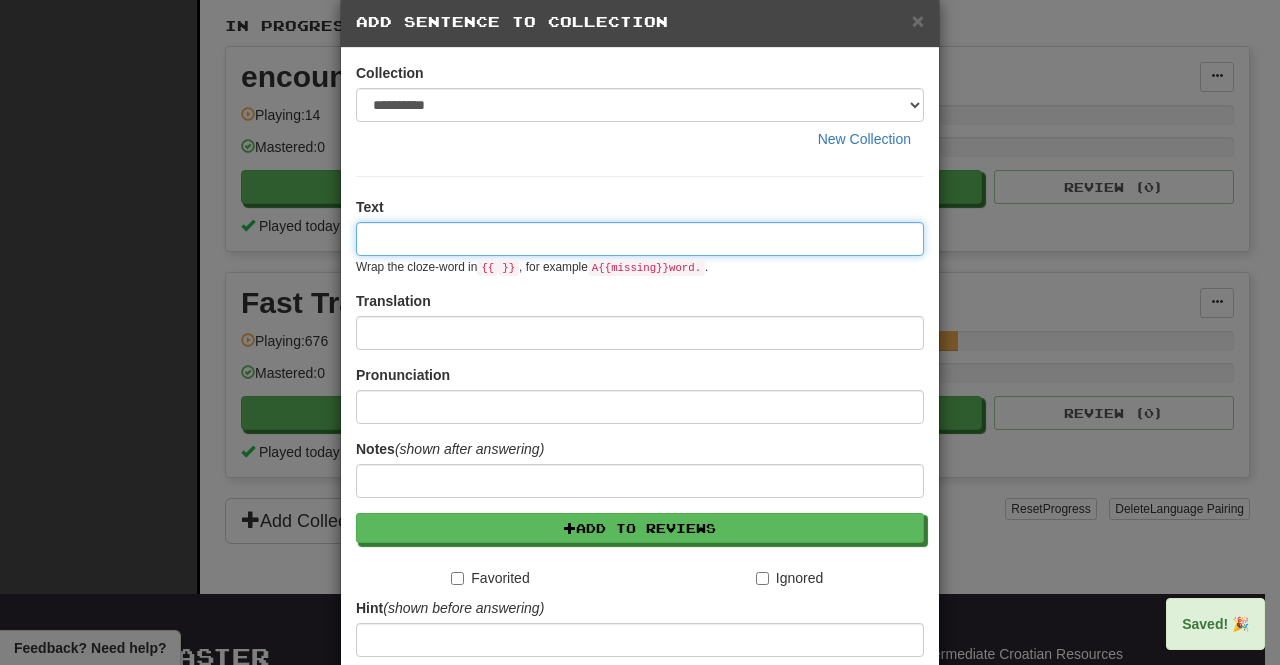 scroll, scrollTop: 0, scrollLeft: 0, axis: both 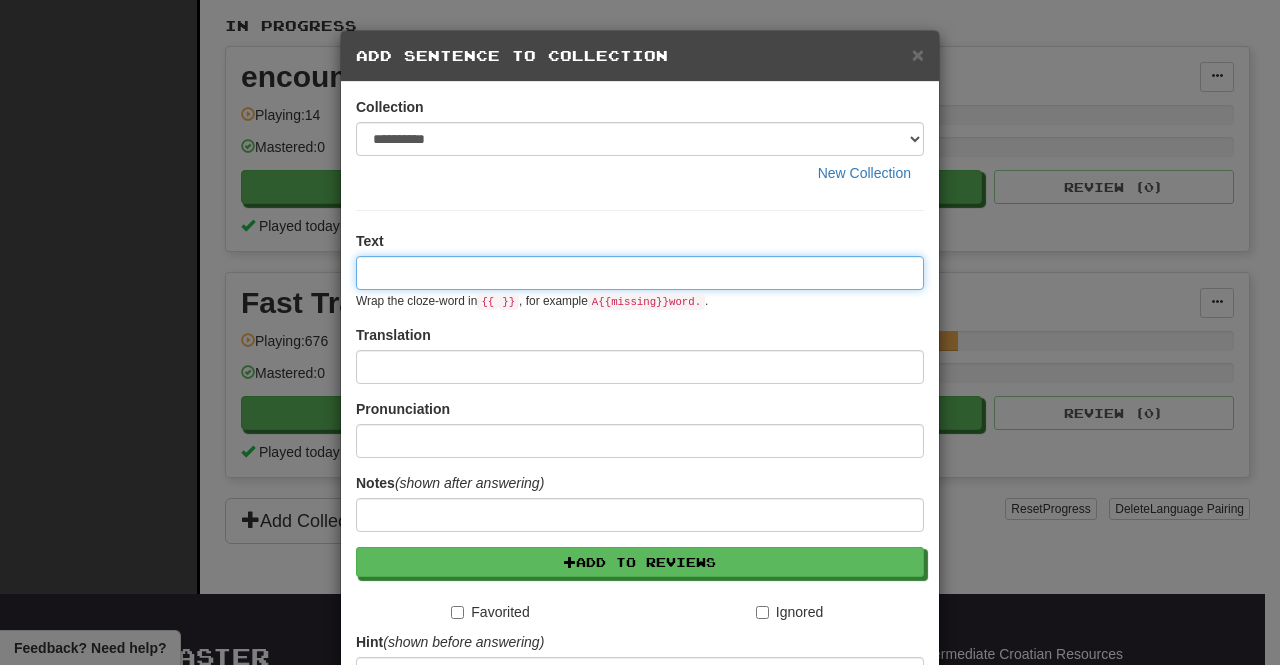 paste on "**********" 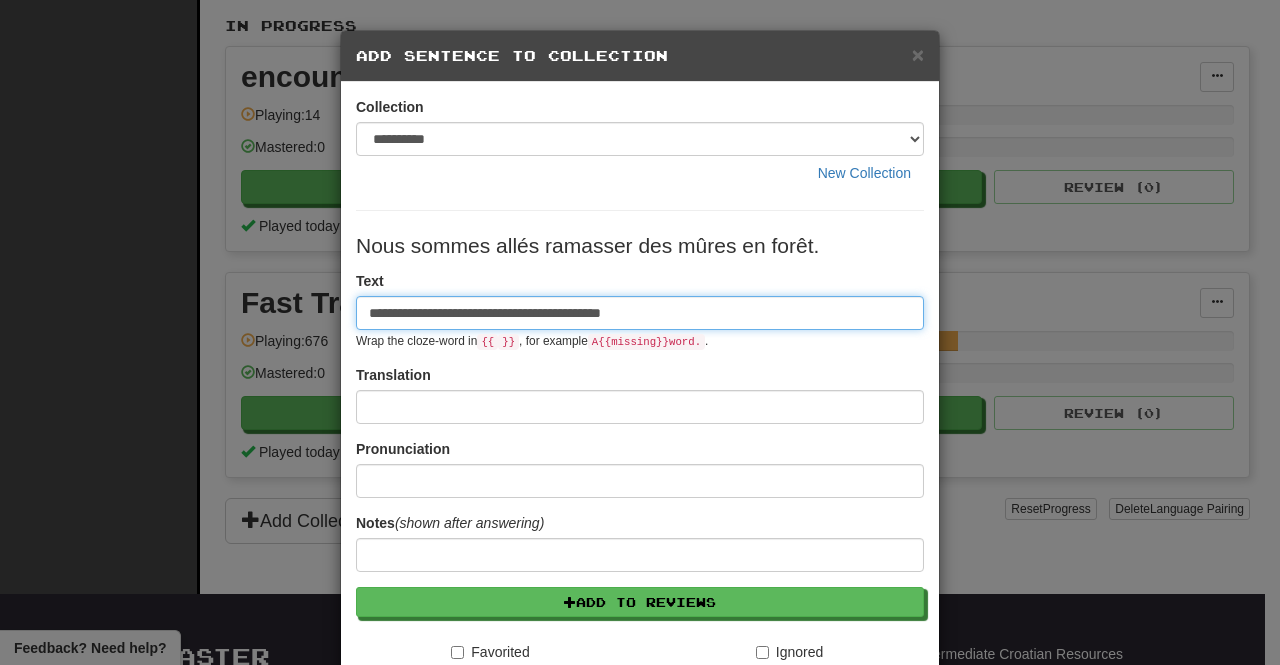 click on "**********" at bounding box center (640, 313) 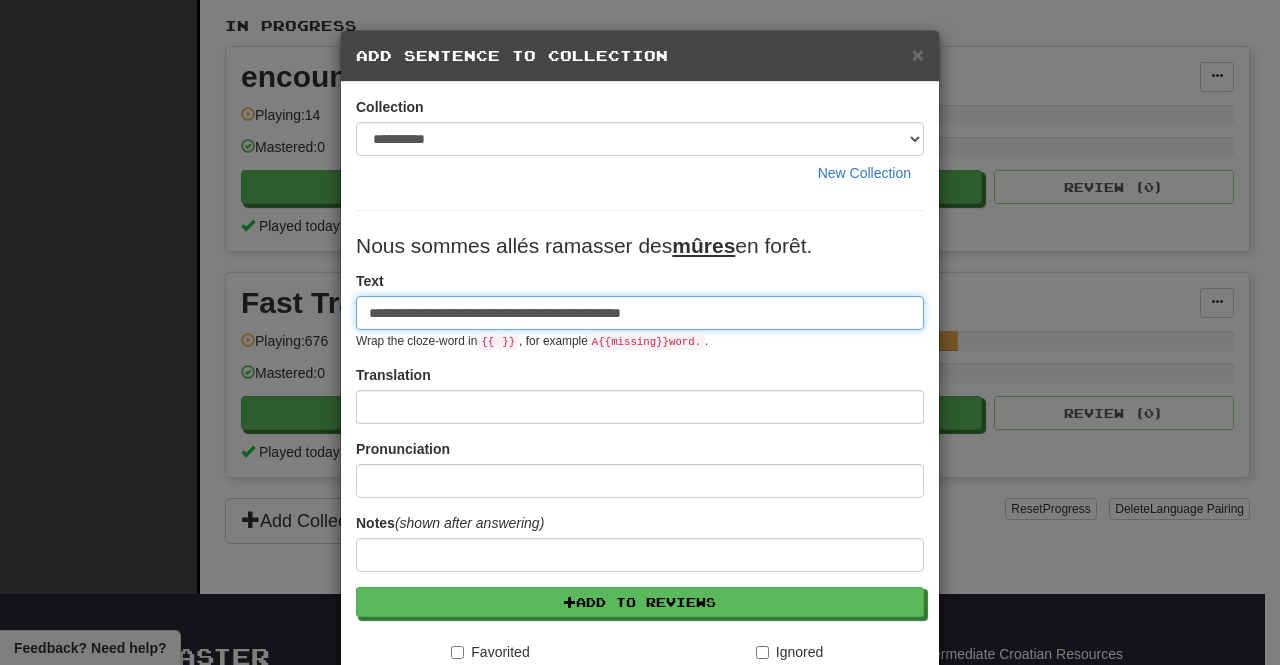 type on "**********" 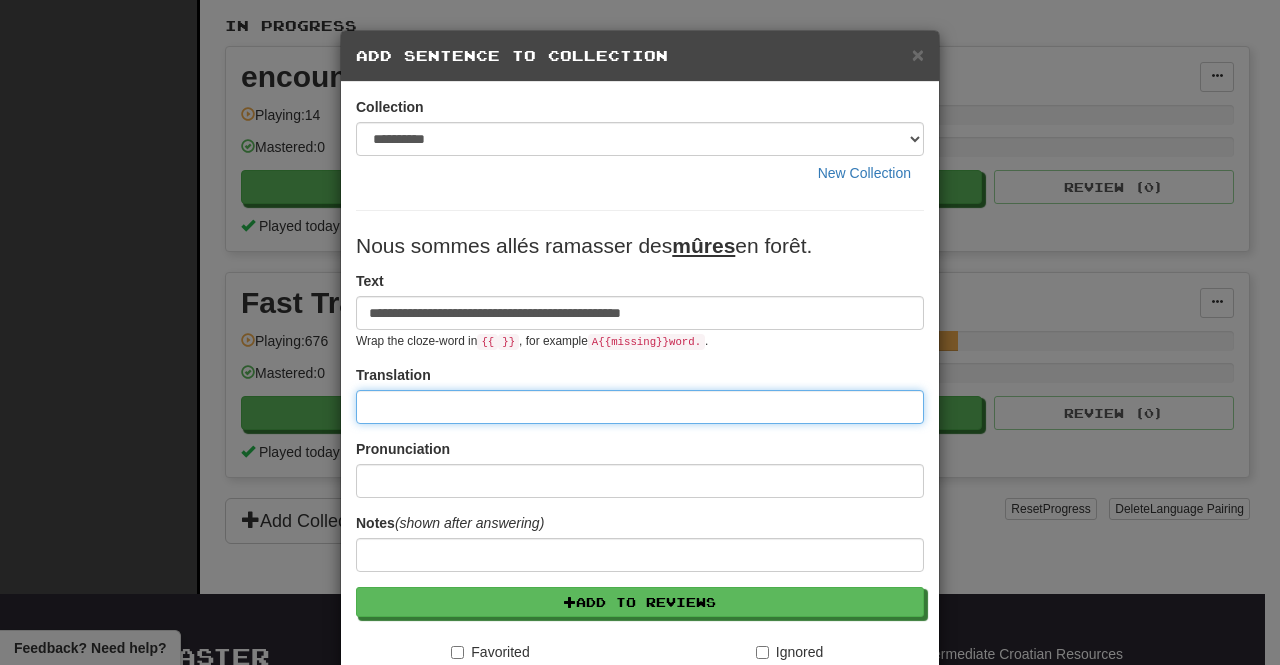 click at bounding box center [640, 407] 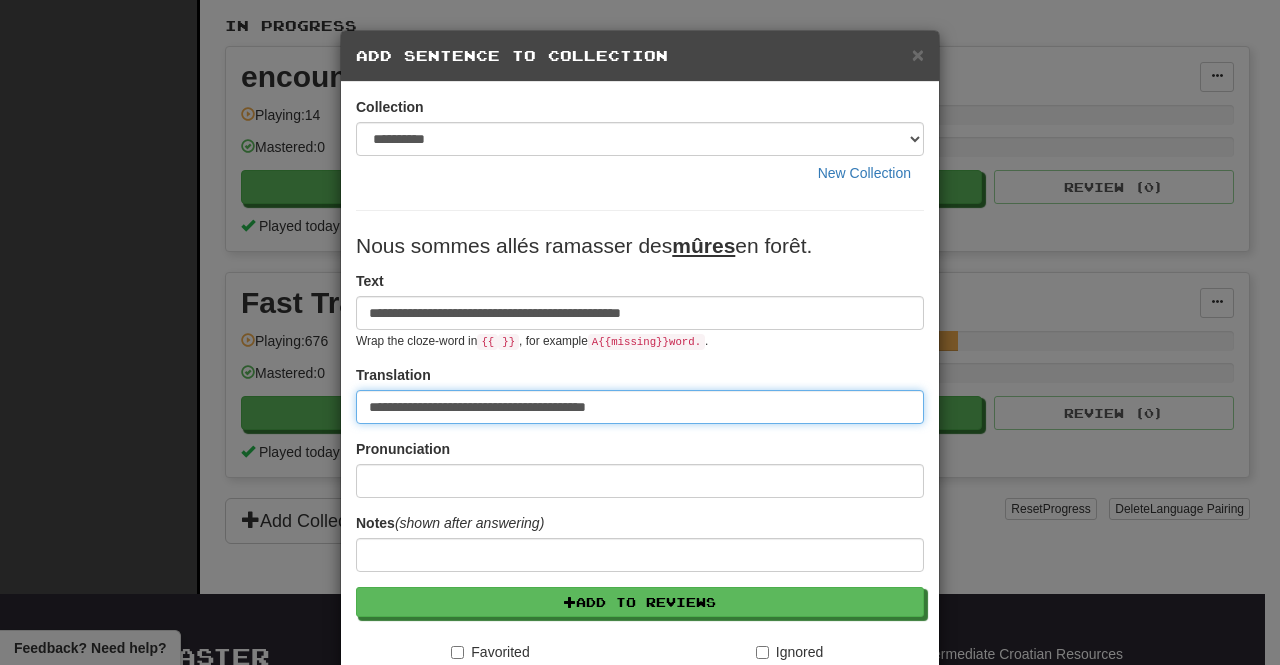 type on "**********" 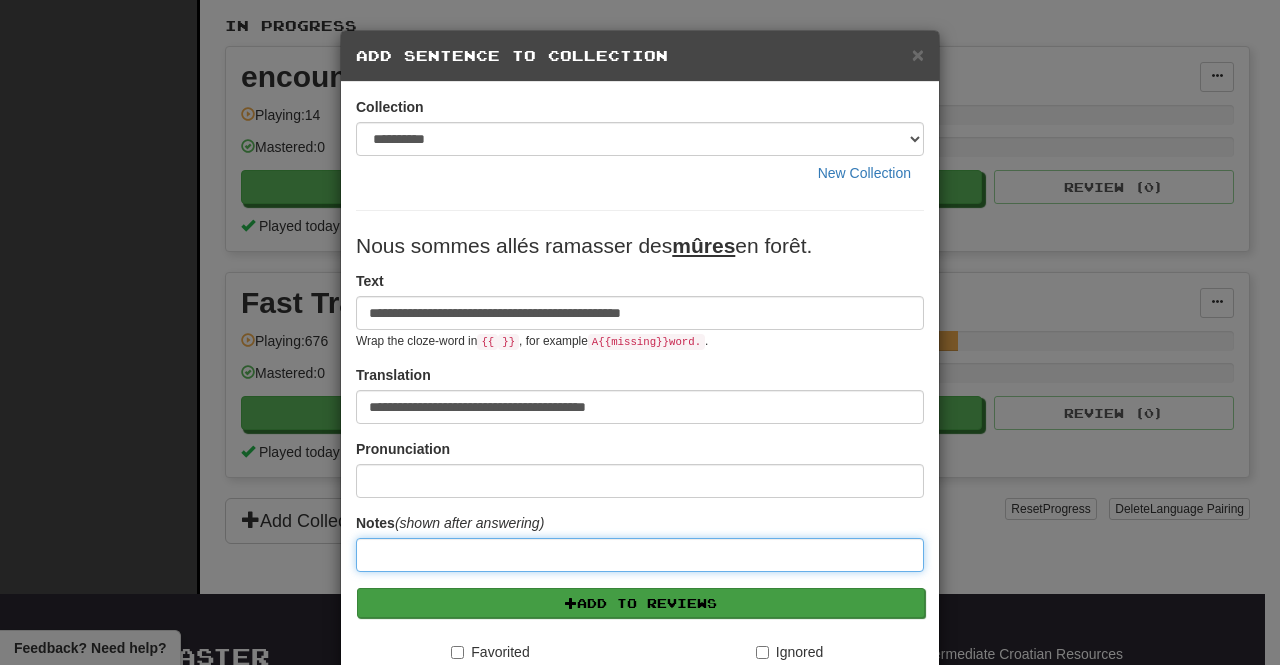 scroll, scrollTop: 307, scrollLeft: 0, axis: vertical 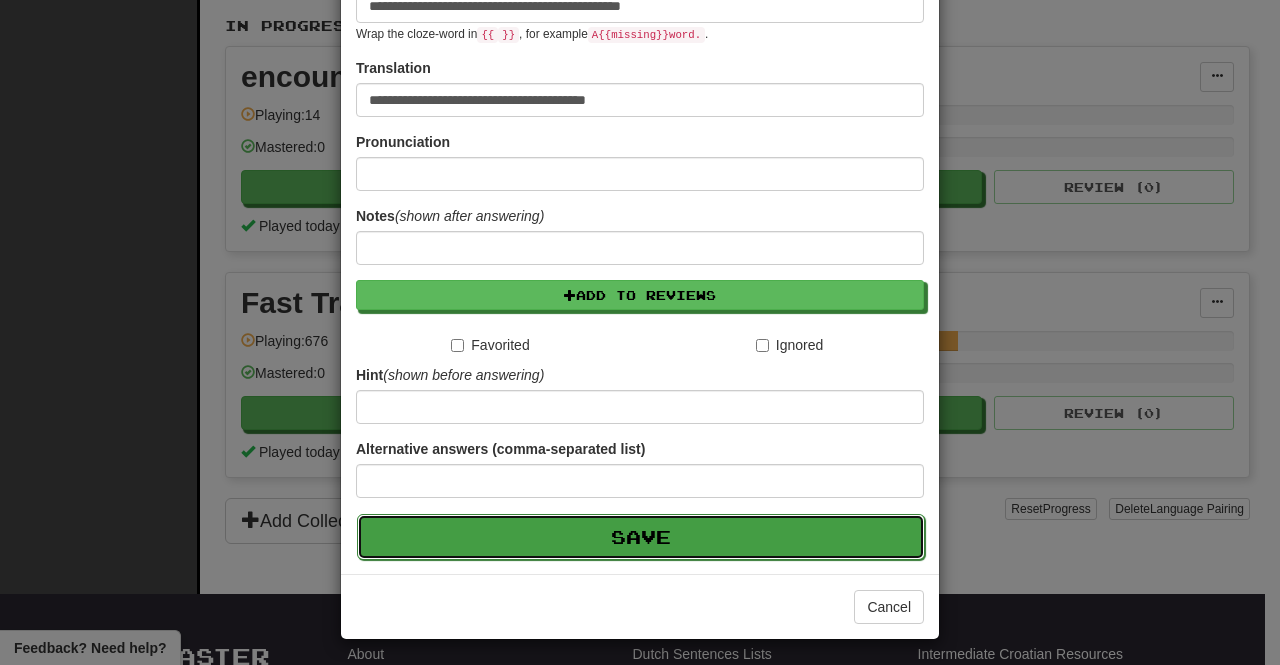 click on "Save" at bounding box center [641, 537] 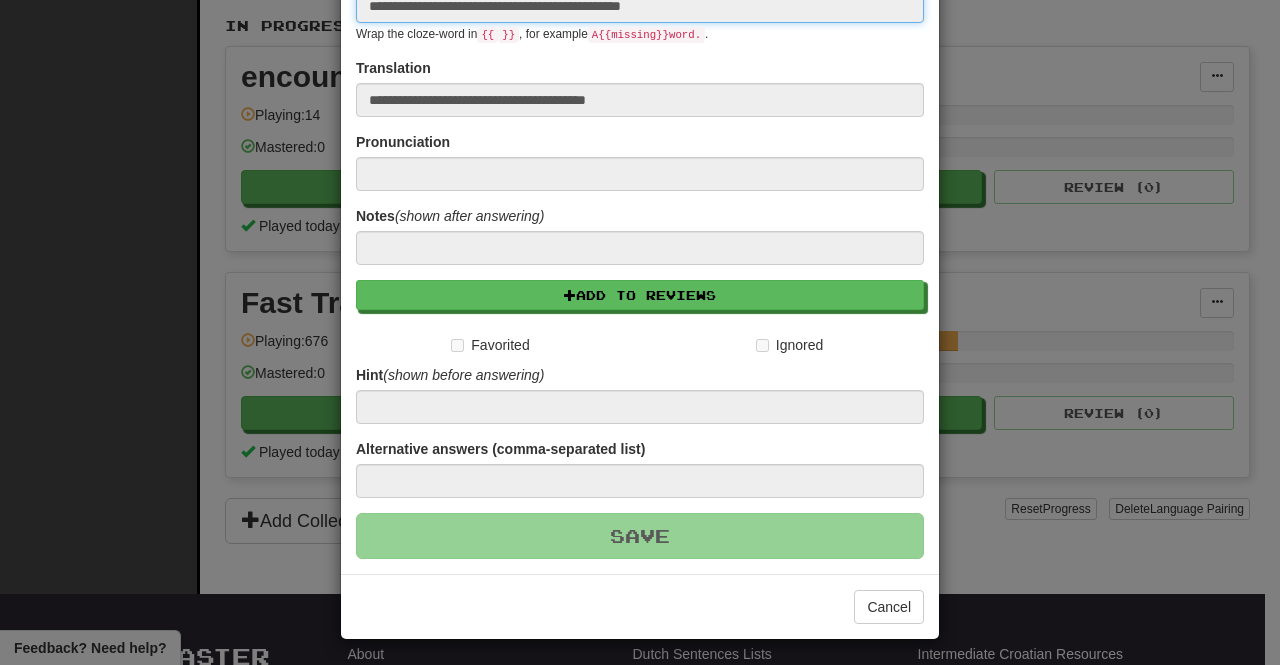 type 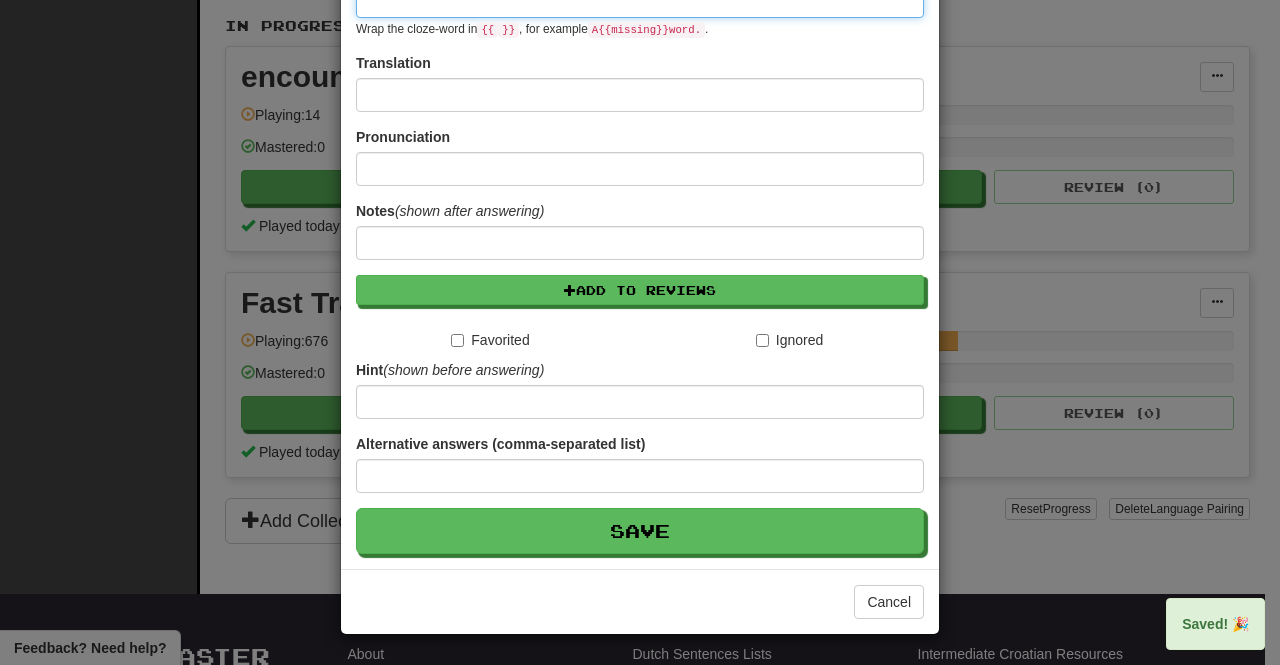 scroll, scrollTop: 126, scrollLeft: 0, axis: vertical 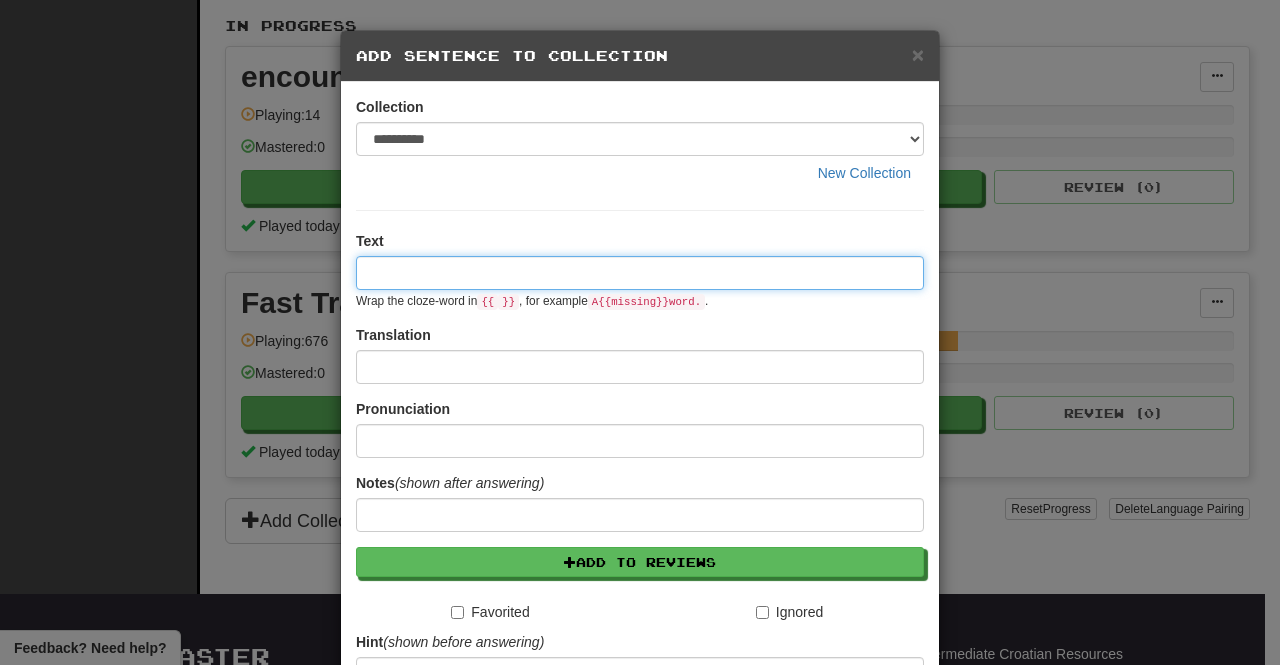 paste on "**********" 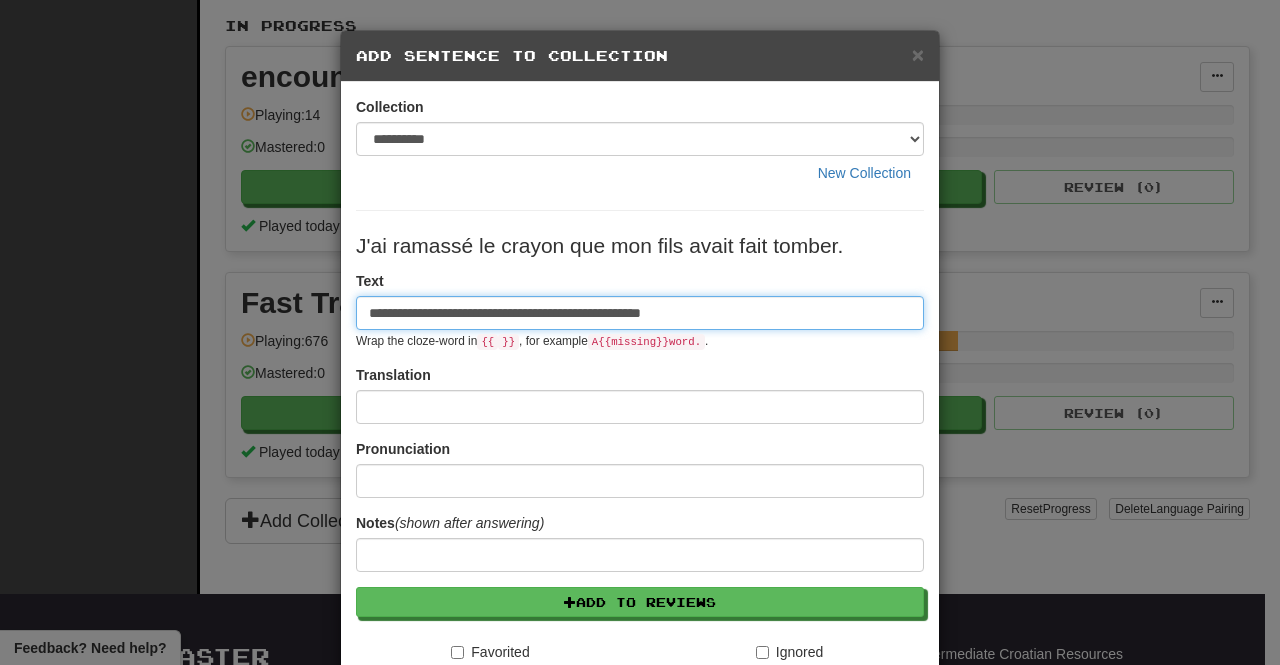 type on "**********" 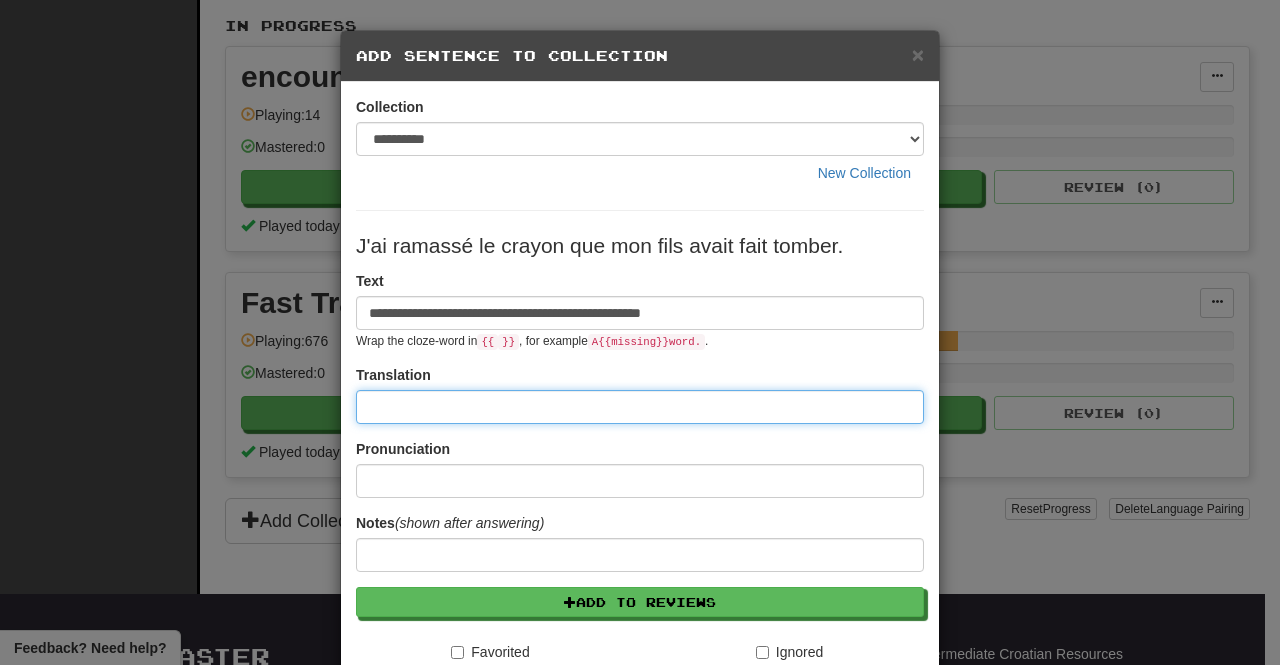 click at bounding box center [640, 407] 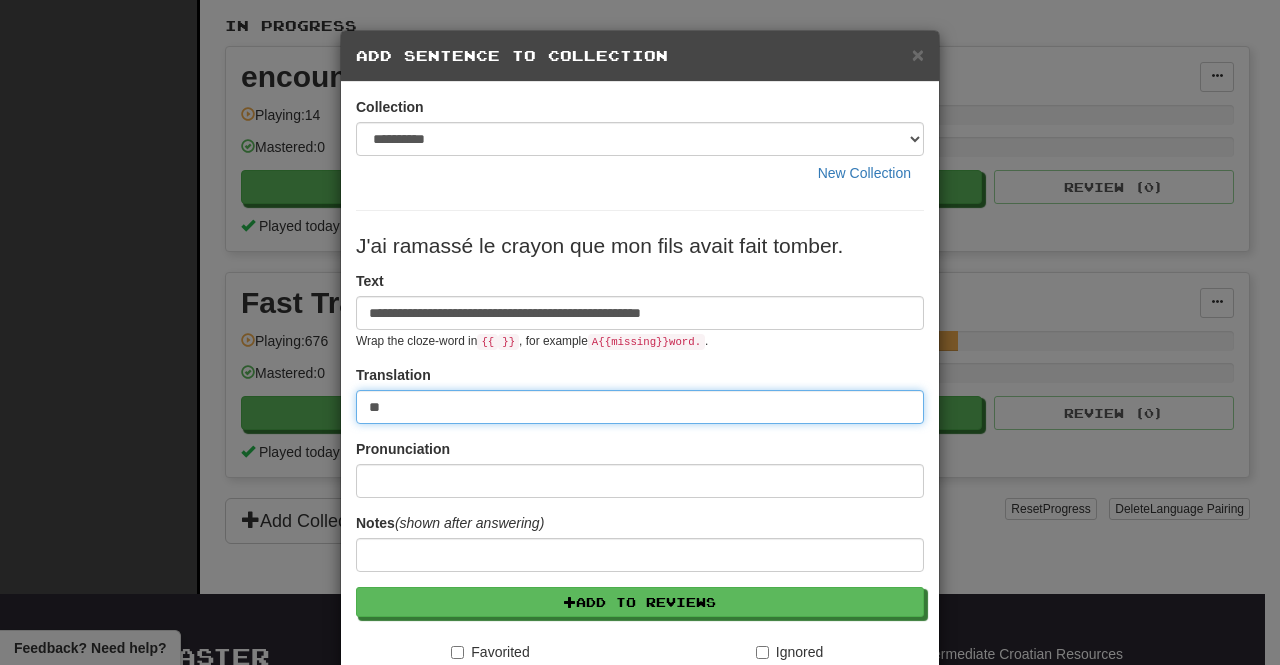 type on "*" 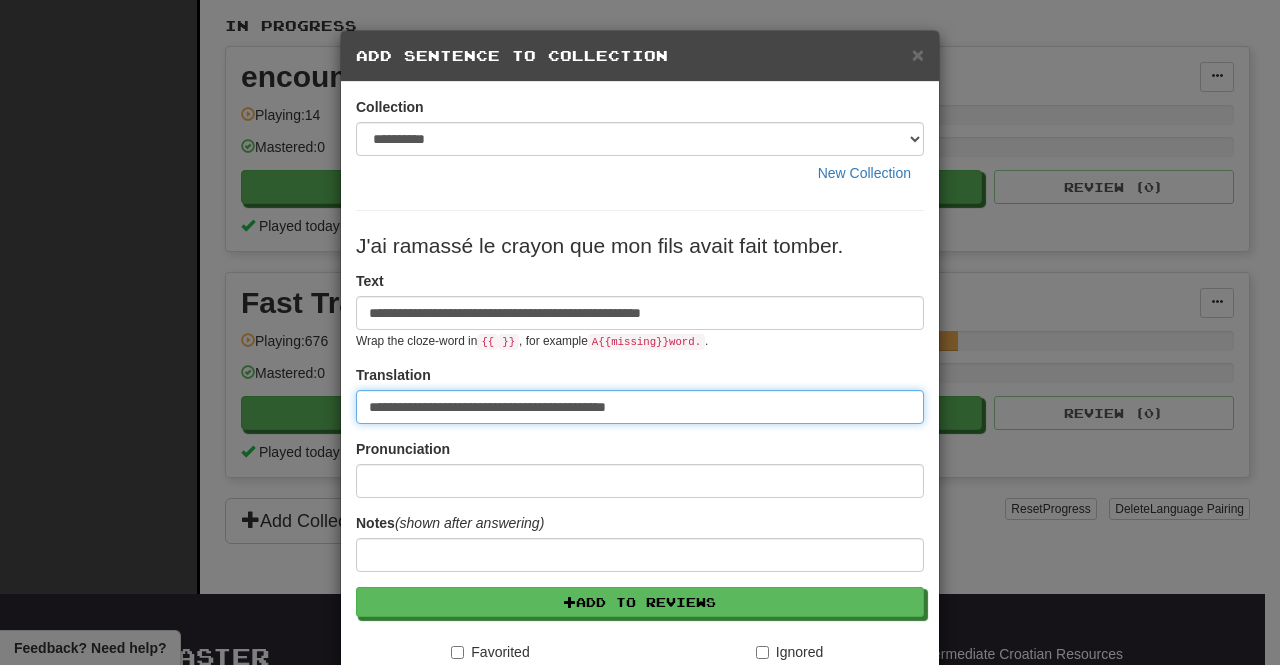 type on "**********" 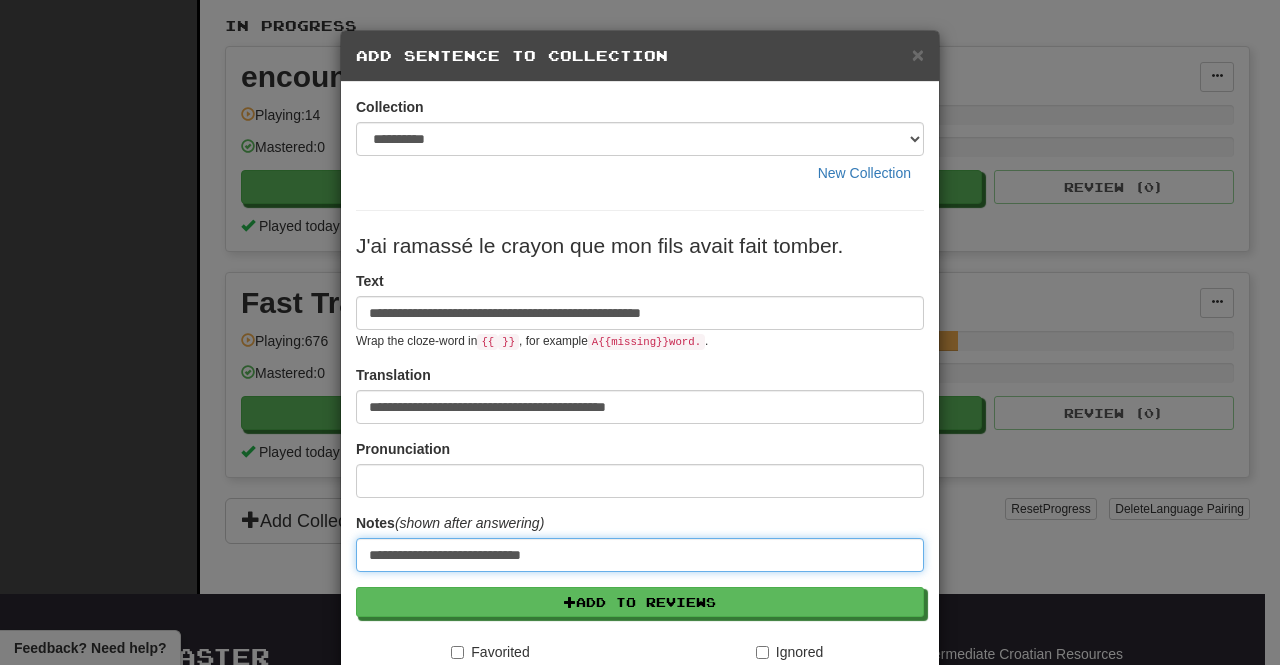 click on "**********" at bounding box center [640, 555] 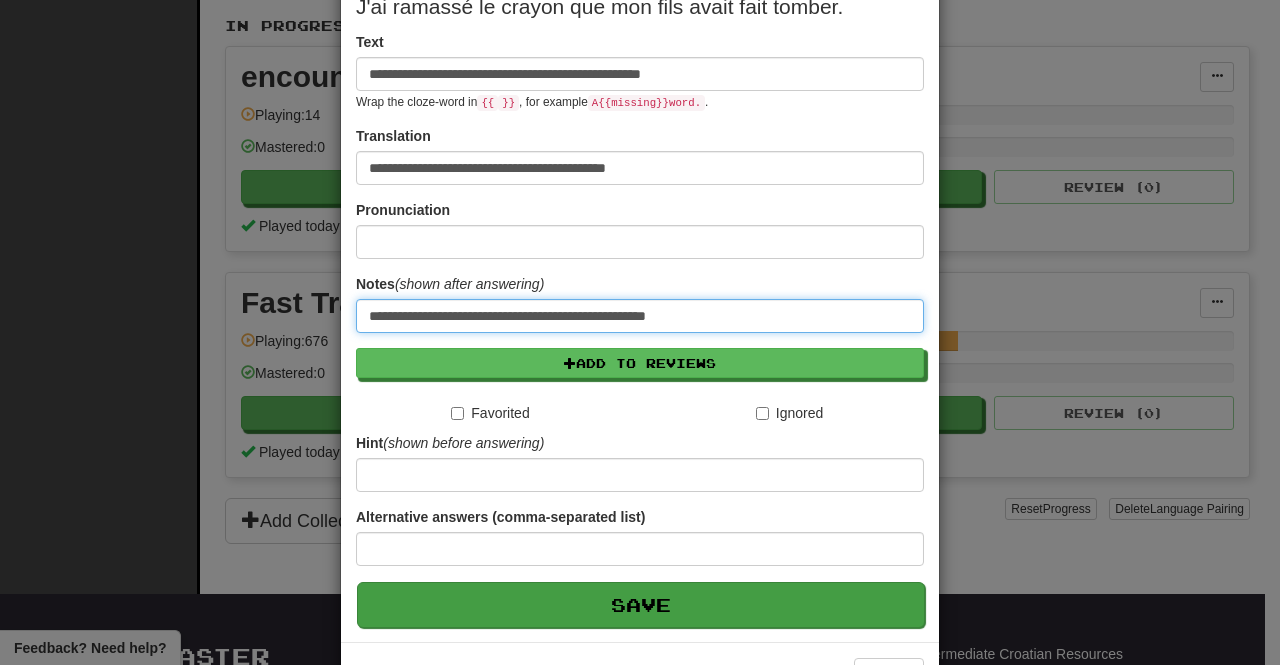 type on "**********" 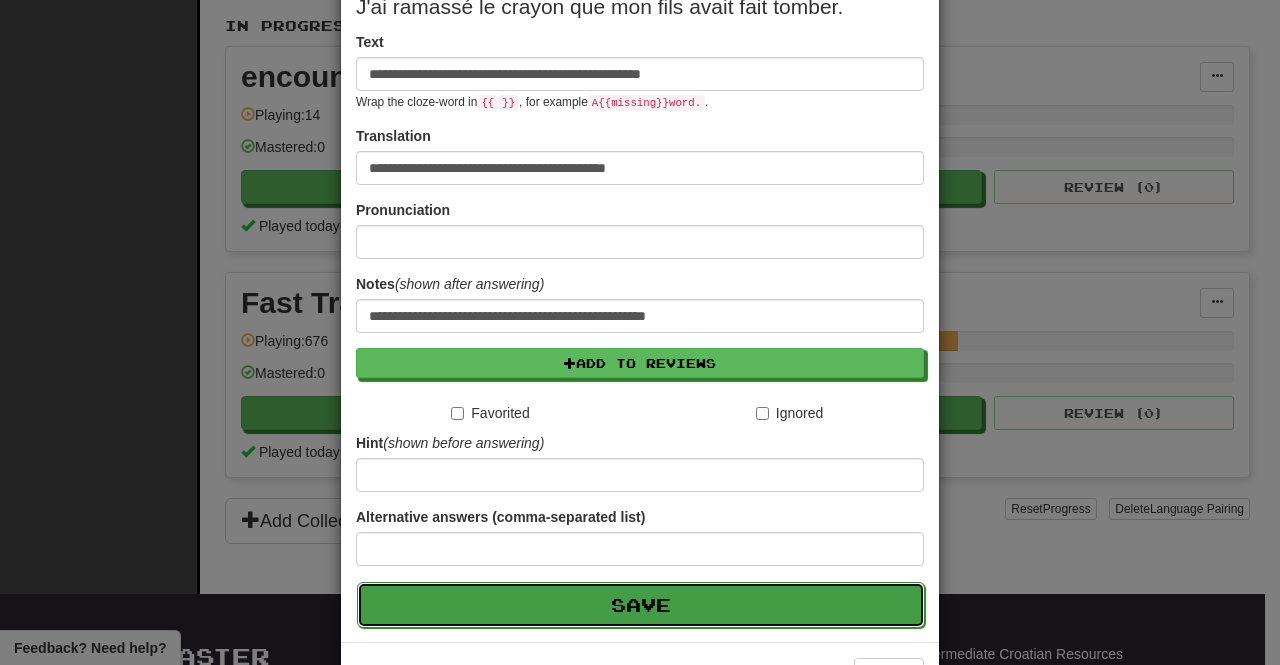 click on "Save" at bounding box center (641, 605) 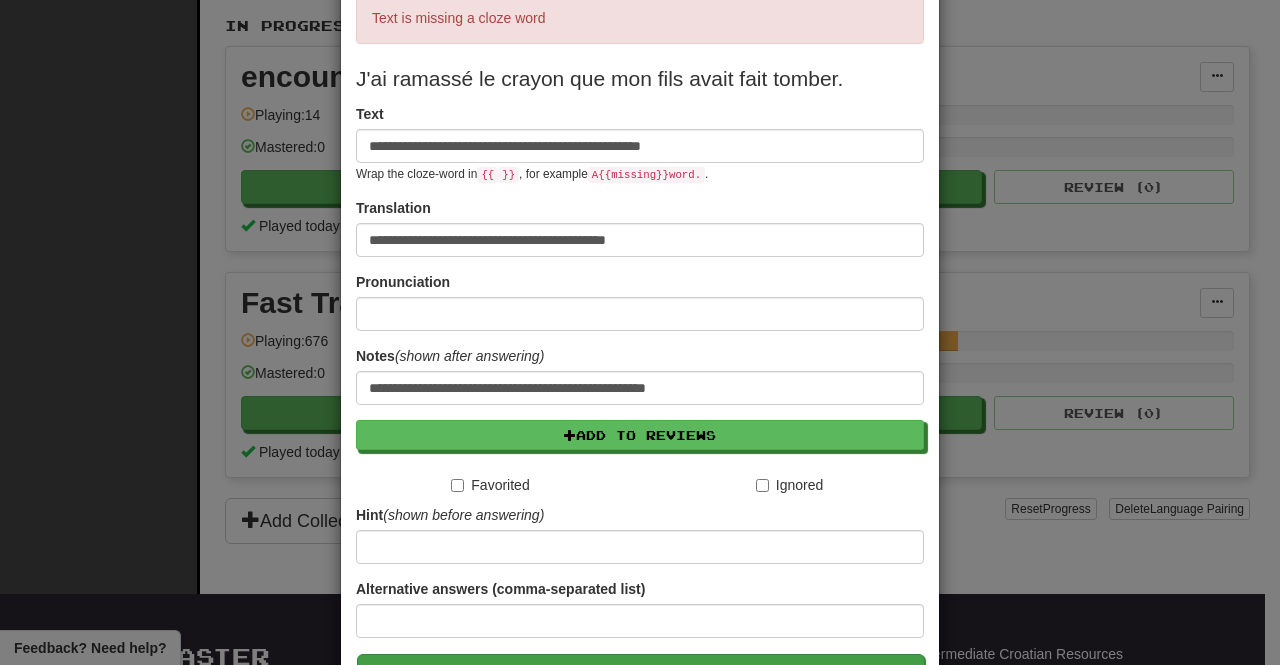 scroll, scrollTop: 143, scrollLeft: 0, axis: vertical 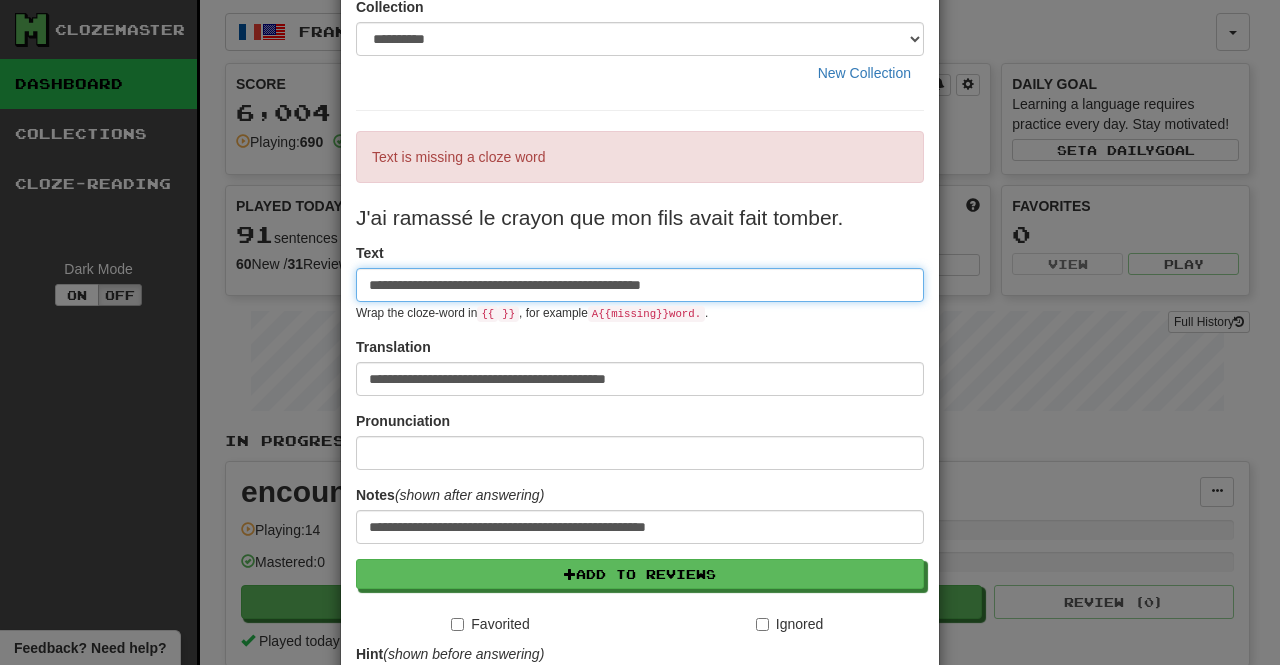 click on "**********" at bounding box center [640, 285] 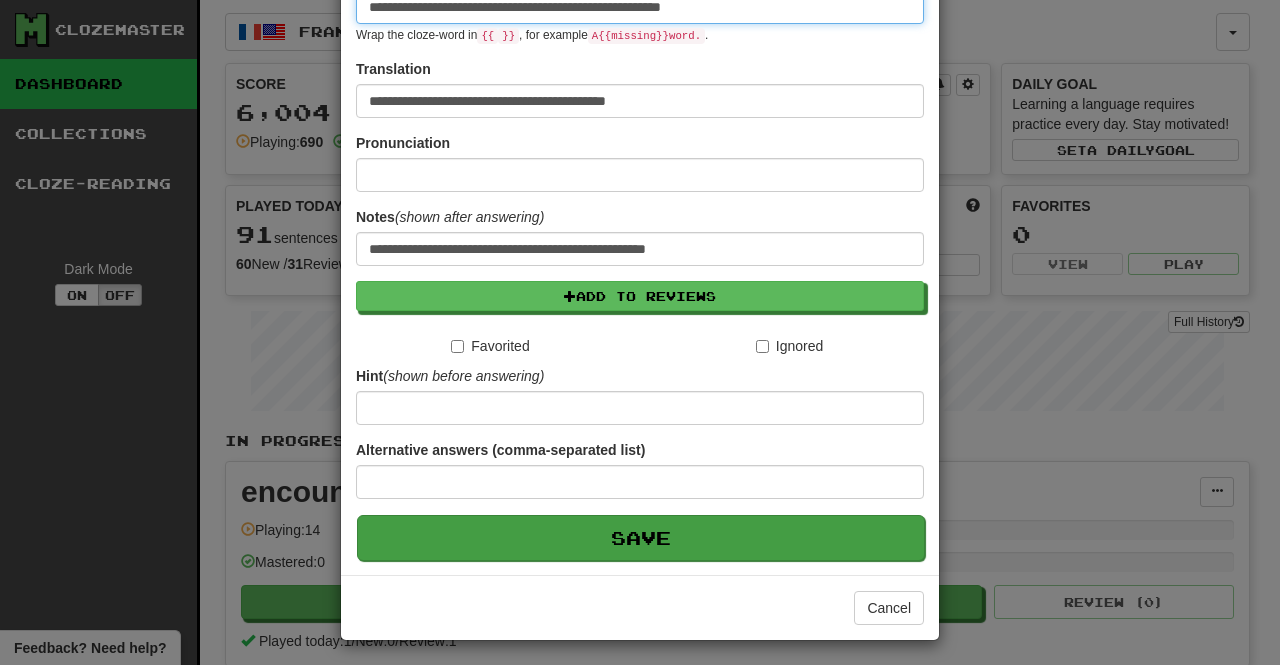 type on "**********" 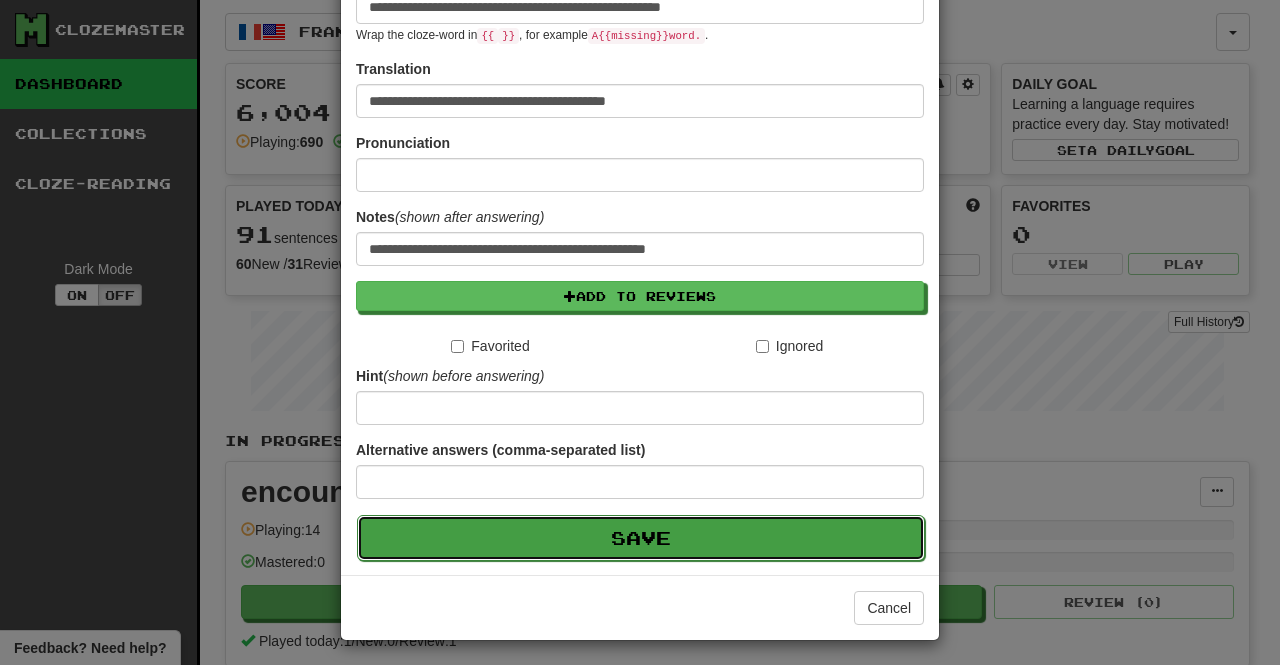 click on "Save" at bounding box center (641, 538) 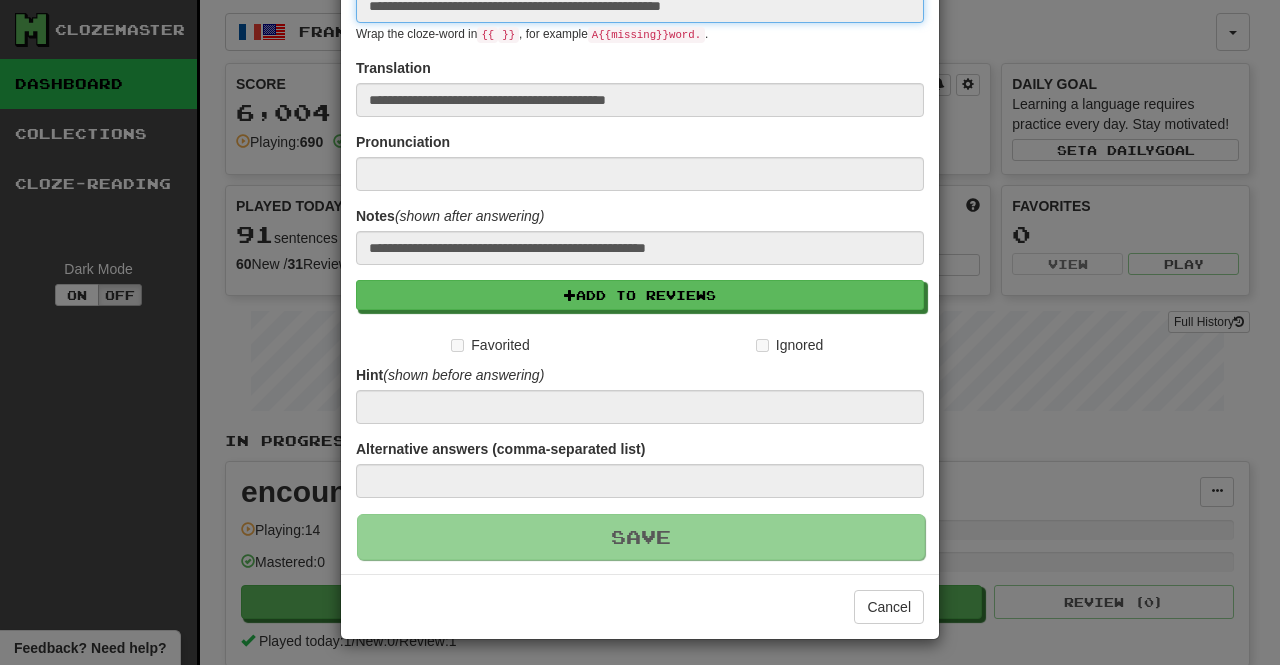 type 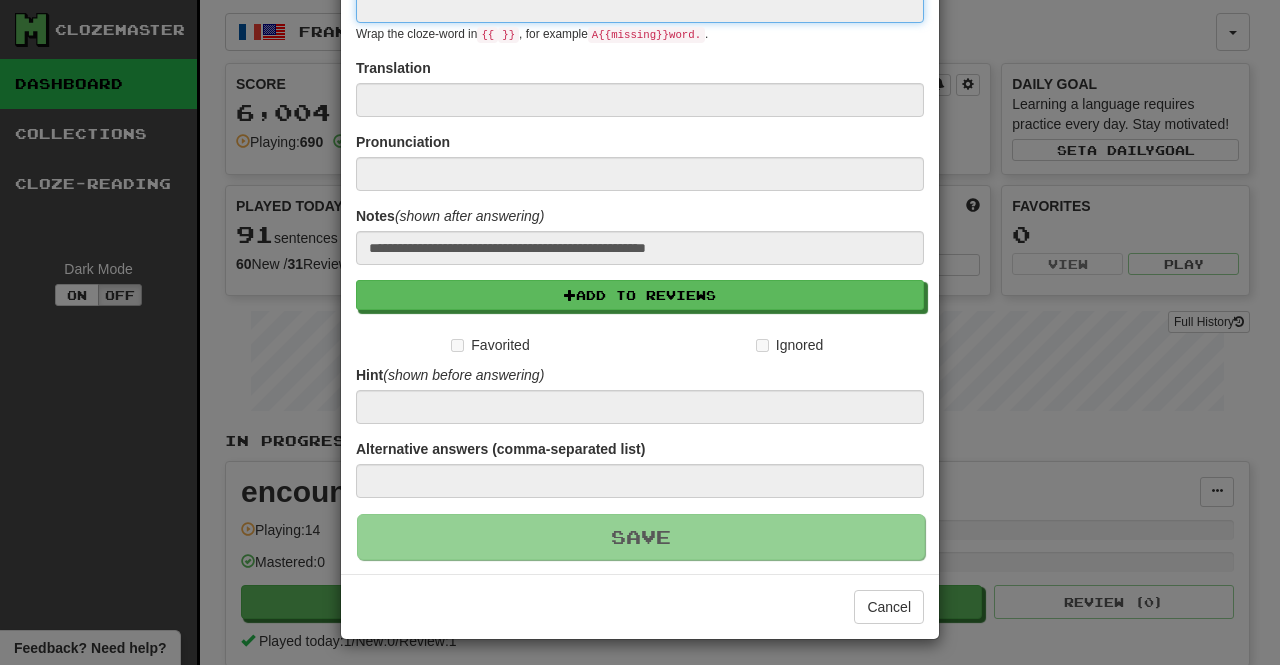 type 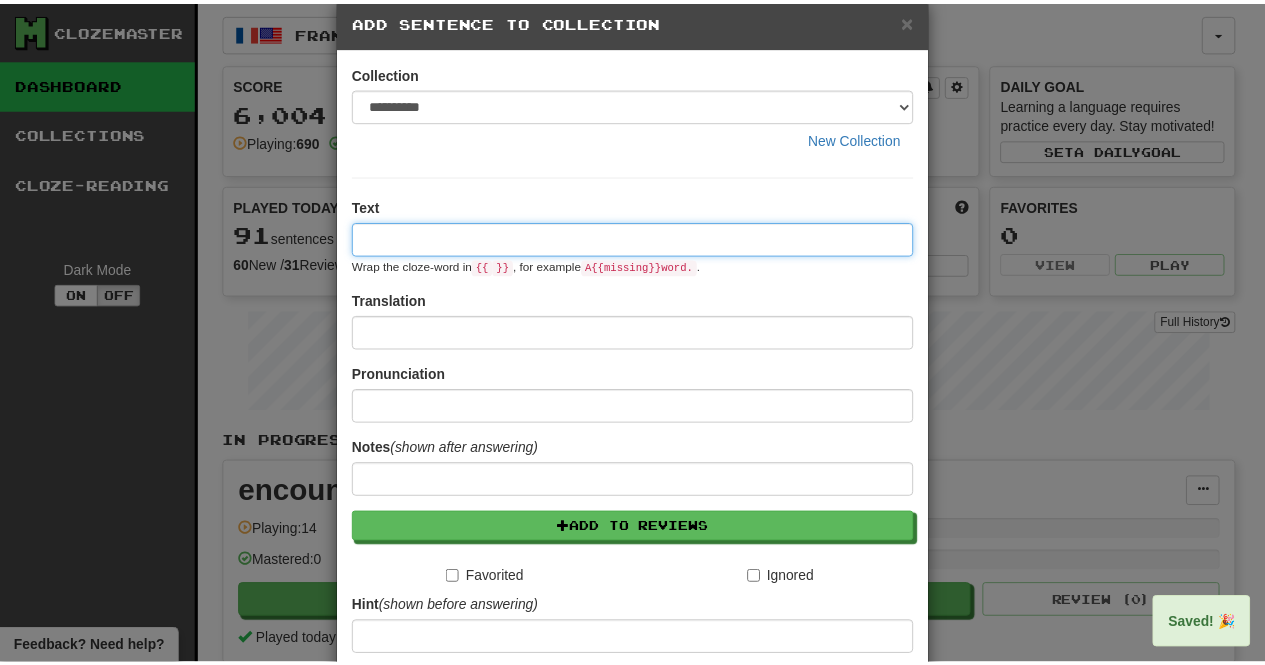 scroll, scrollTop: 0, scrollLeft: 0, axis: both 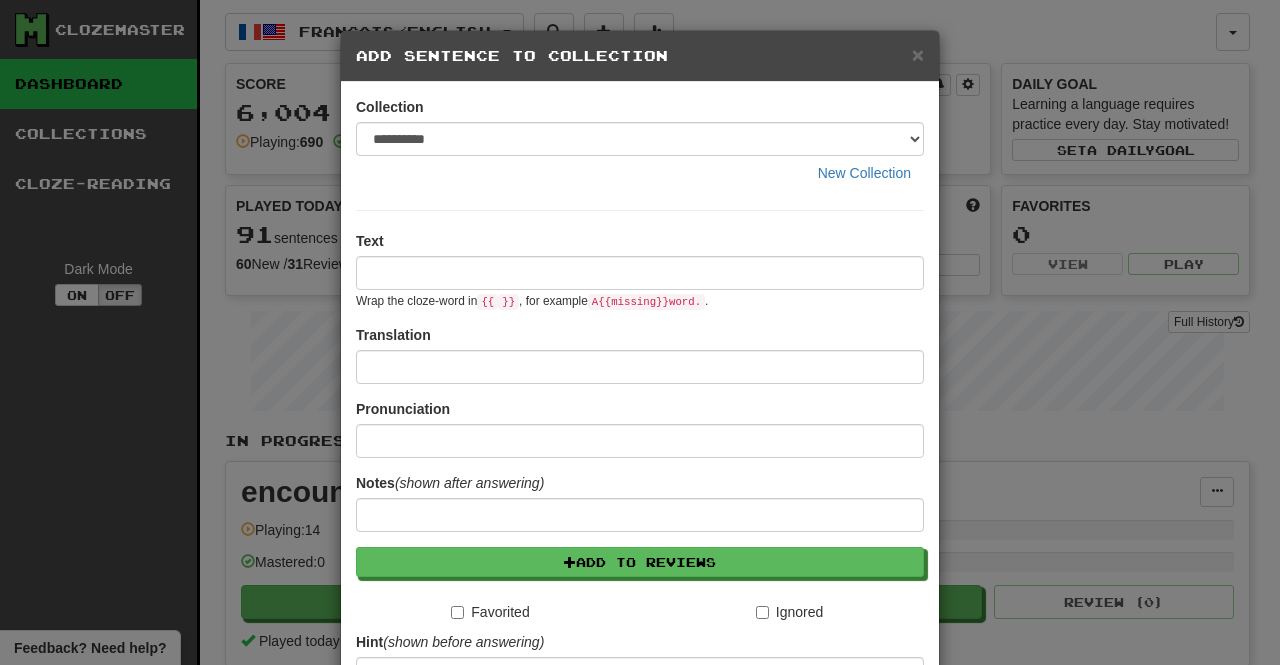 click on "× Add Sentence to Collection" at bounding box center (640, 56) 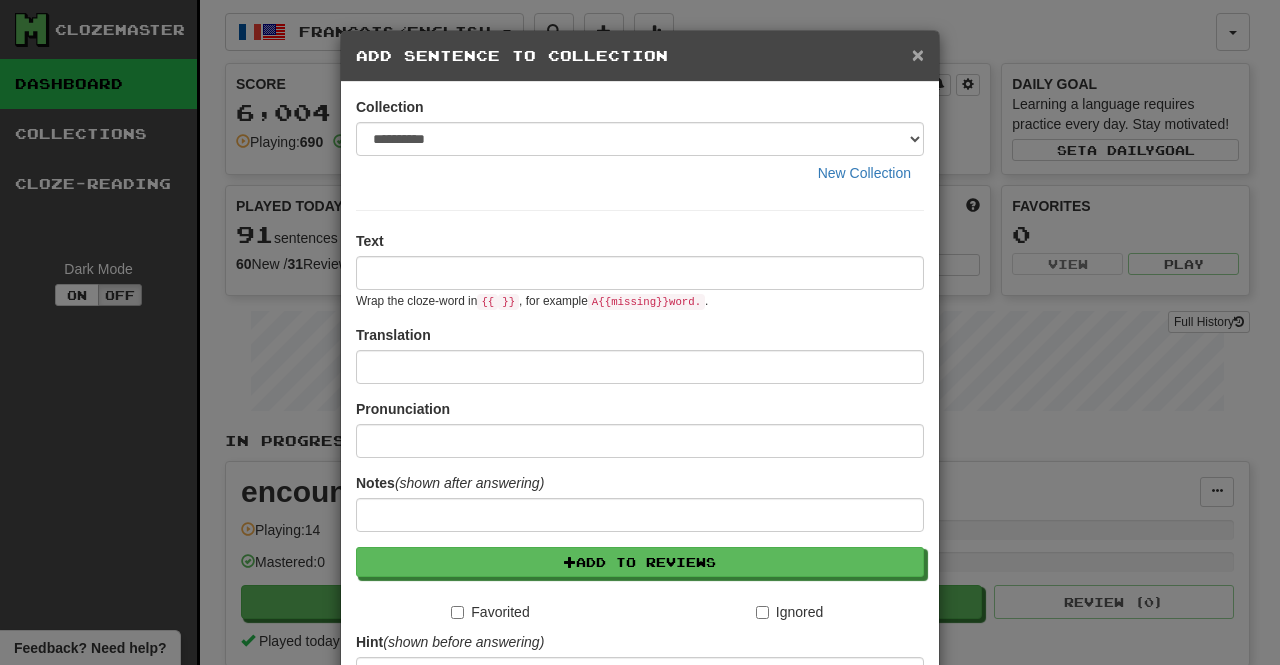 click on "×" at bounding box center [918, 54] 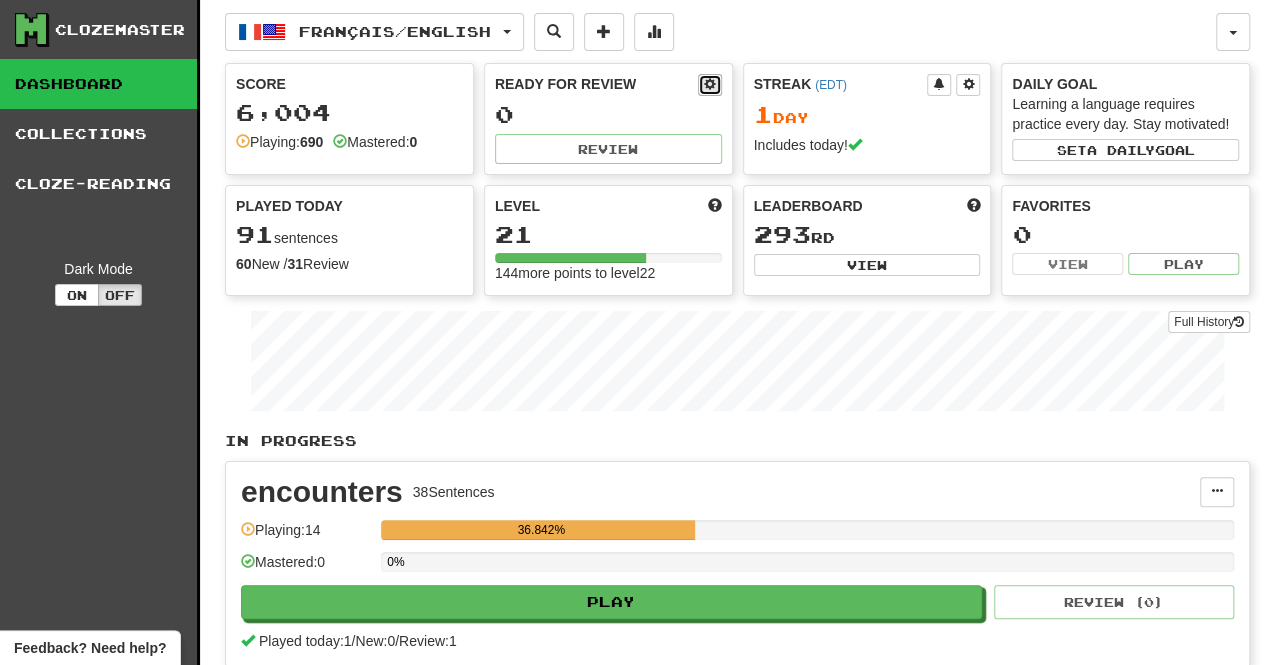 click at bounding box center [710, 85] 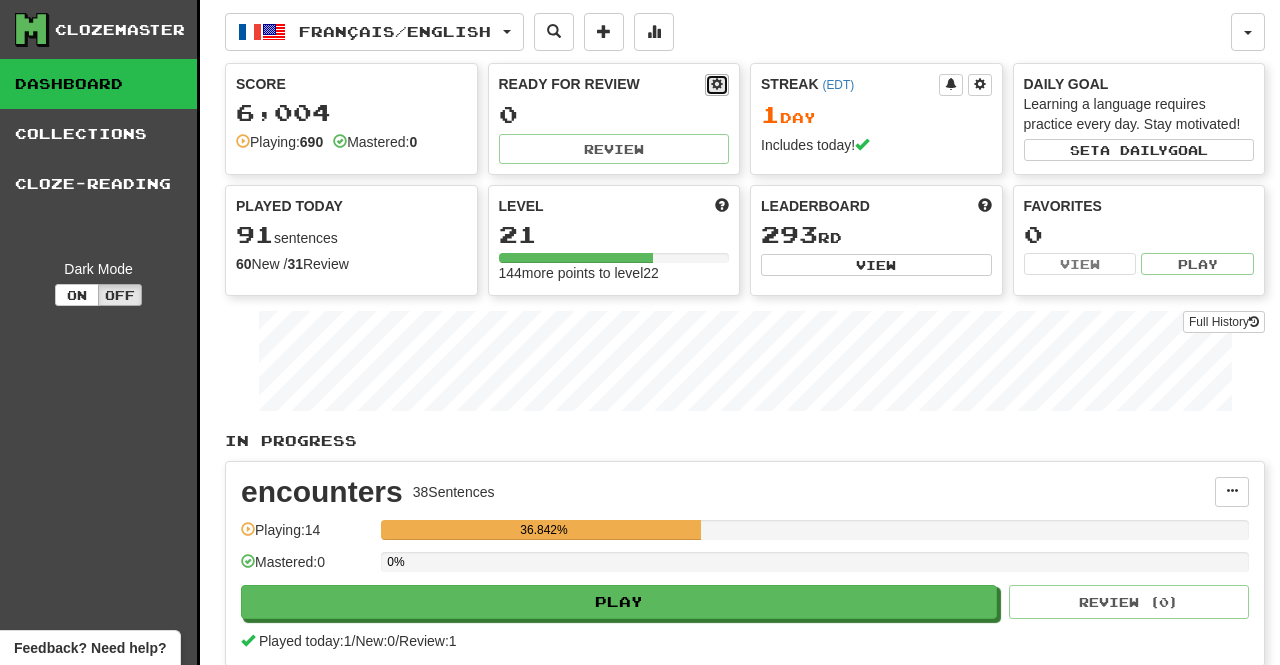 select on "*" 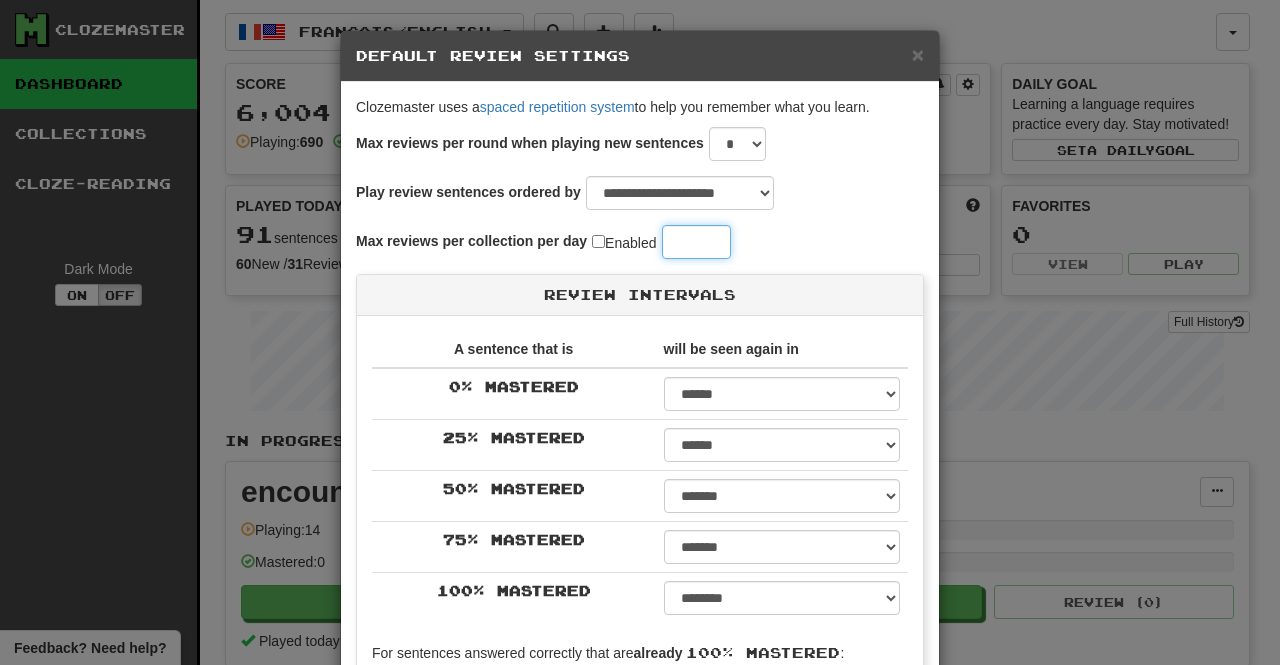 click on "**" at bounding box center (696, 242) 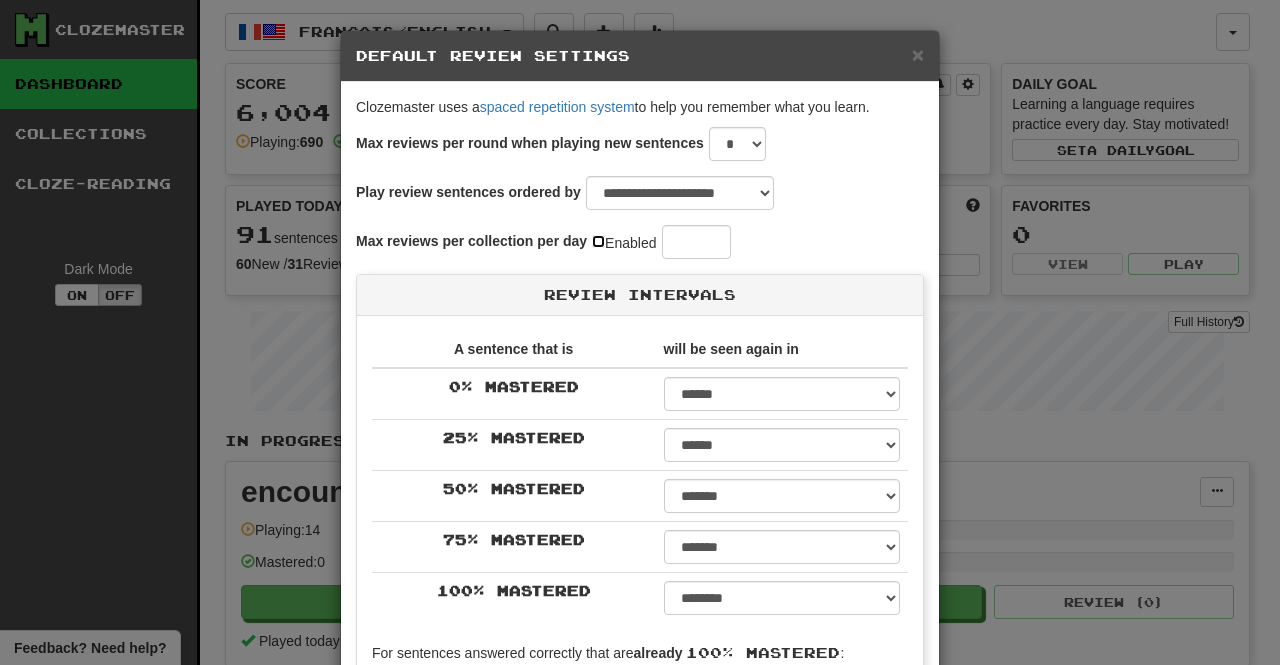 type 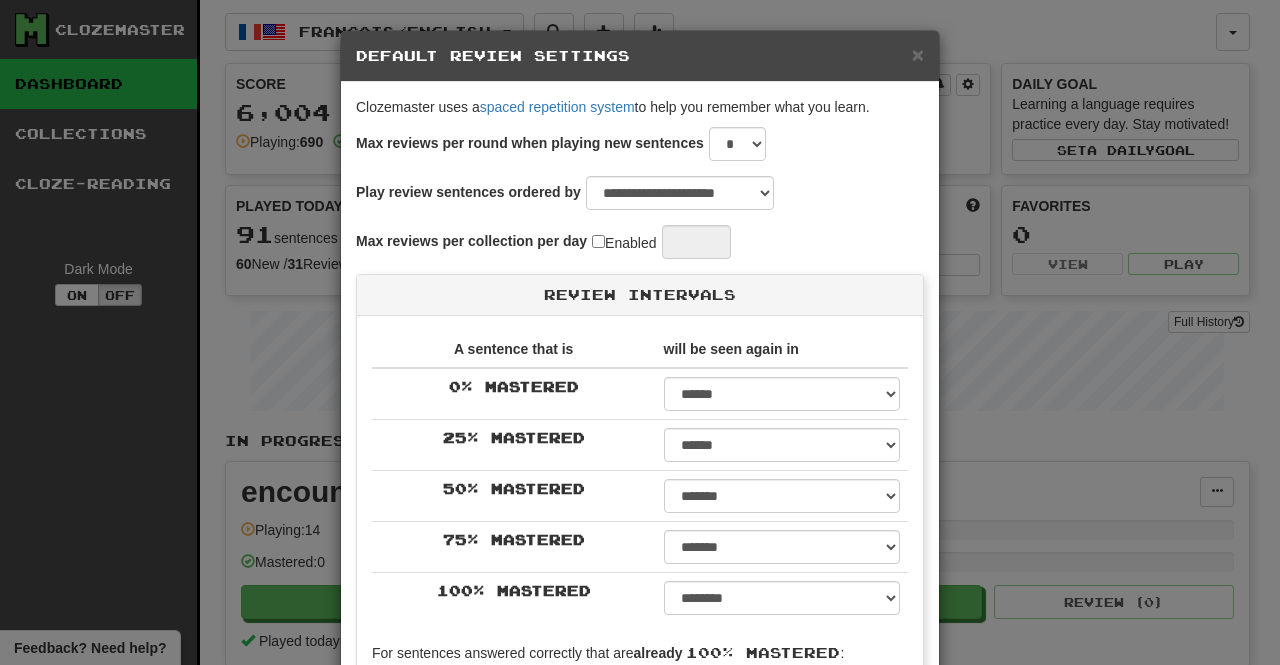 click on "**********" at bounding box center (640, 332) 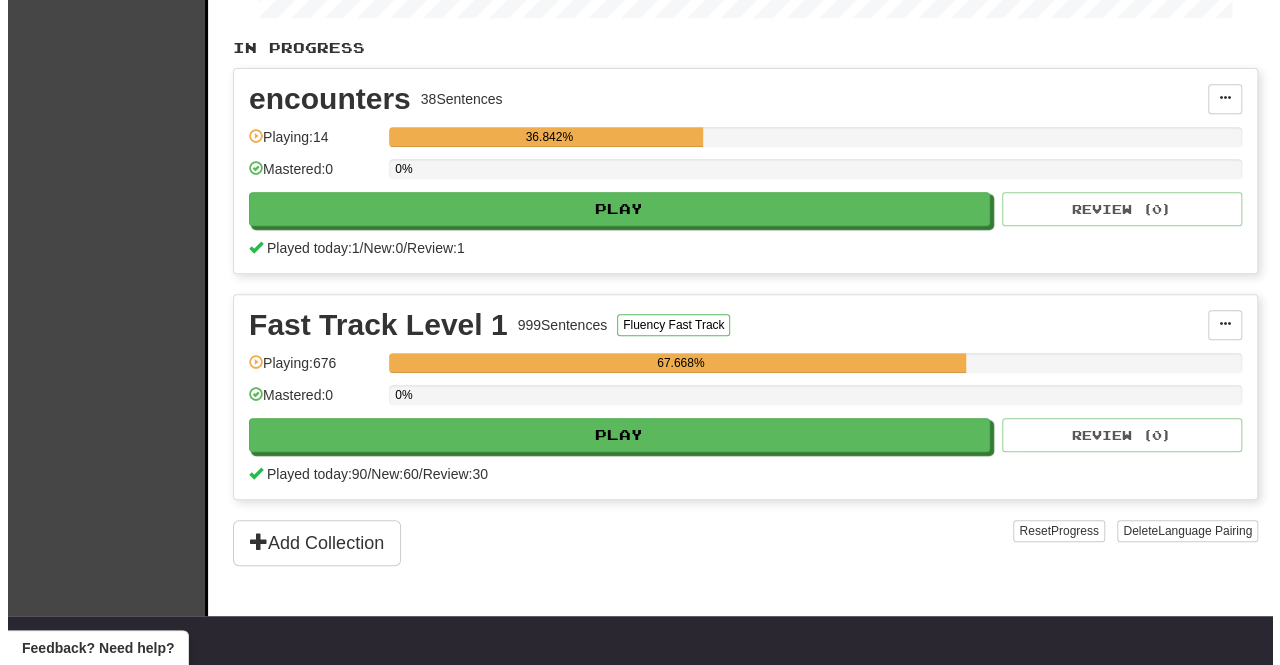 scroll, scrollTop: 394, scrollLeft: 0, axis: vertical 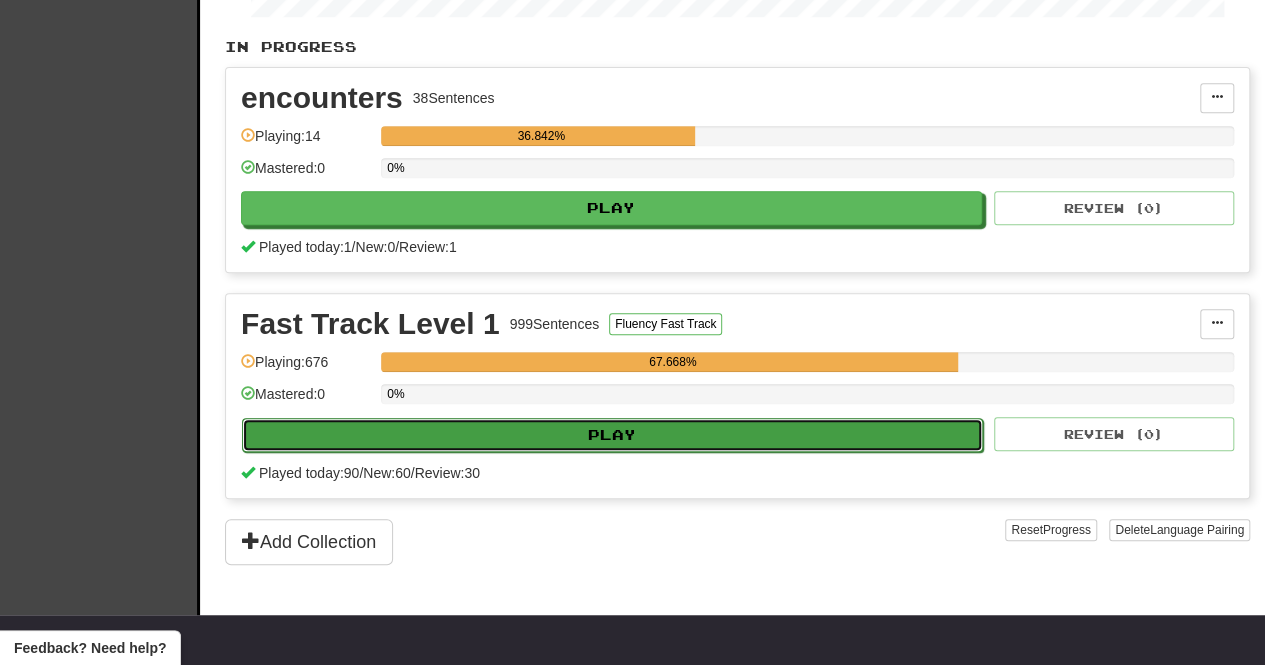 click on "Play" at bounding box center (612, 435) 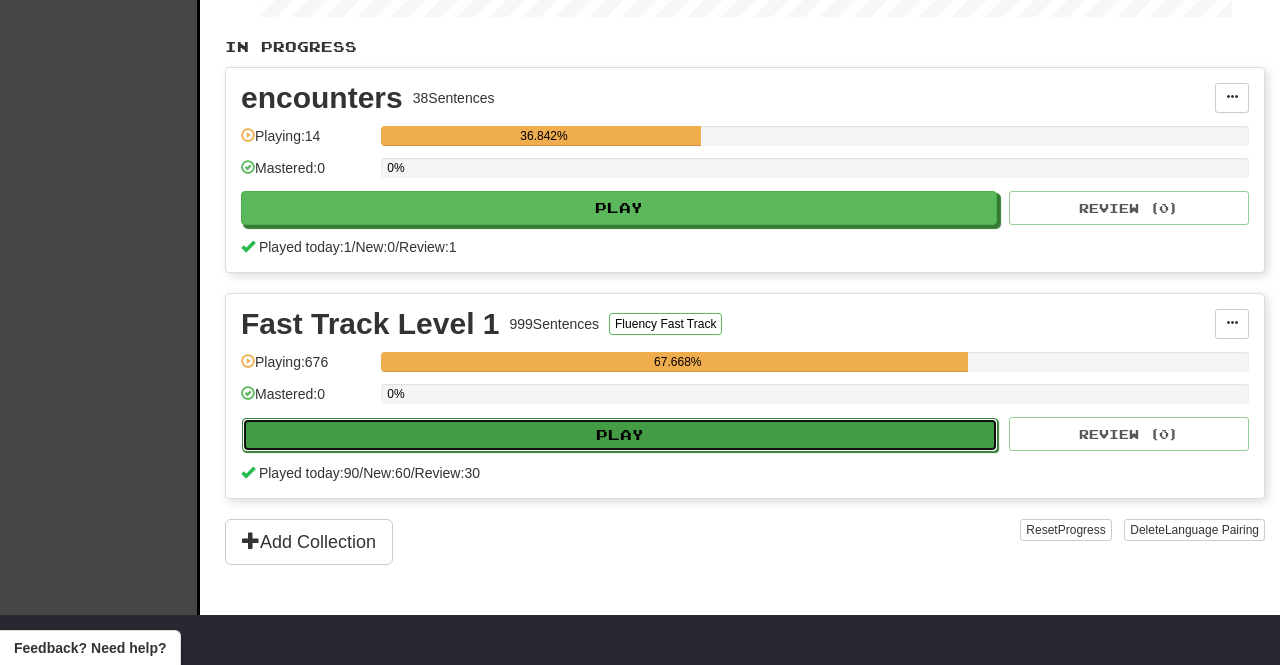 select on "**" 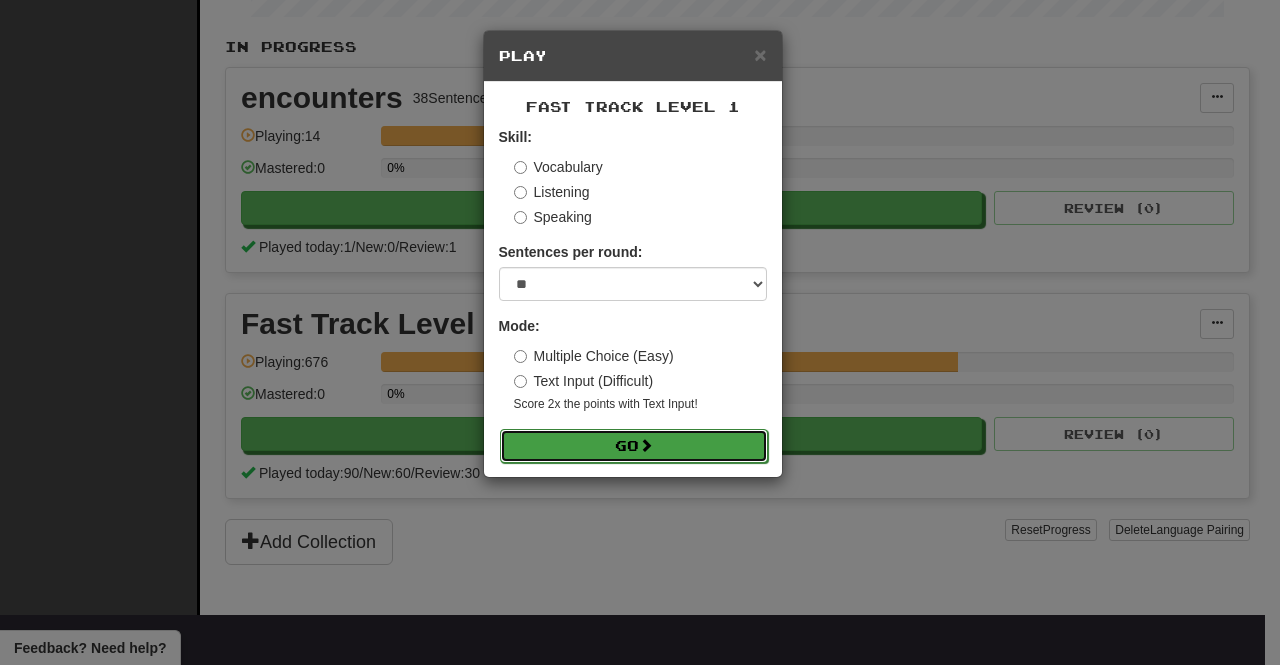 click on "Go" at bounding box center (634, 446) 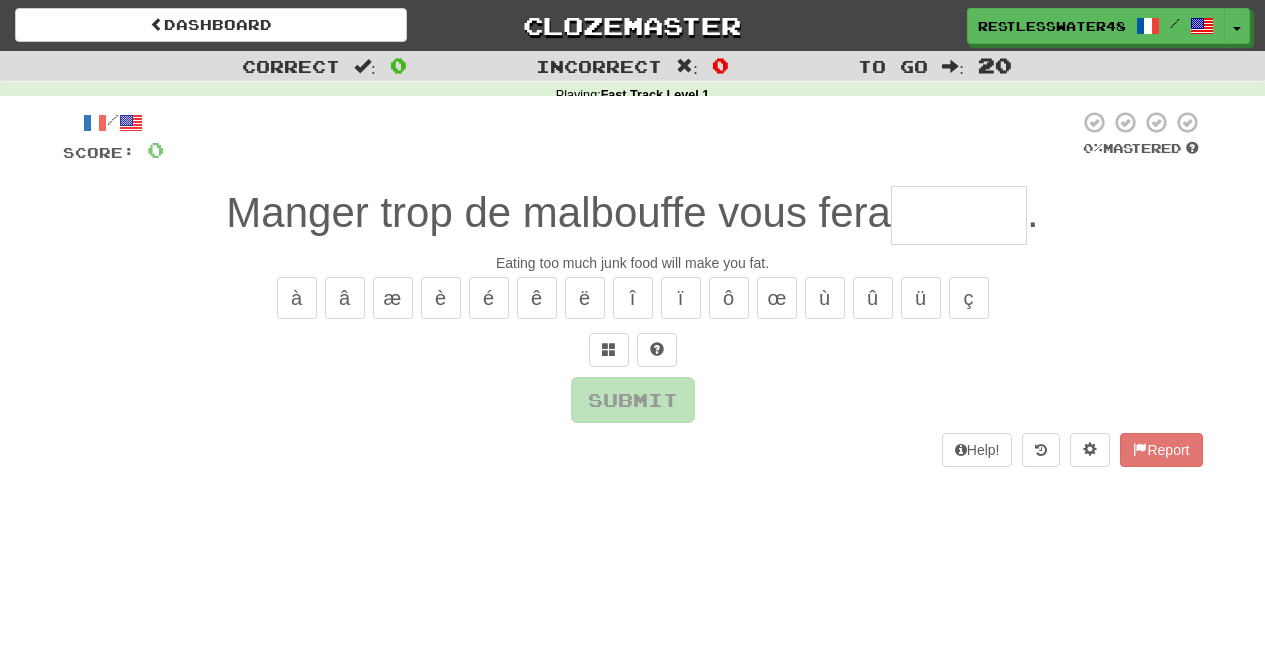 scroll, scrollTop: 0, scrollLeft: 0, axis: both 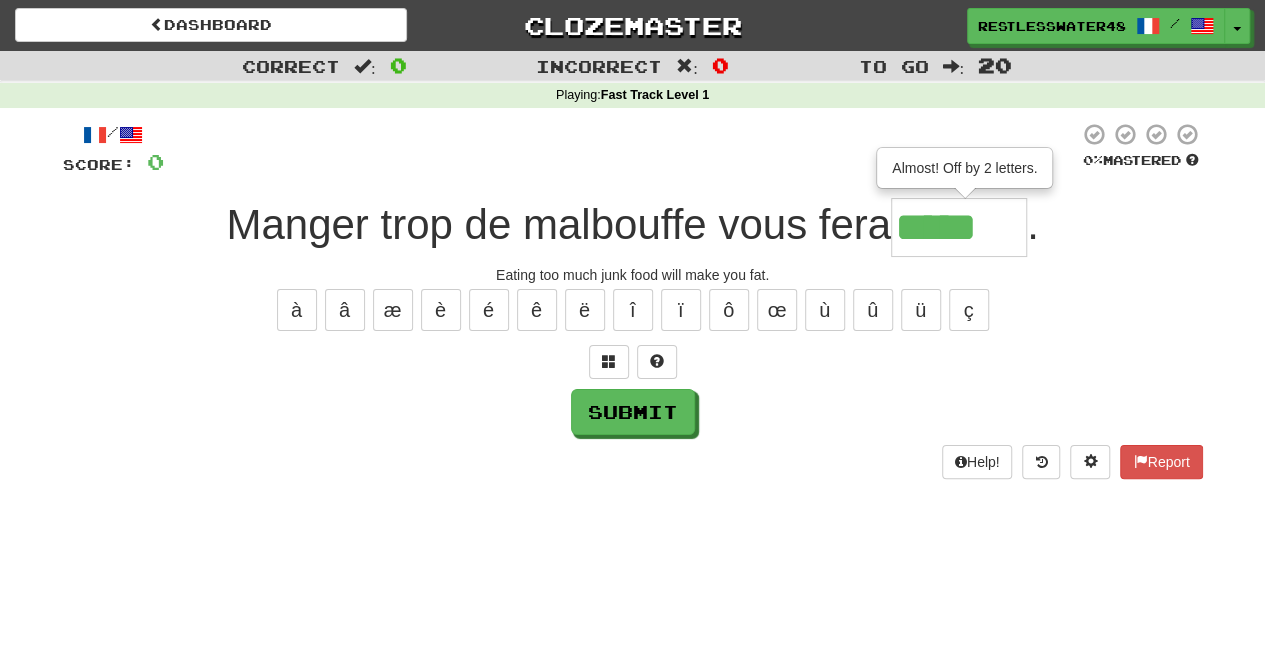 type on "*******" 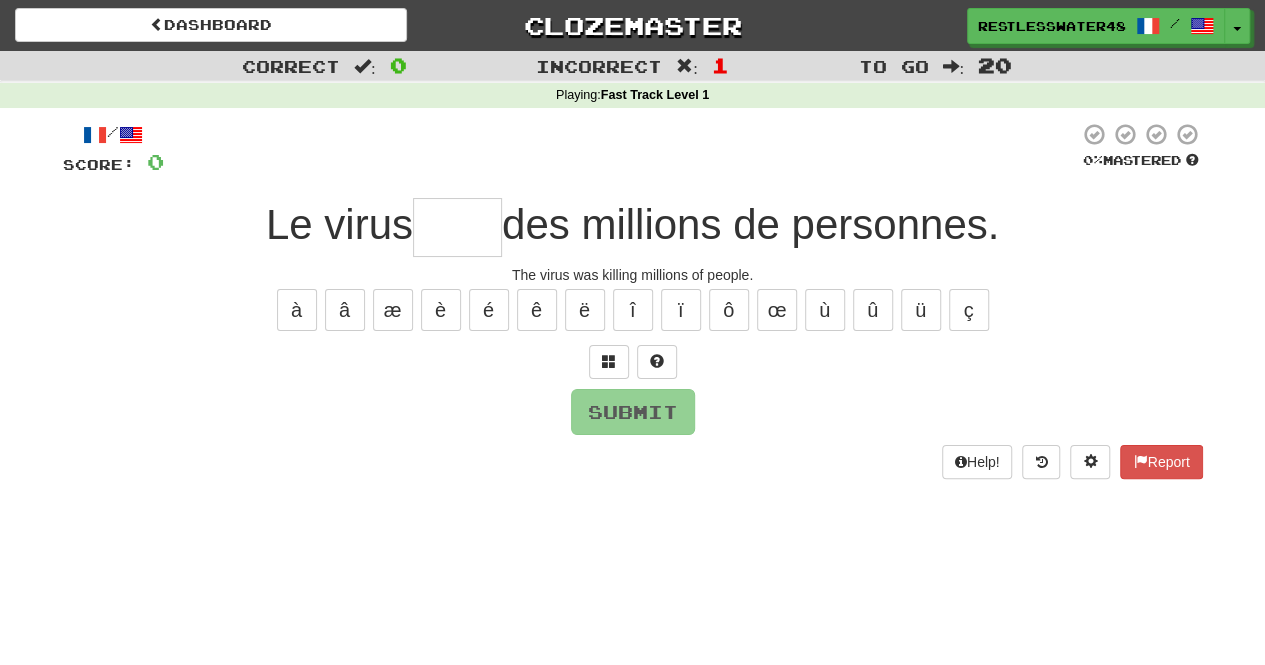 type on "*" 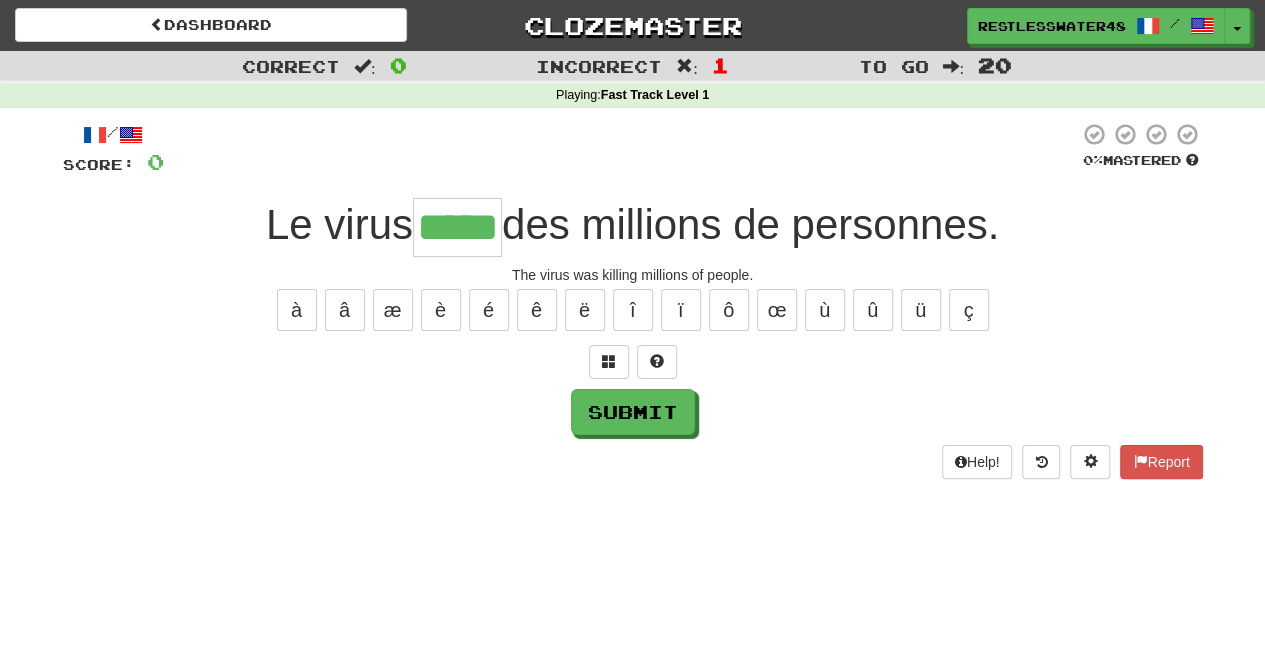 type on "*****" 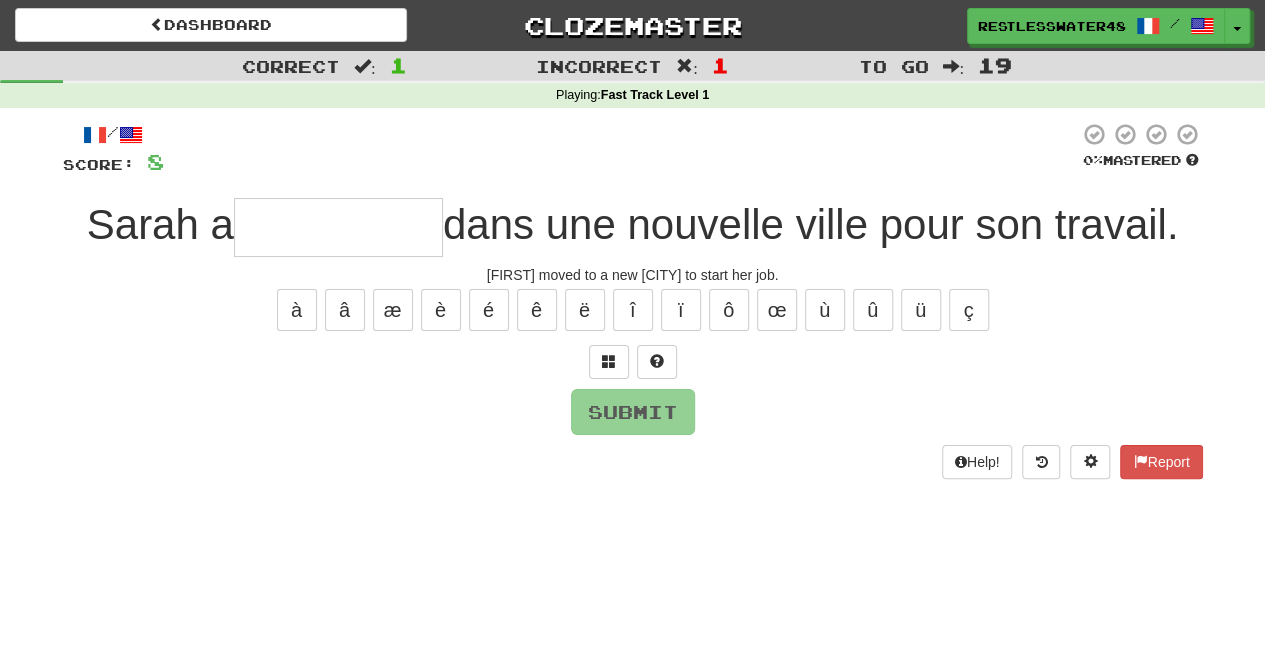 type on "*" 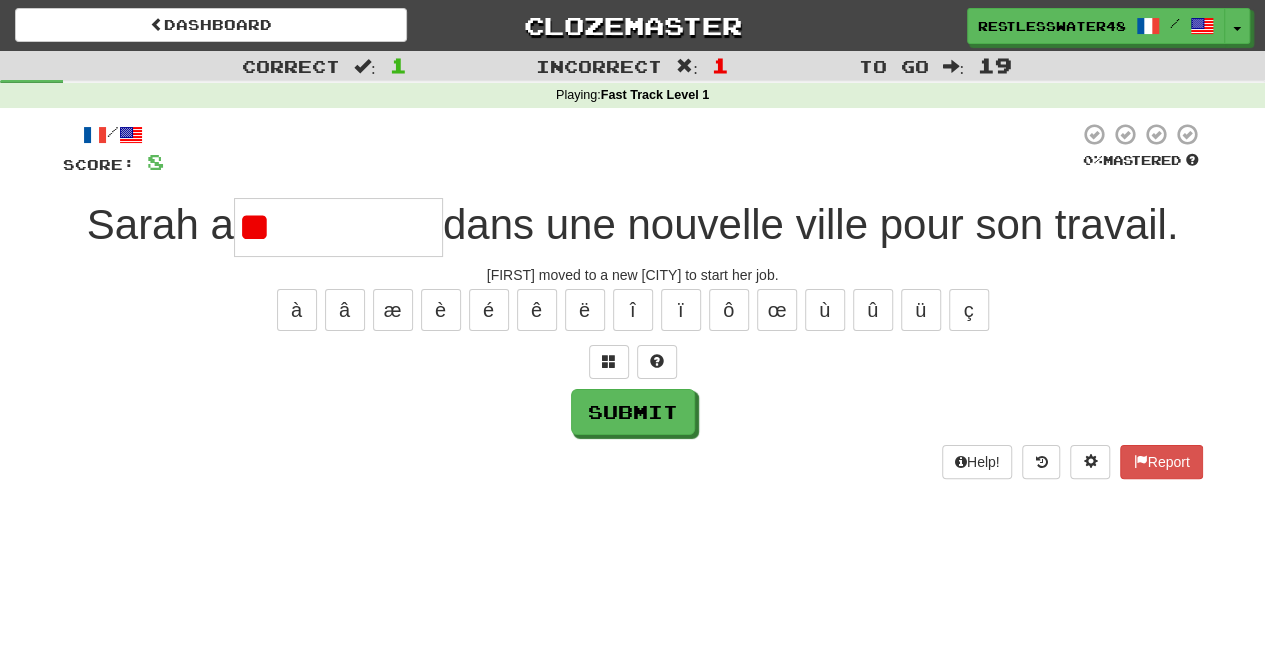 type on "*" 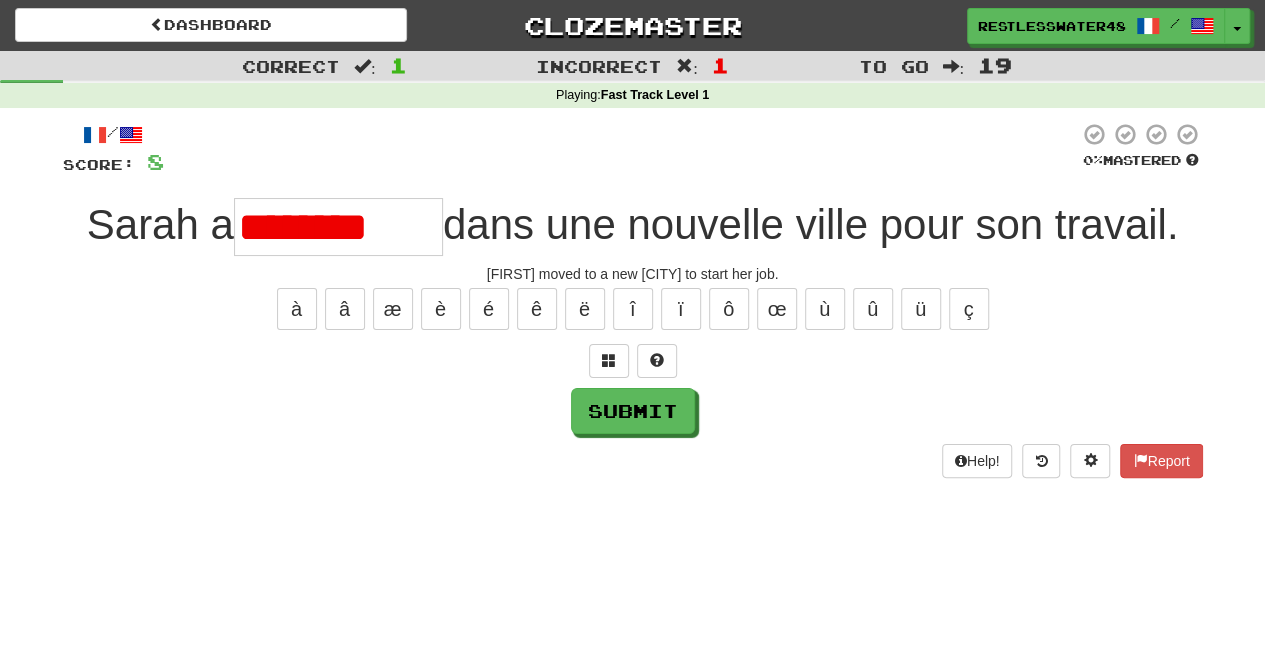 scroll, scrollTop: 0, scrollLeft: 0, axis: both 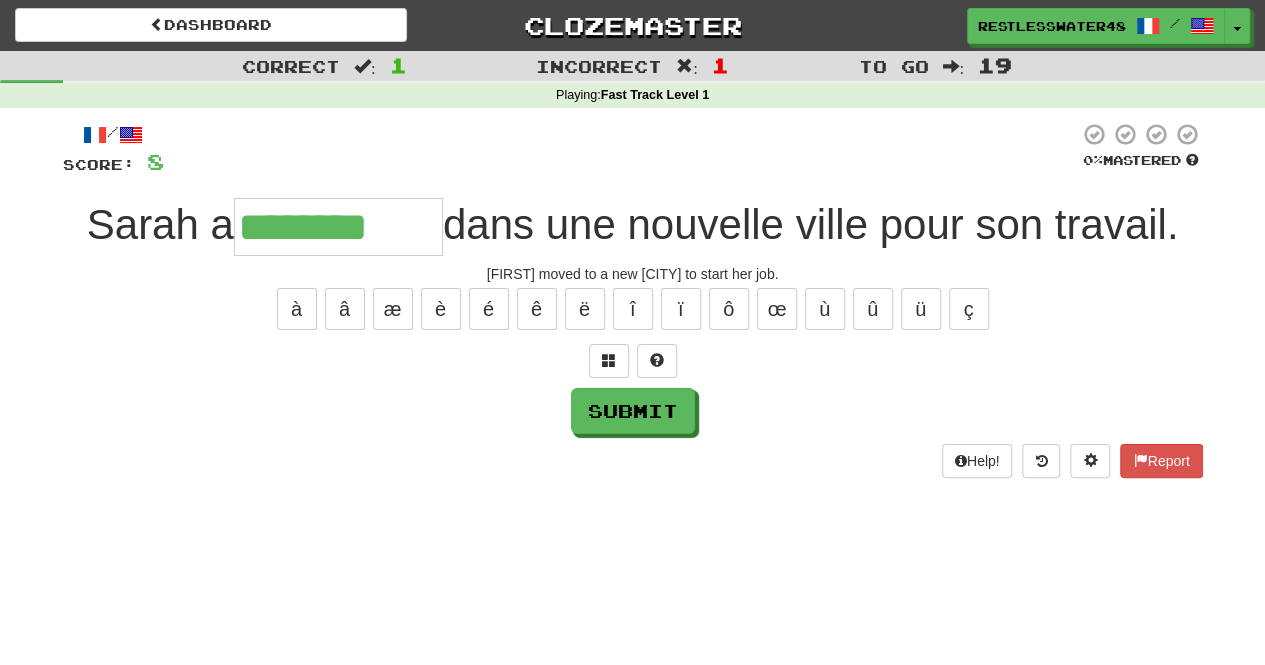 type on "********" 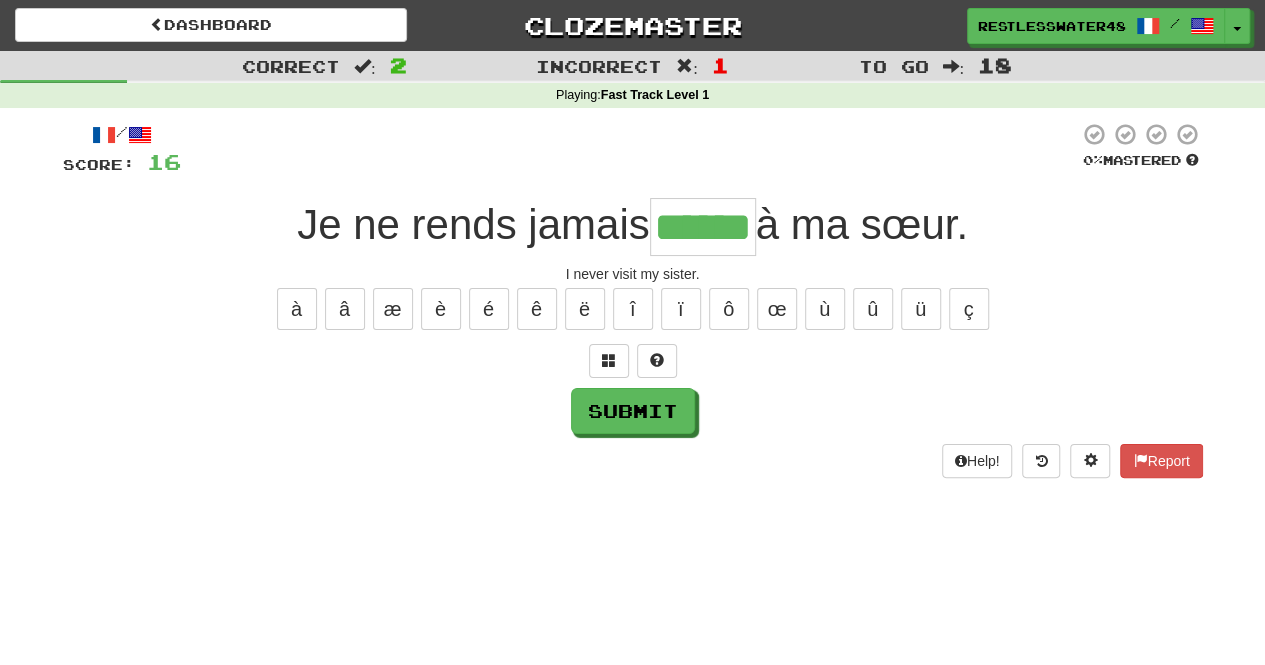type on "******" 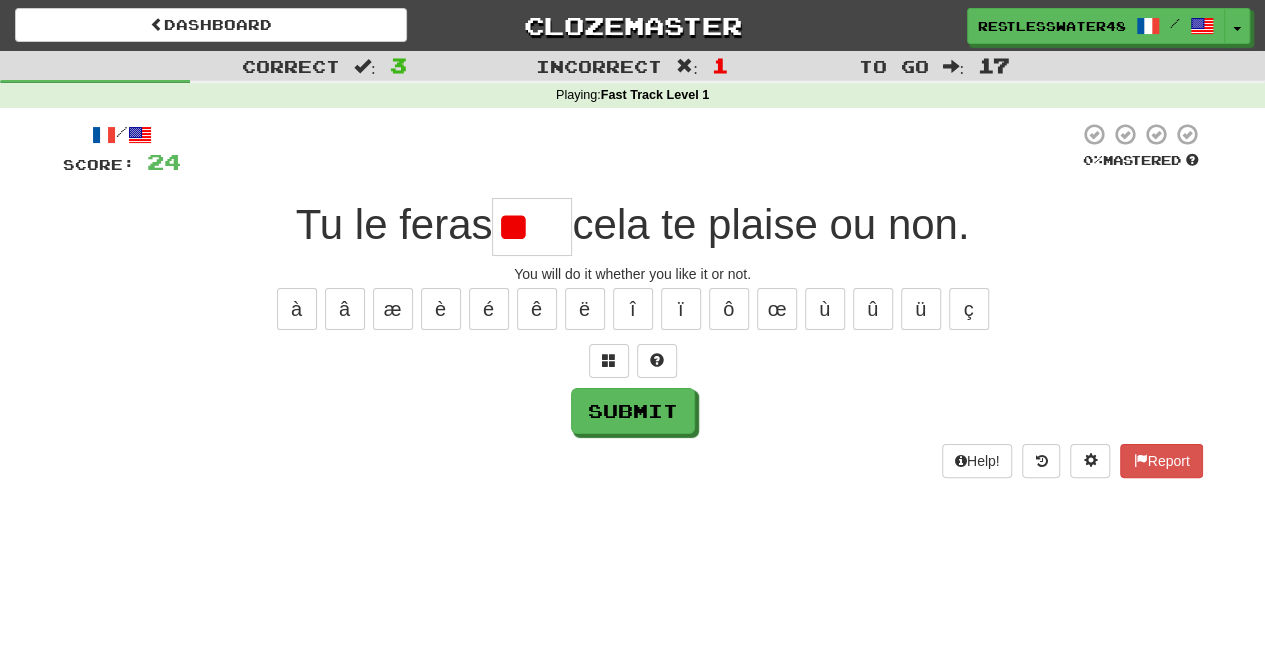 type on "*" 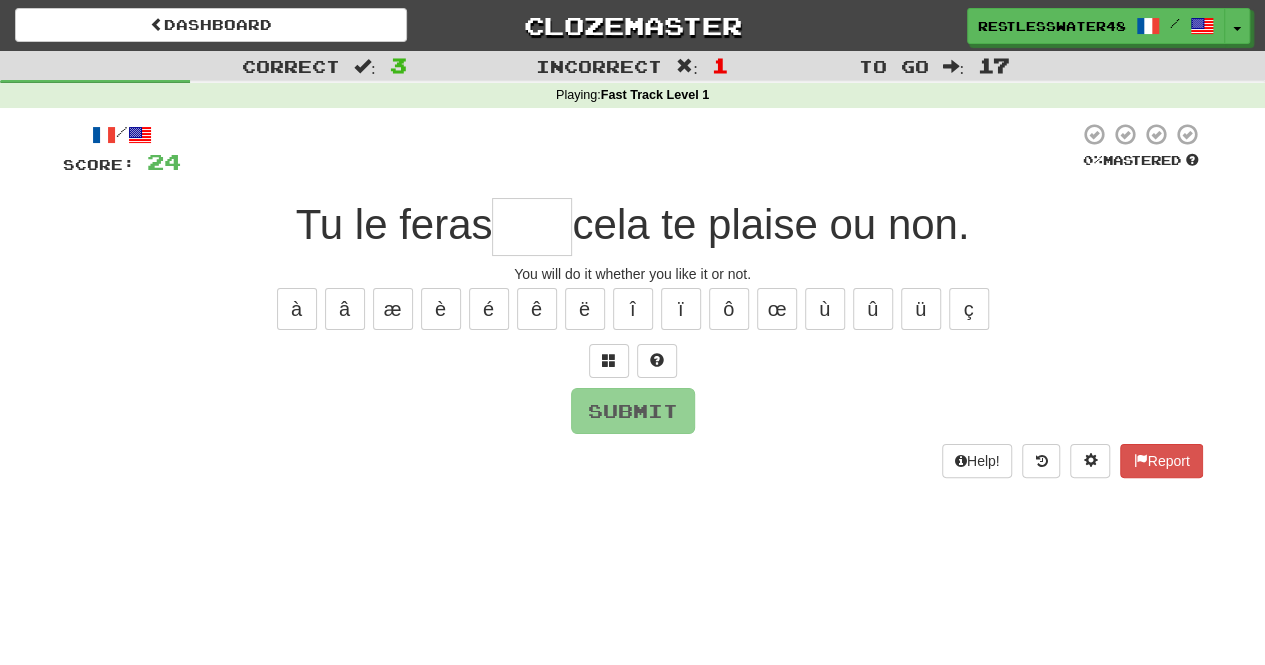 type on "***" 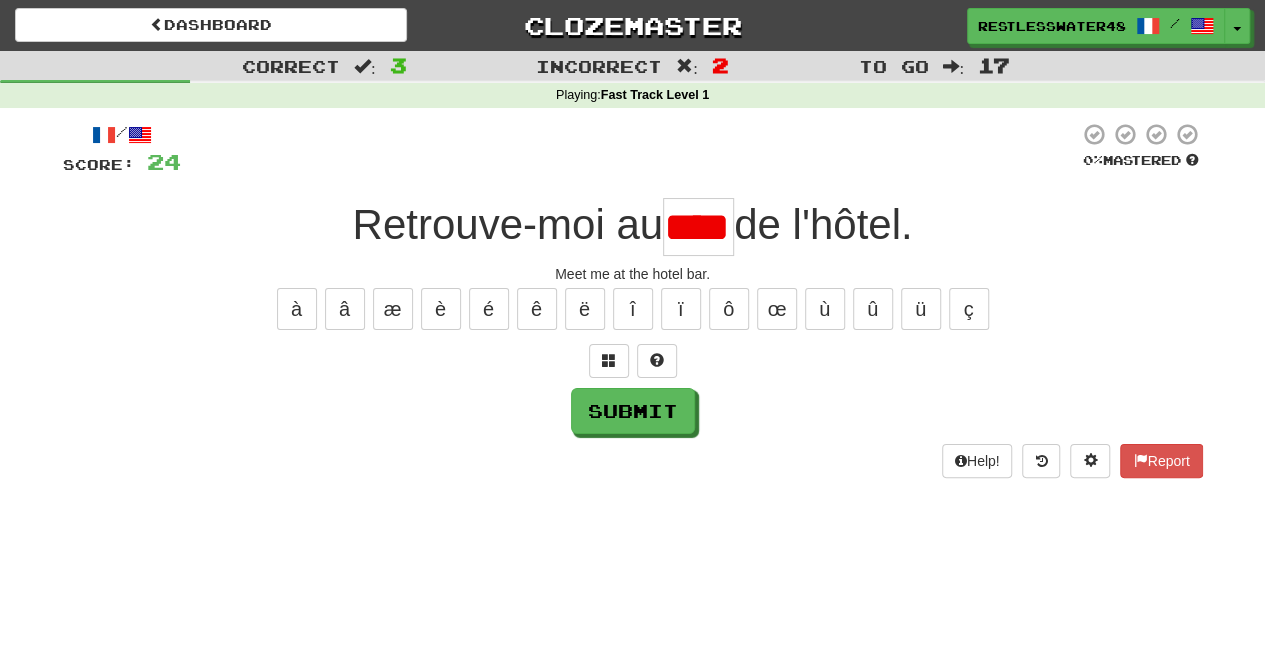 scroll, scrollTop: 0, scrollLeft: 0, axis: both 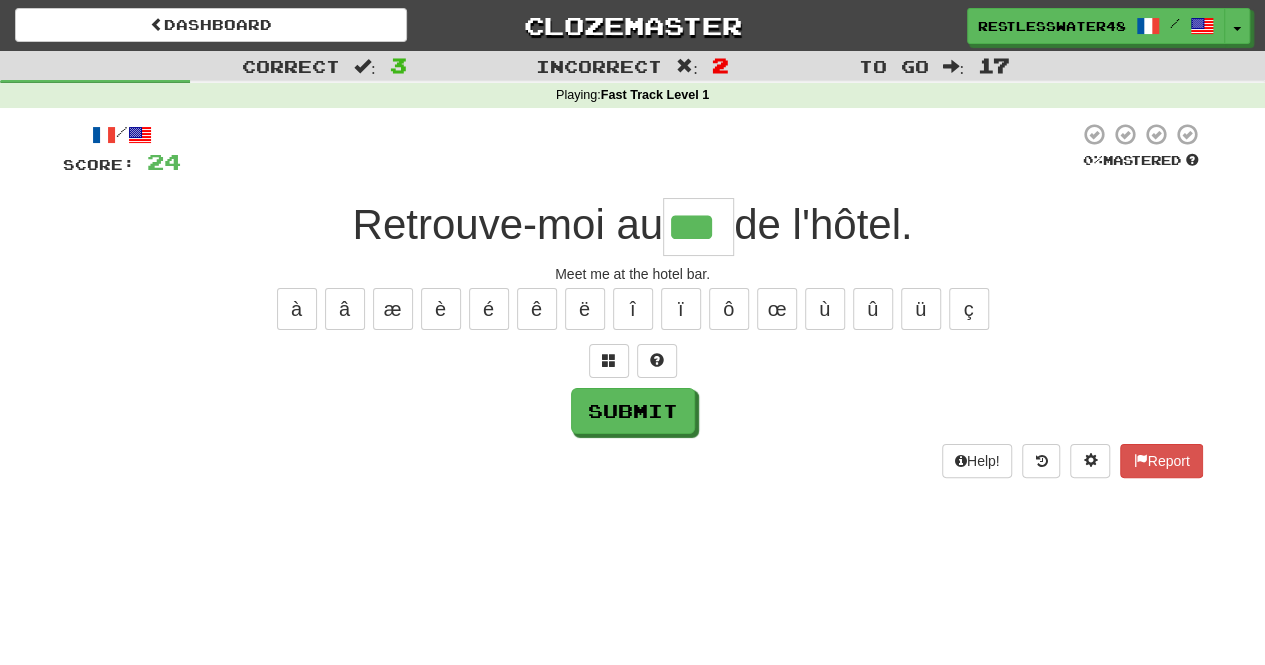 type on "***" 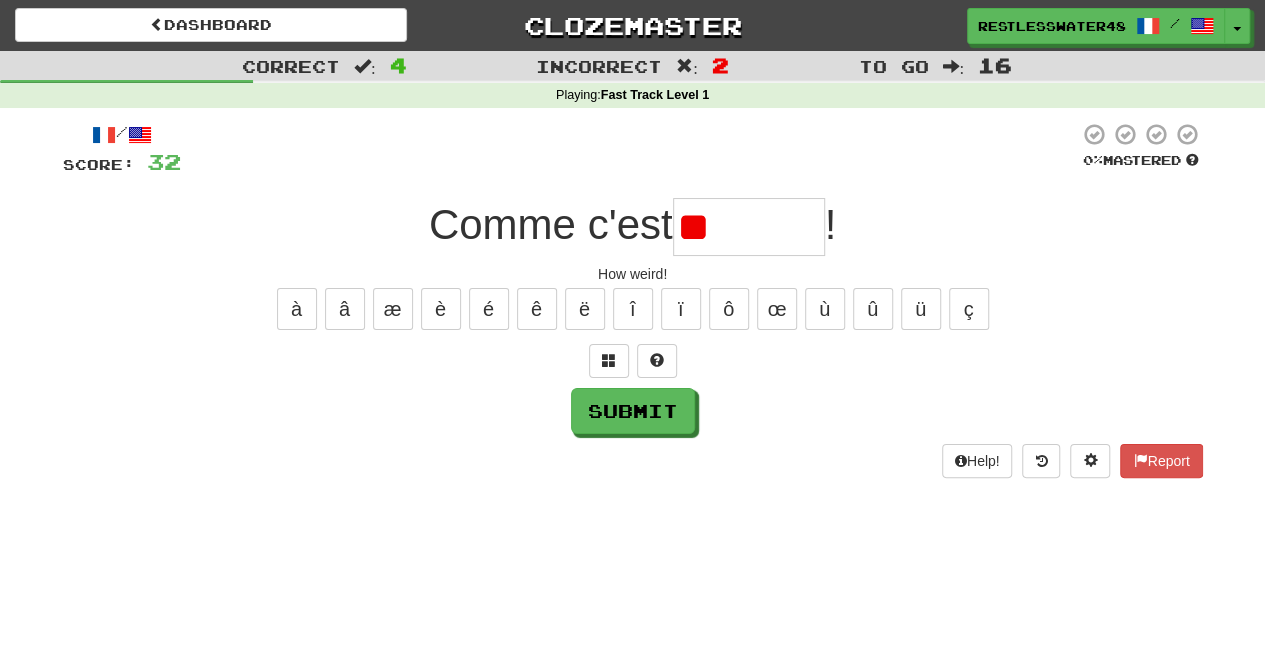 type on "*" 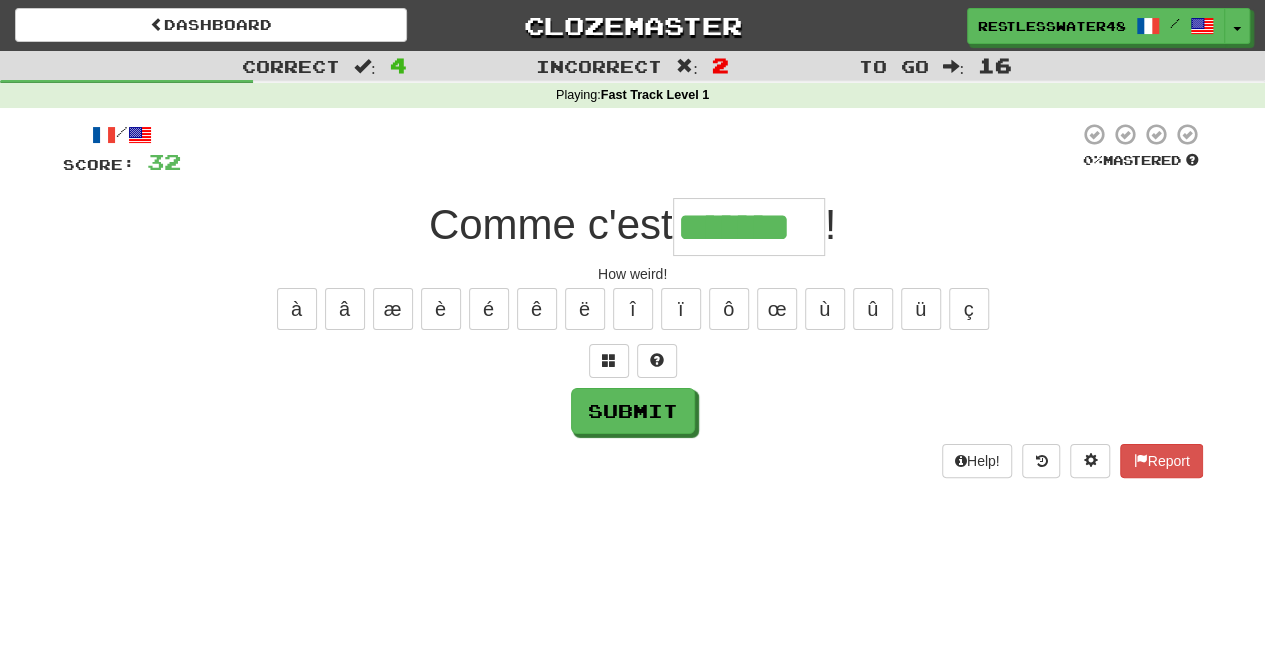 type on "*******" 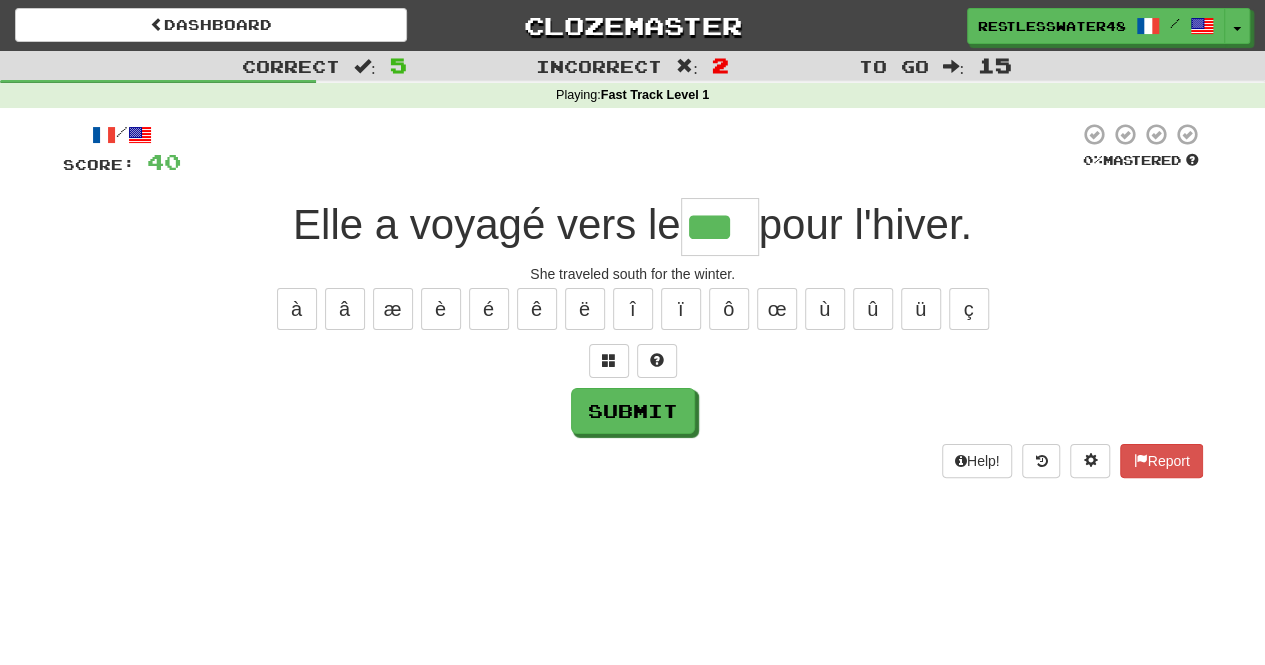 type on "***" 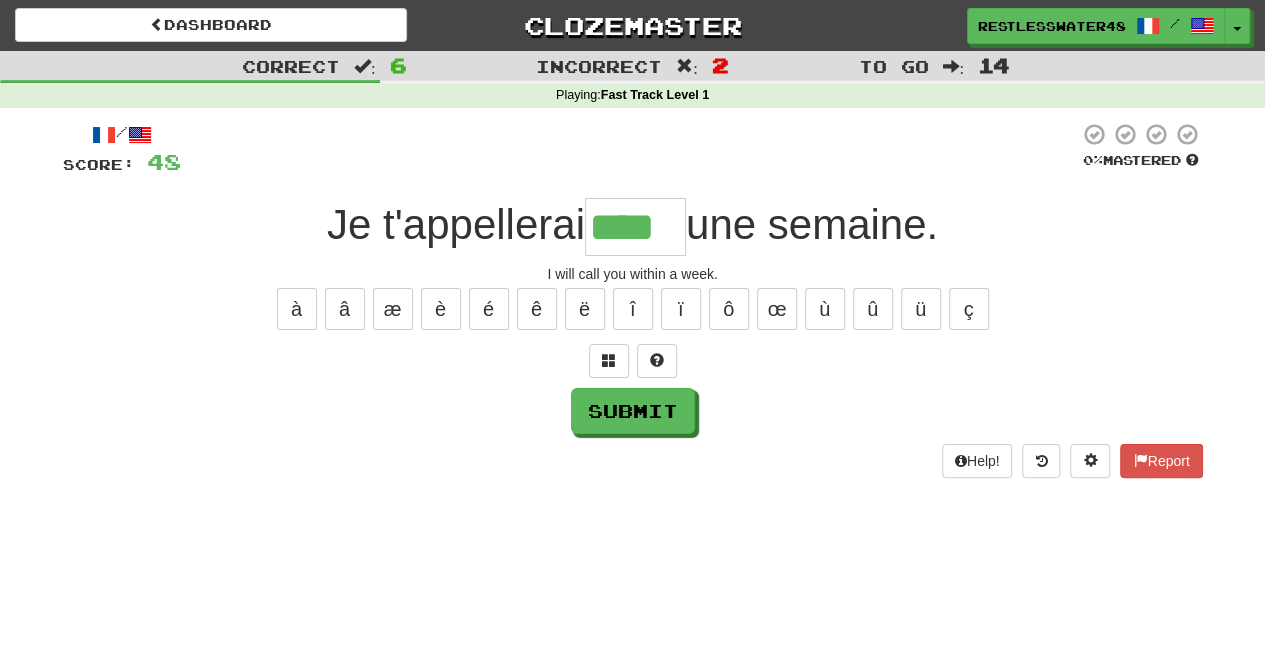 type on "****" 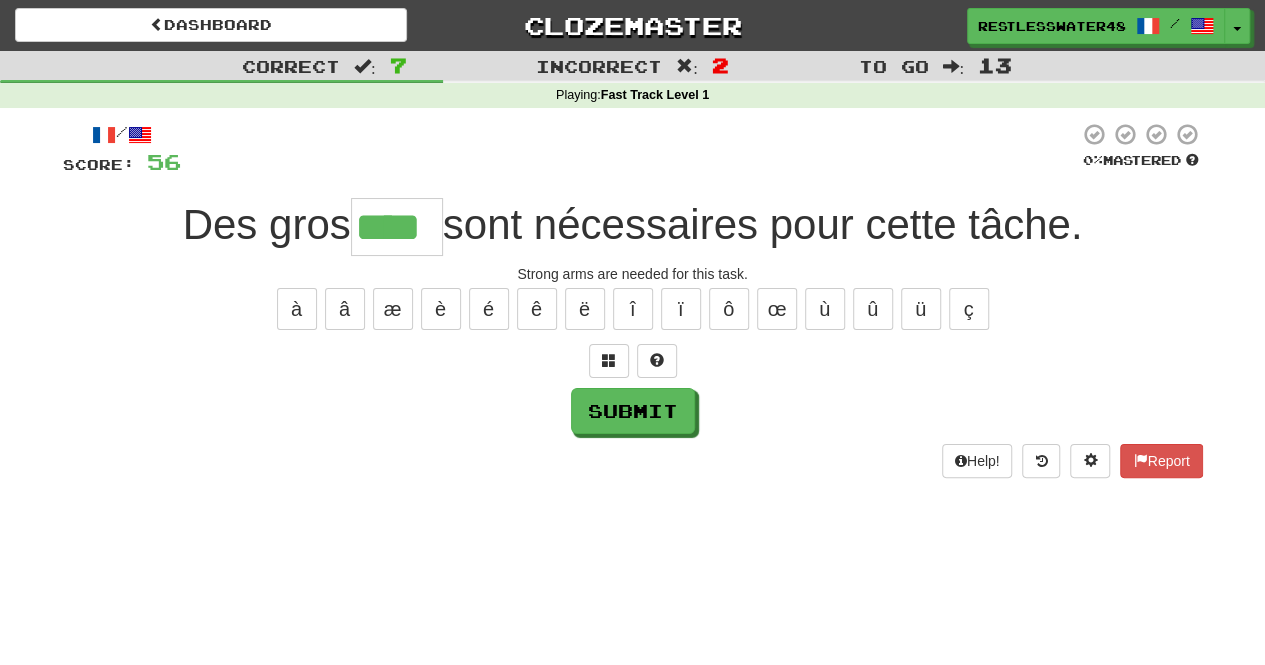 type on "****" 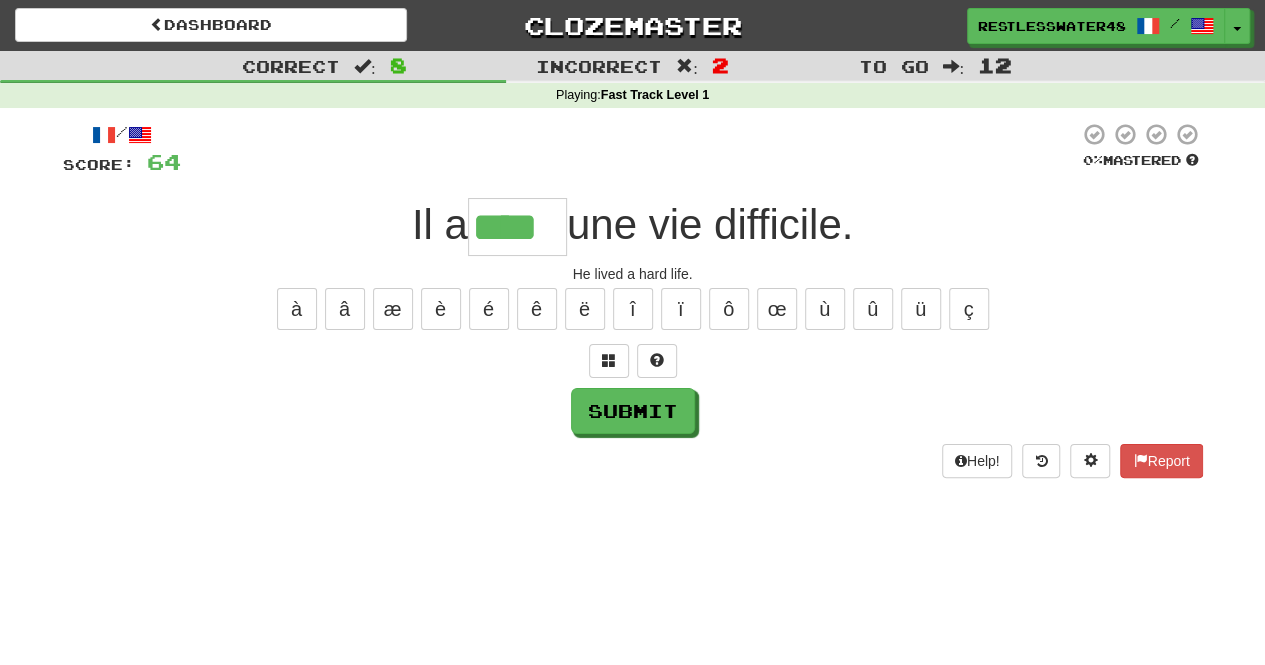 type on "****" 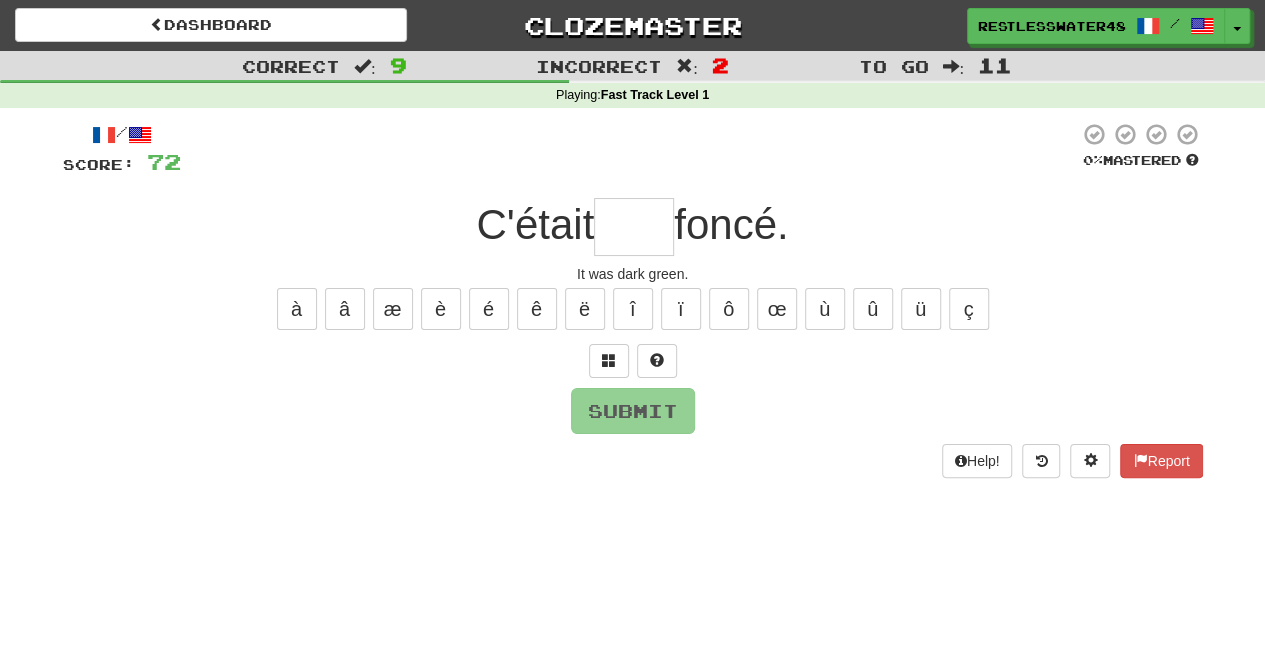 type on "*" 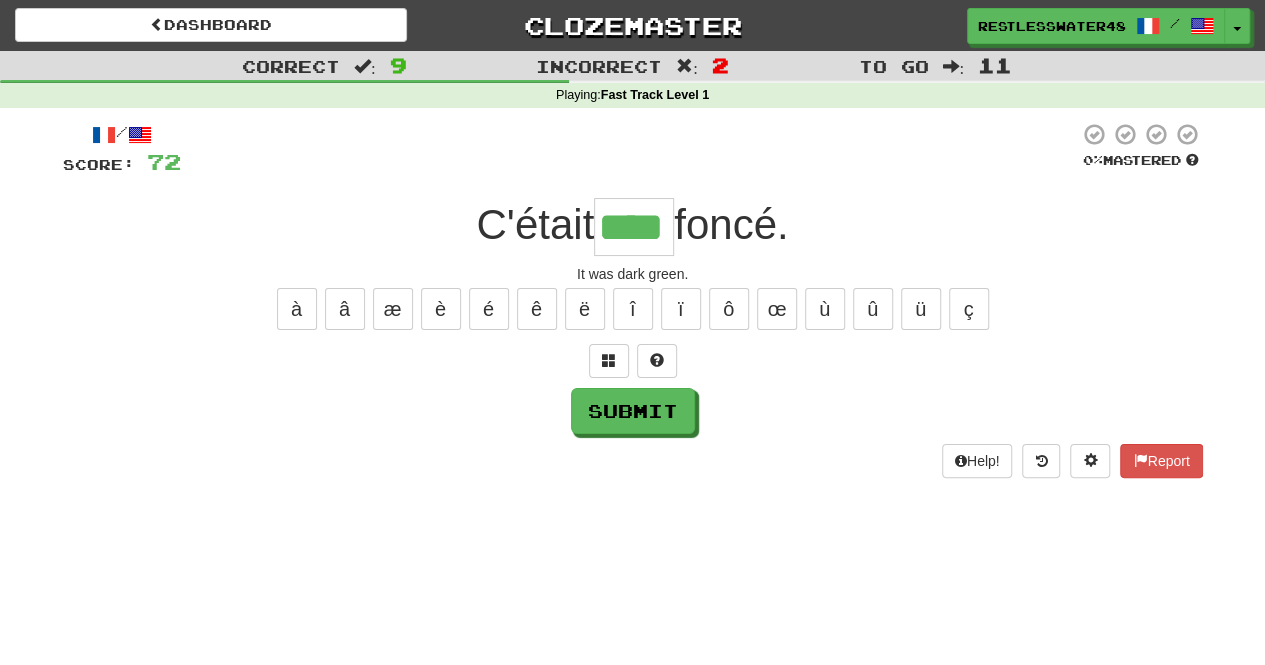 type on "****" 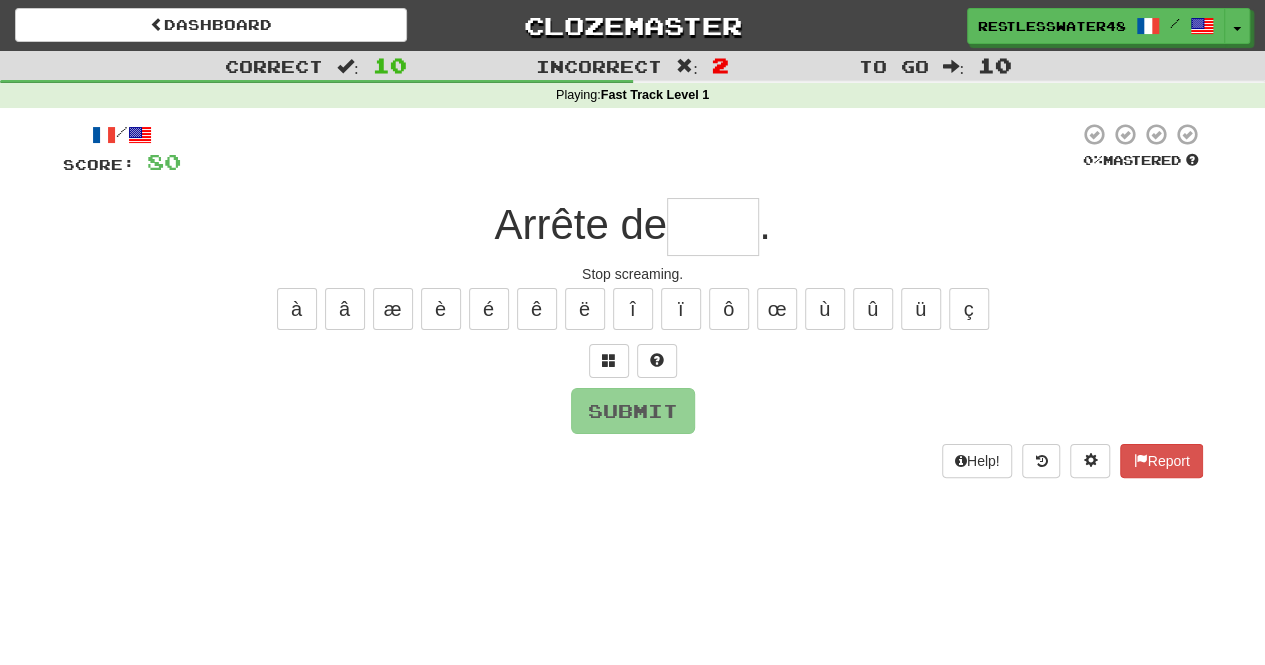 type on "*****" 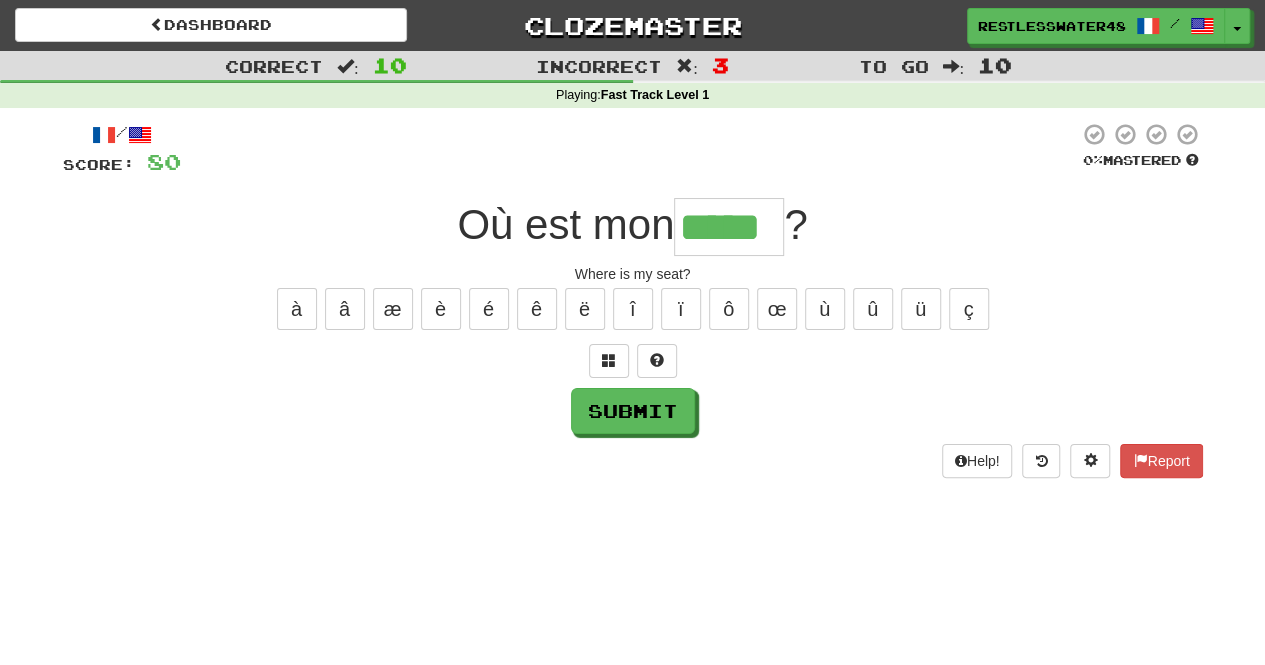 type on "*****" 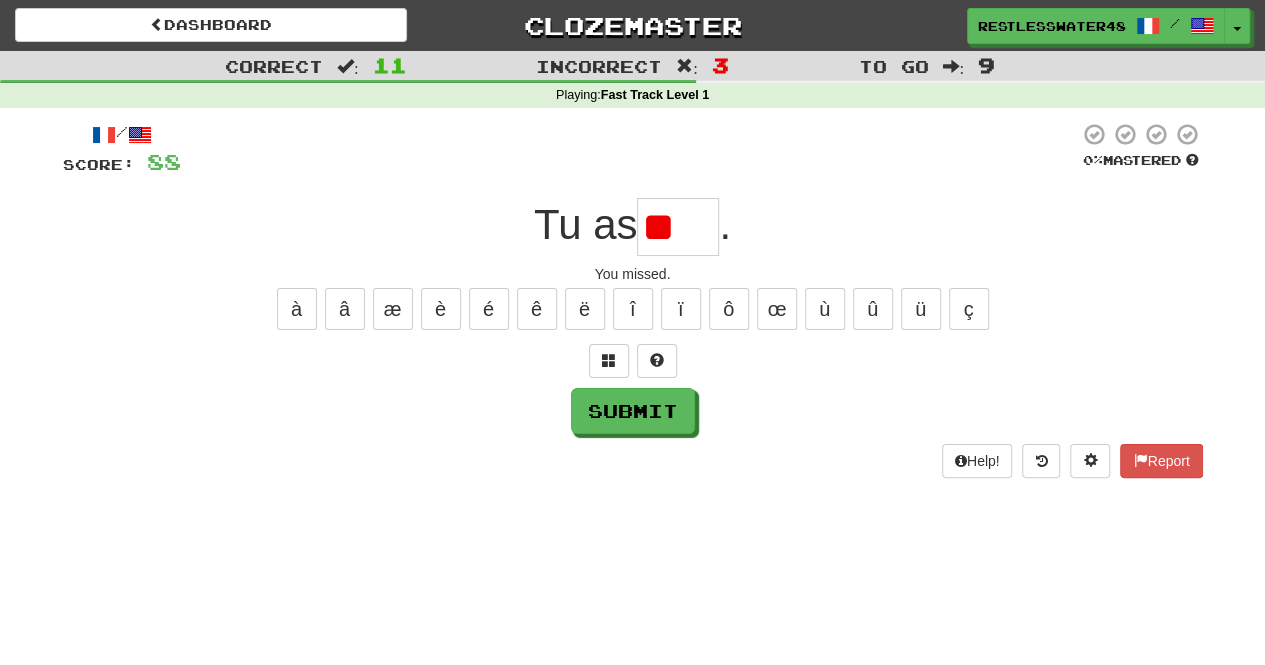 scroll, scrollTop: 0, scrollLeft: 0, axis: both 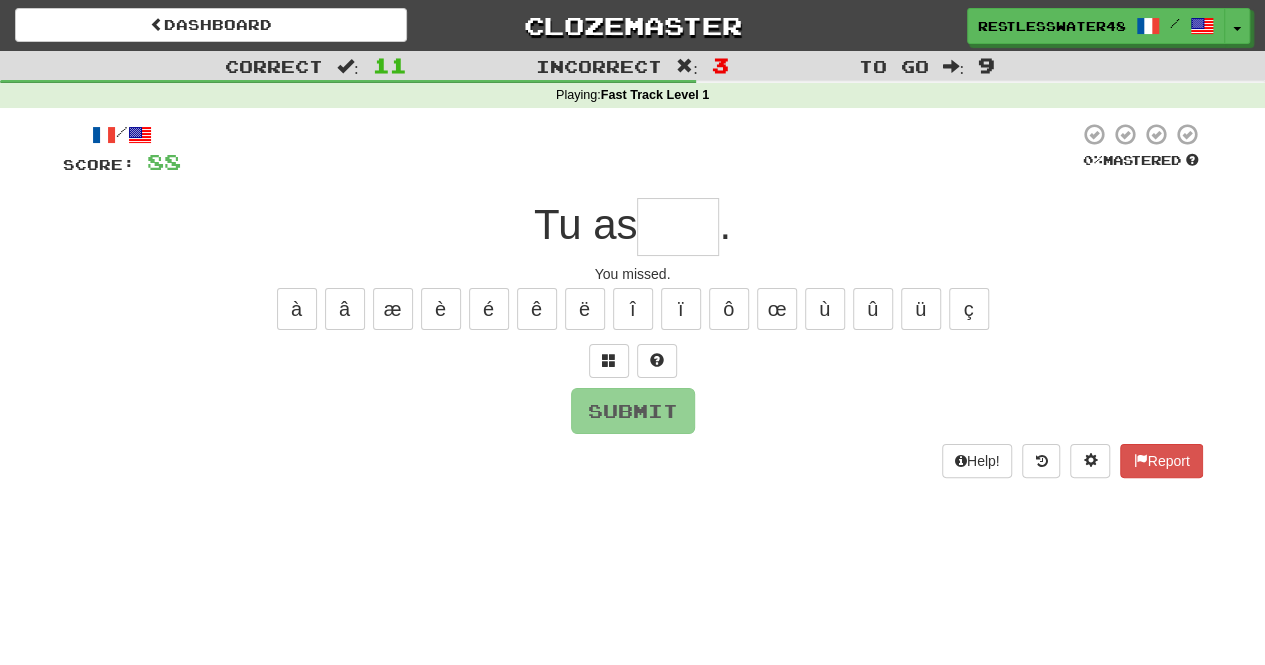 type on "****" 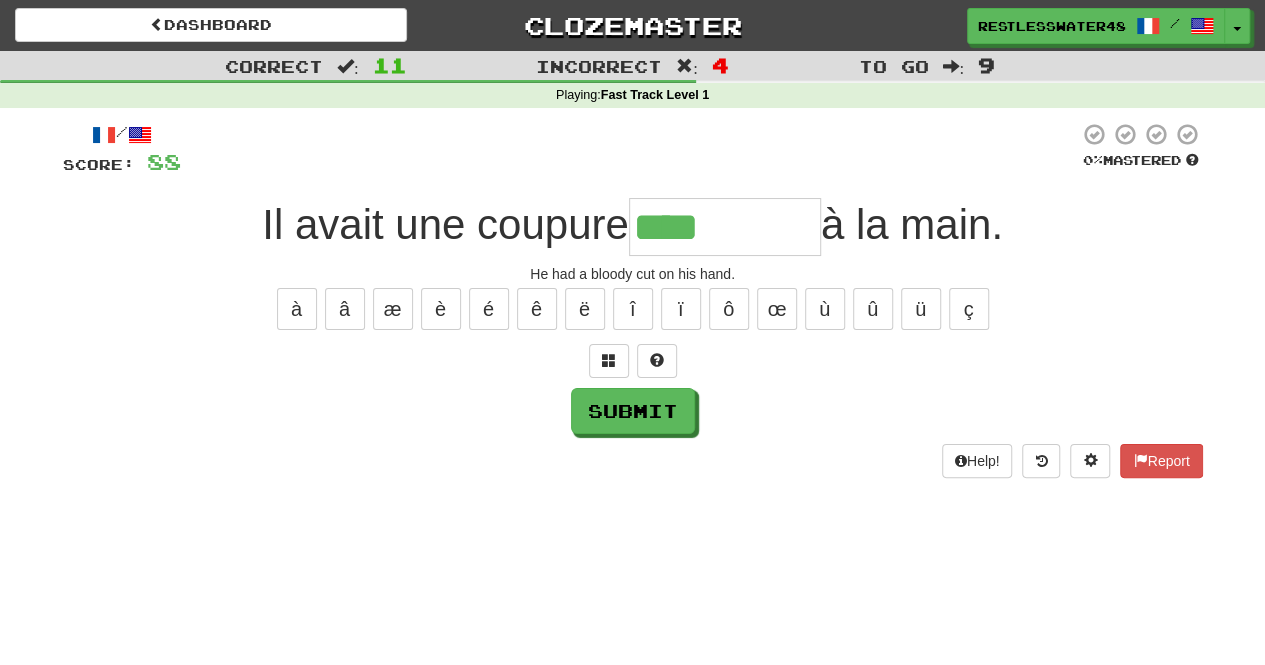 type on "*********" 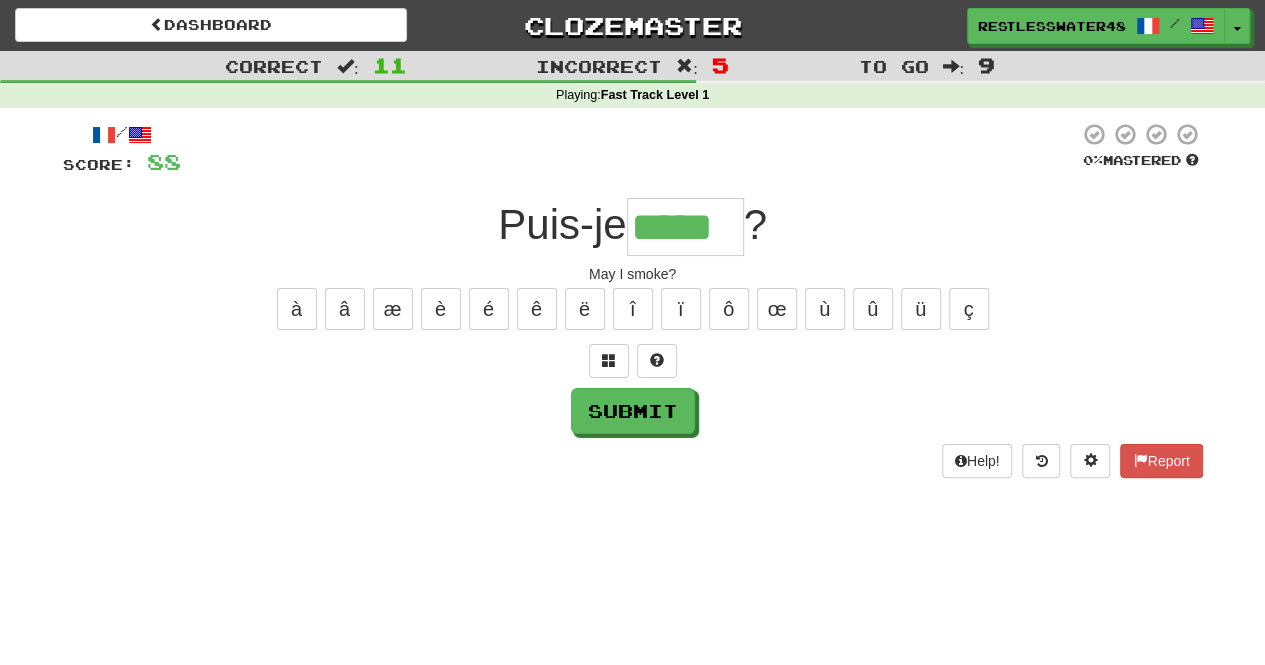 type on "*****" 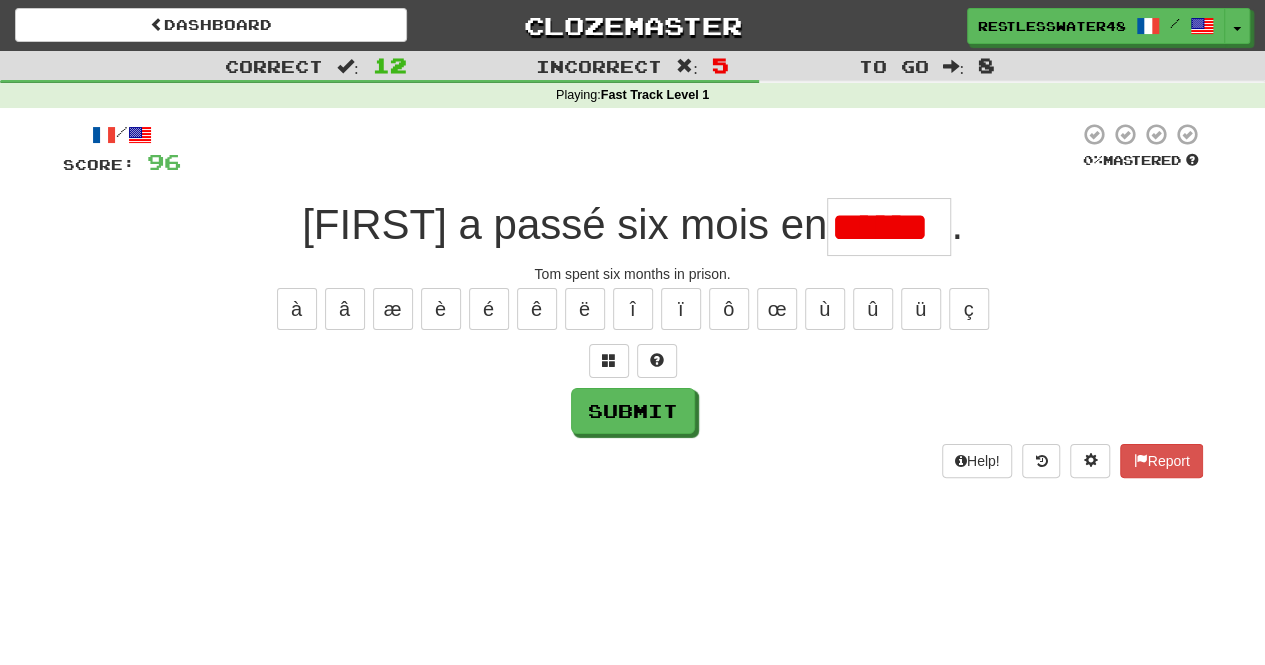 scroll, scrollTop: 0, scrollLeft: 0, axis: both 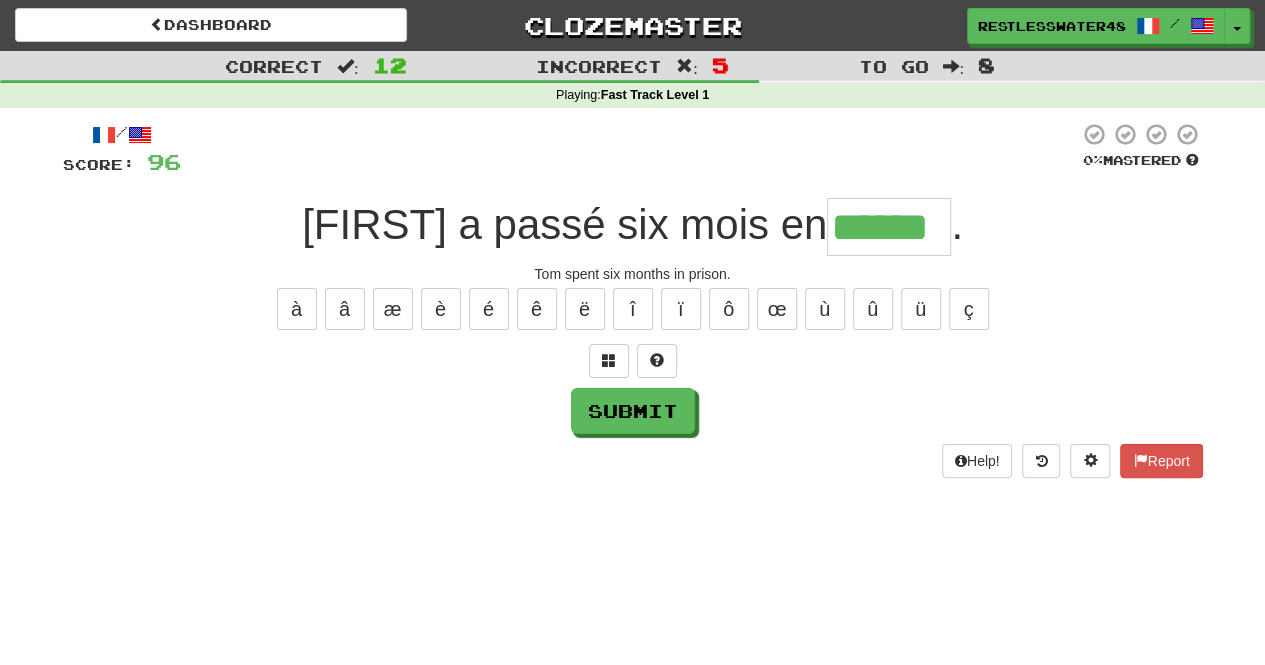 type on "******" 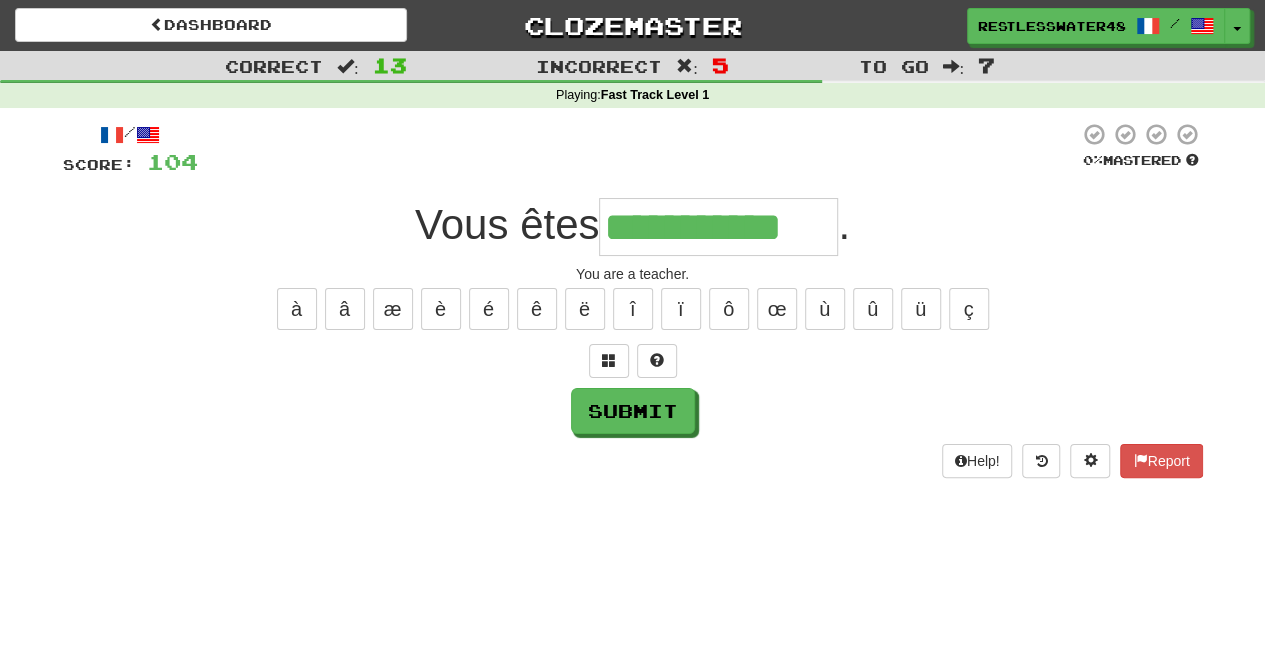 scroll, scrollTop: 0, scrollLeft: 0, axis: both 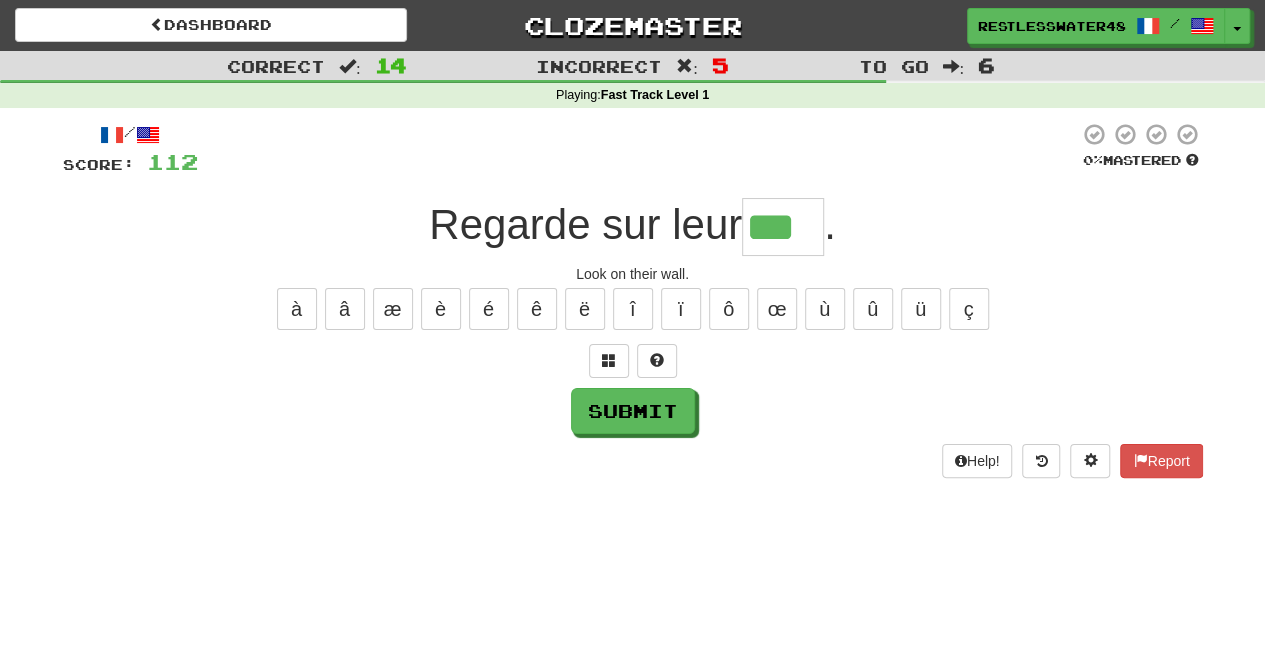 type on "***" 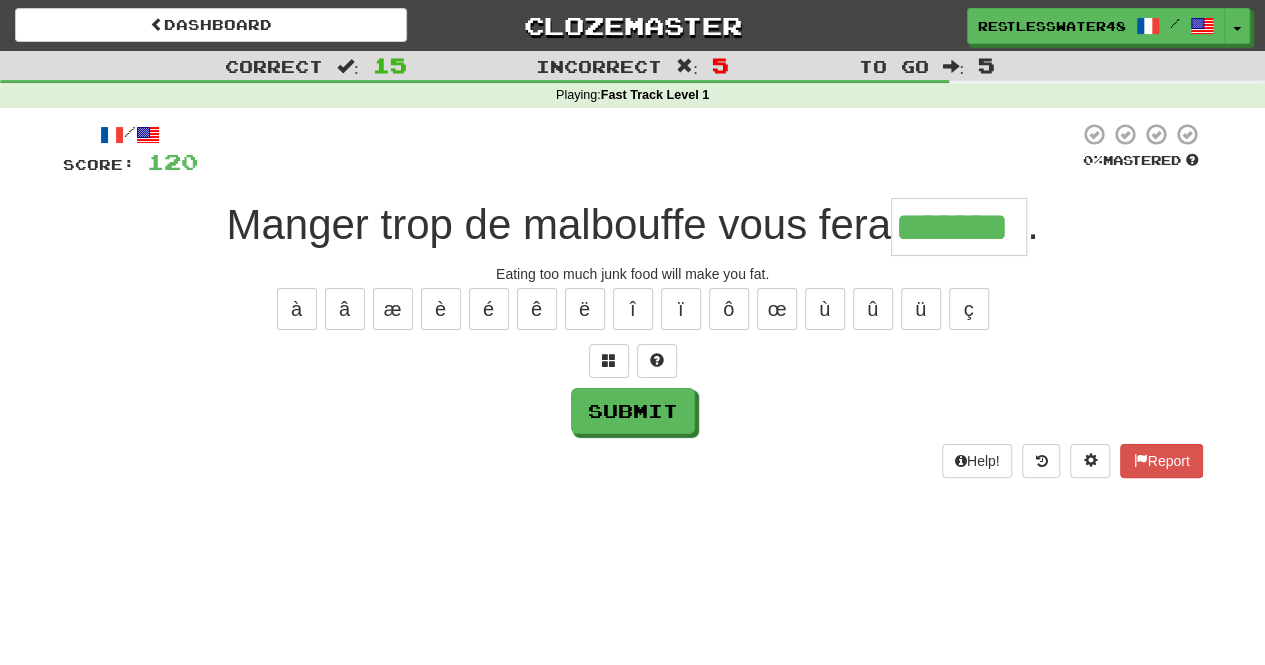 type on "*******" 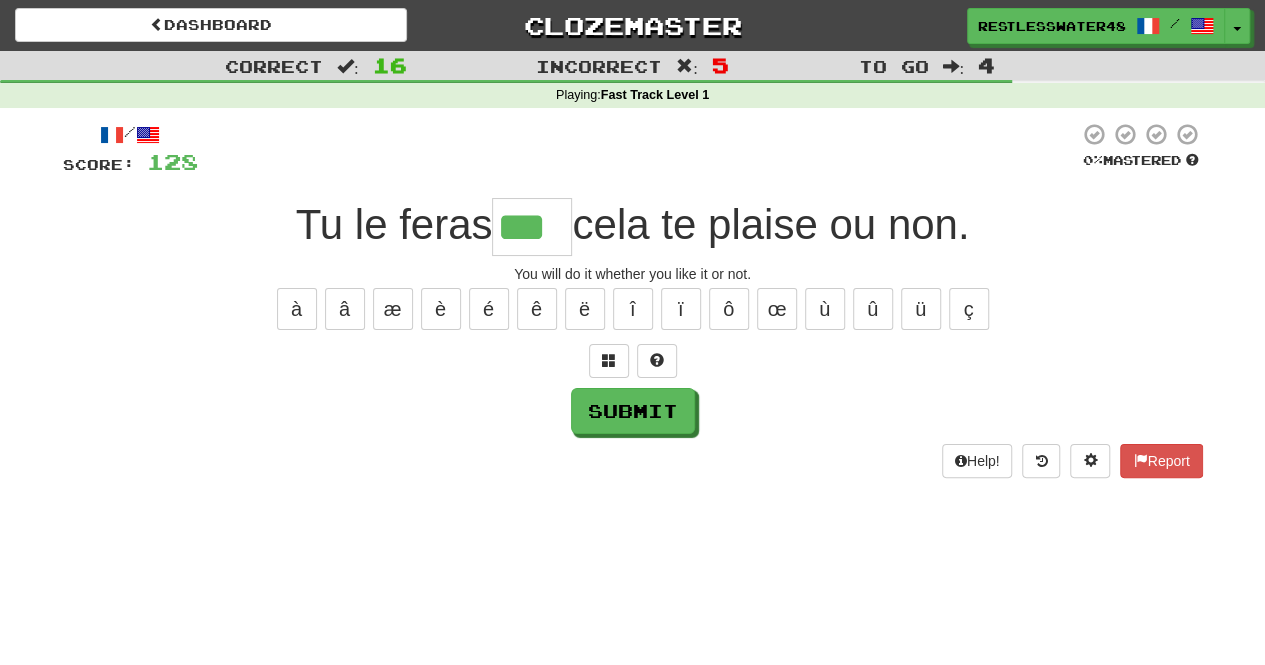 type on "***" 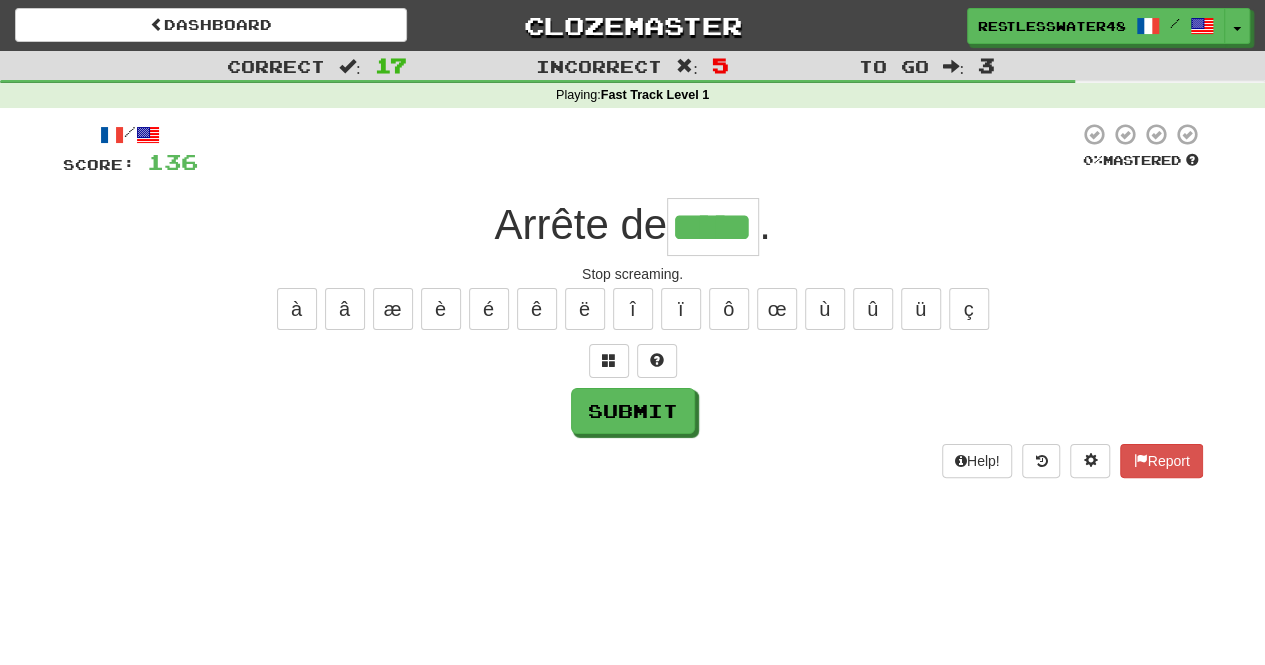 type on "*****" 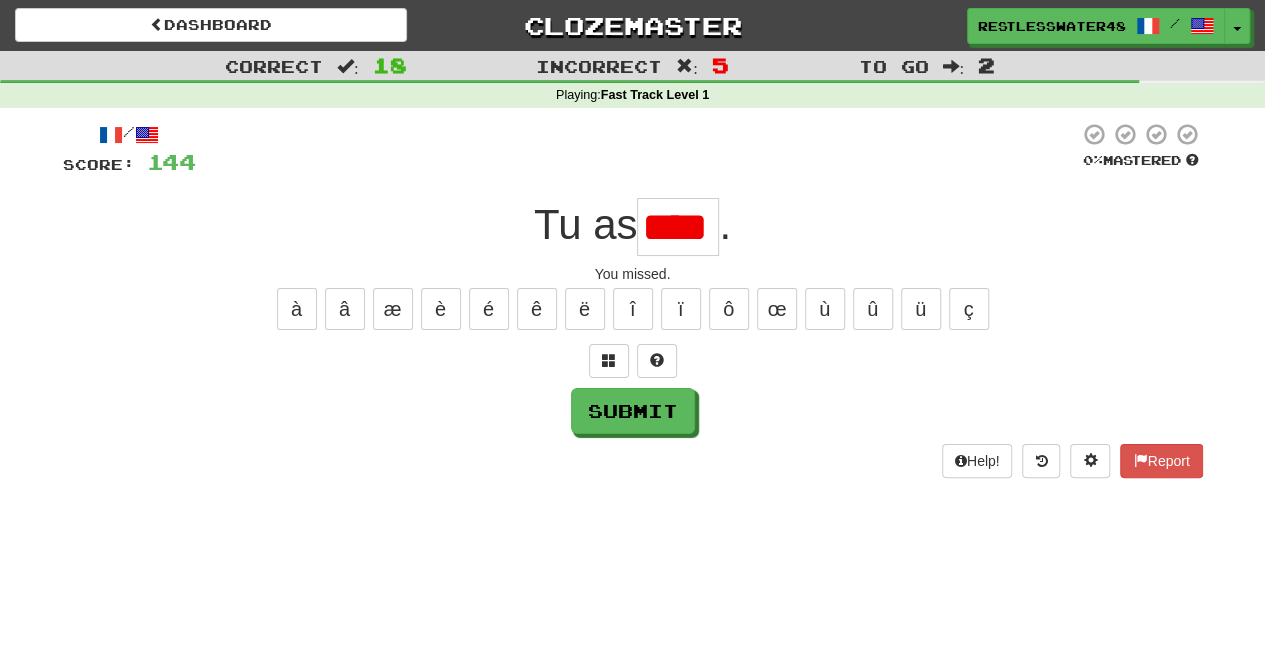 scroll, scrollTop: 0, scrollLeft: 0, axis: both 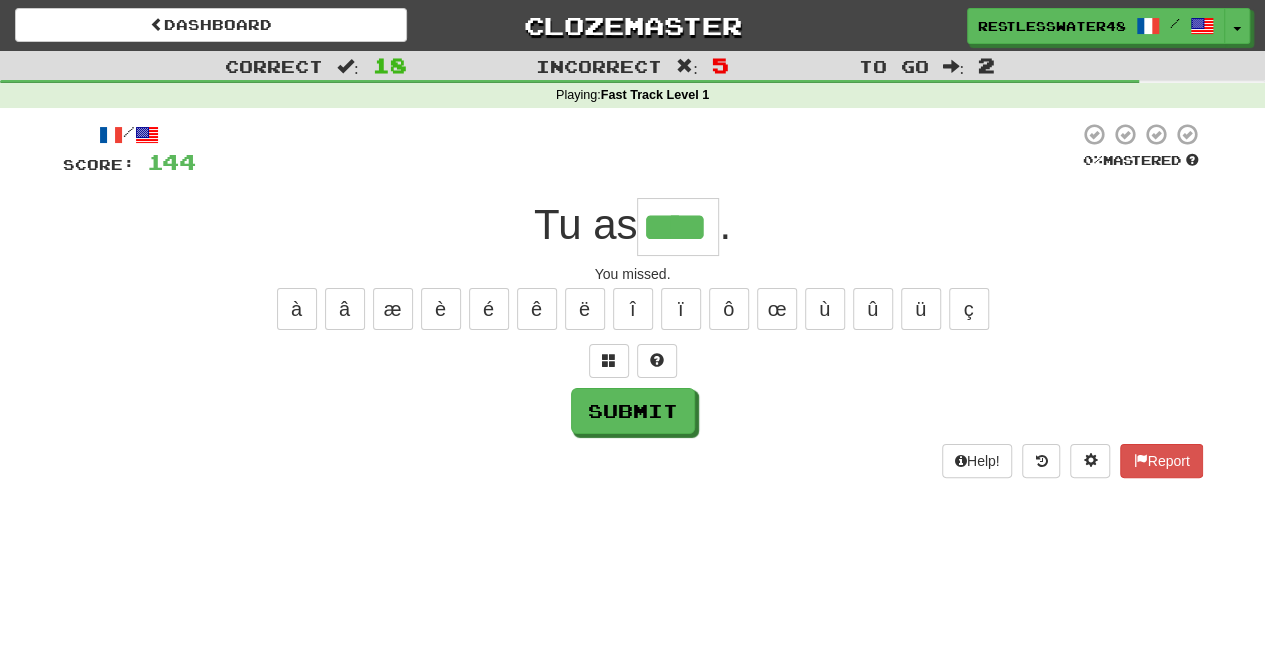 type on "****" 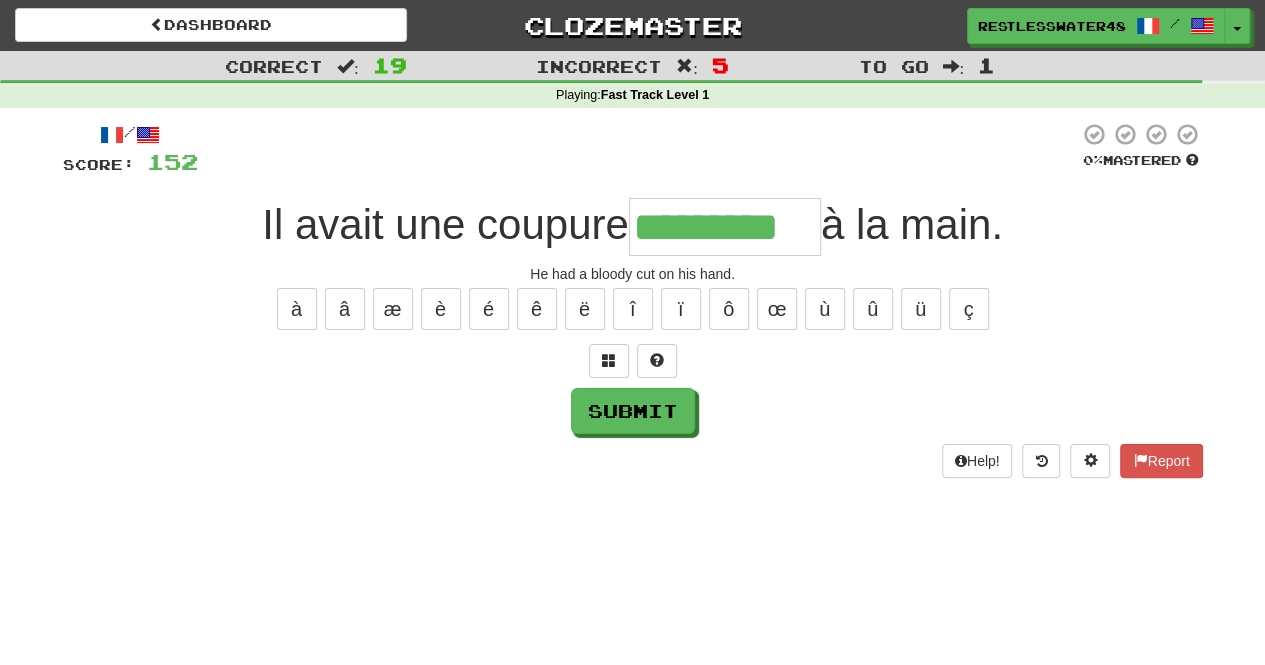 type on "*********" 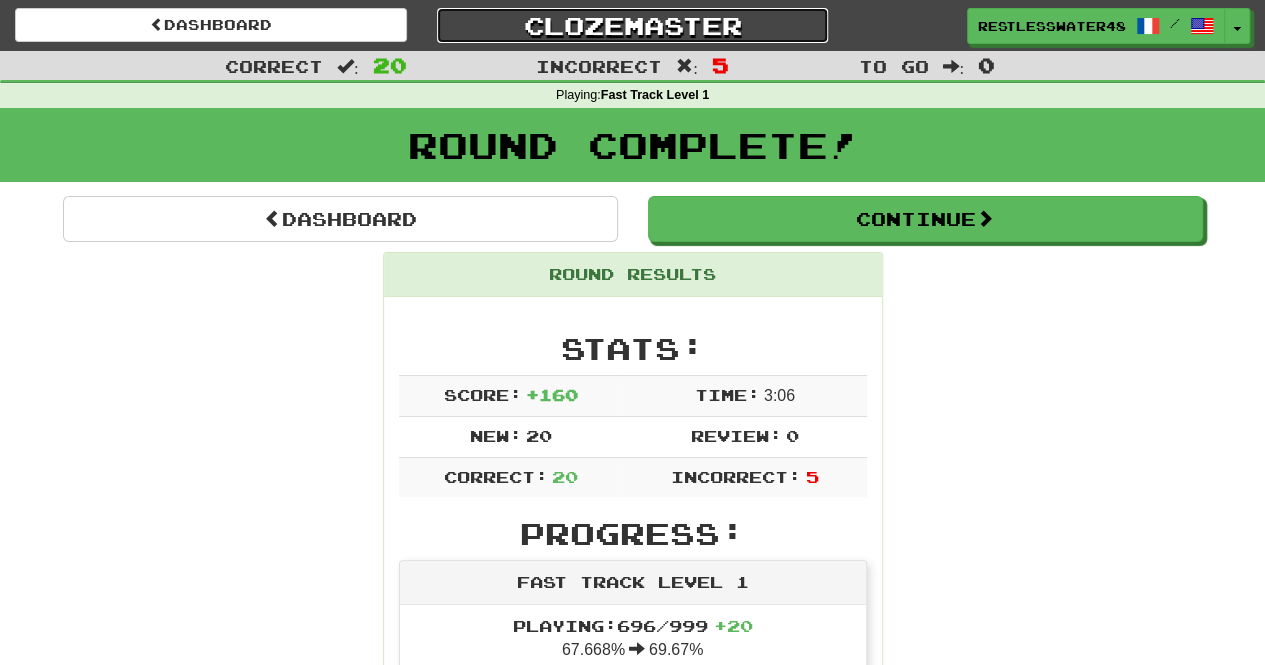 click on "Clozemaster" at bounding box center (633, 25) 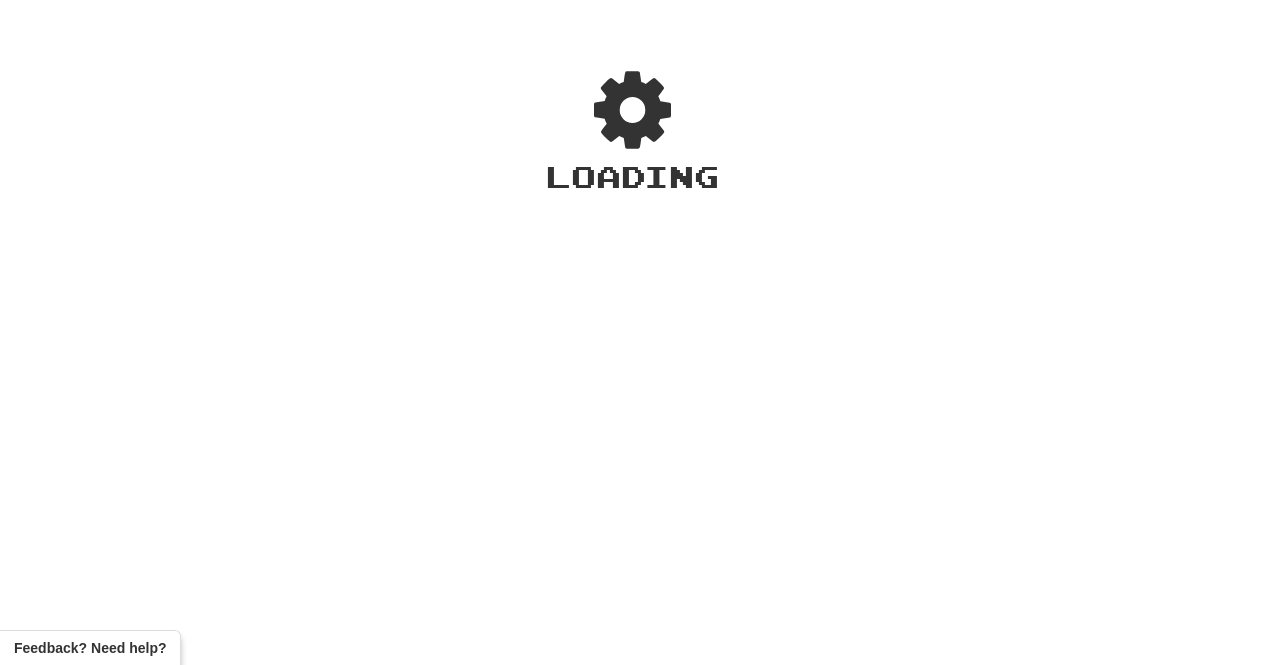 scroll, scrollTop: 0, scrollLeft: 0, axis: both 